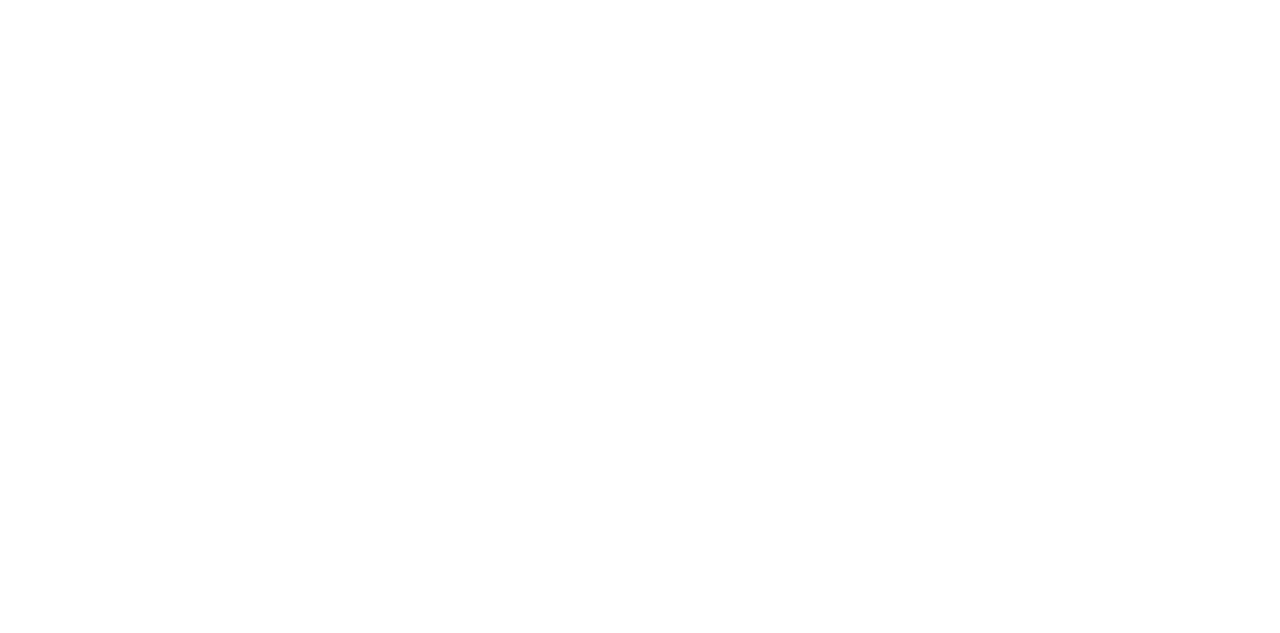 scroll, scrollTop: 0, scrollLeft: 0, axis: both 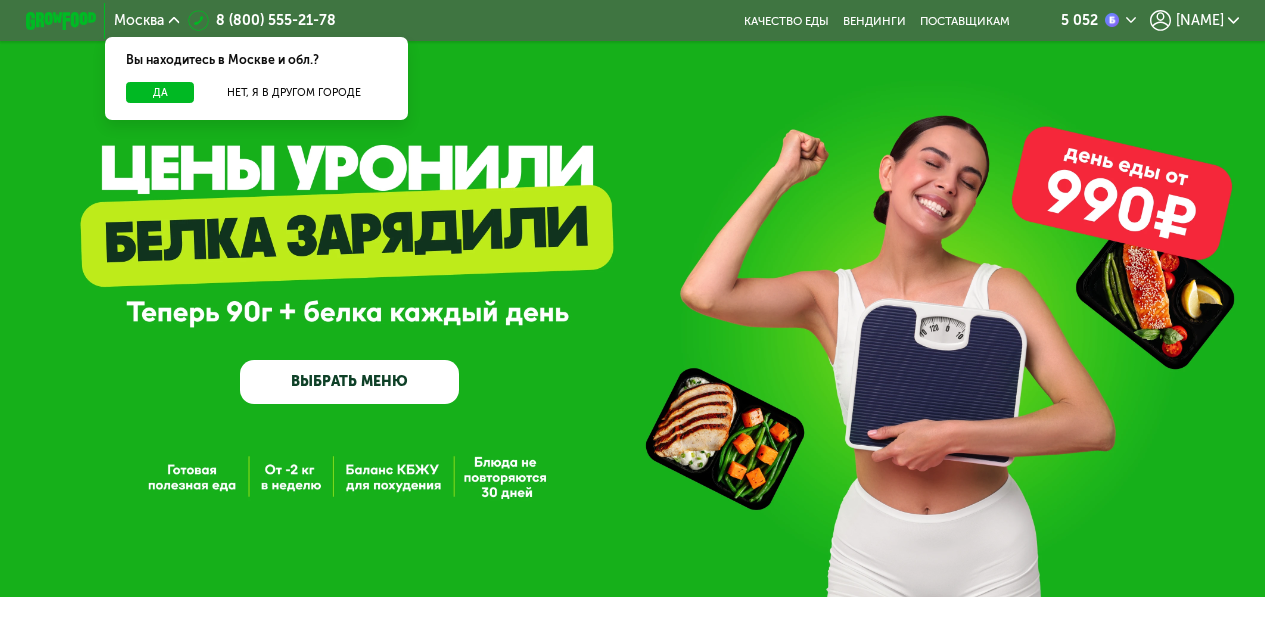 click on "ВЫБРАТЬ МЕНЮ" at bounding box center (349, 382) 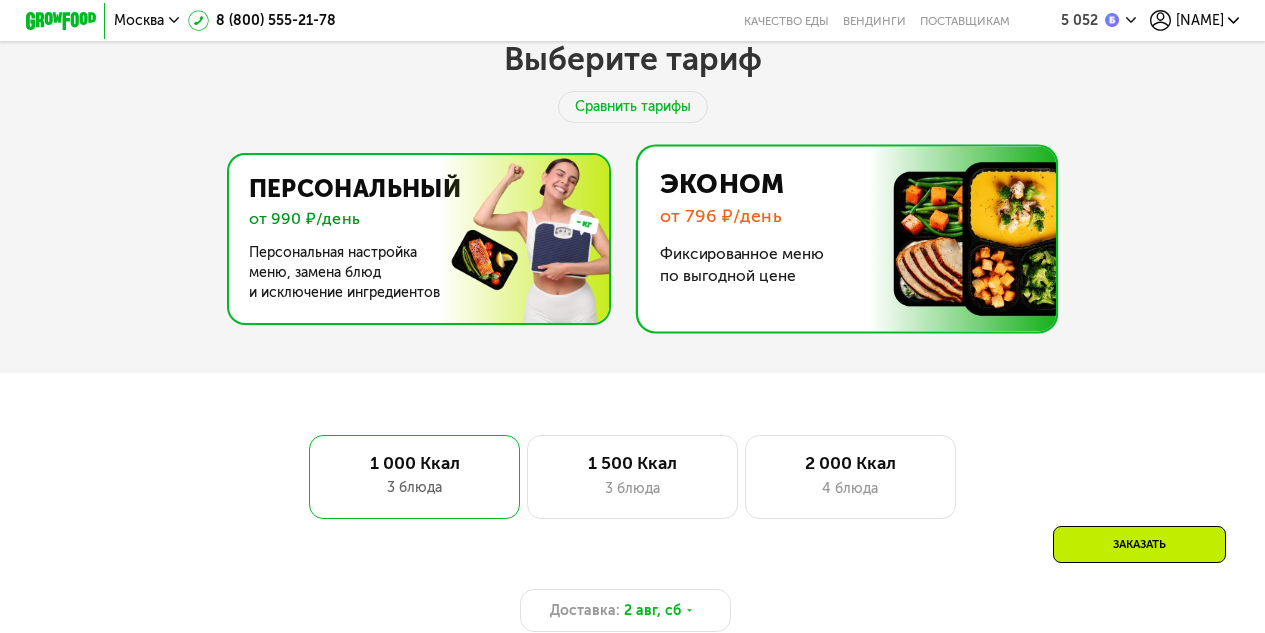 scroll, scrollTop: 448, scrollLeft: 0, axis: vertical 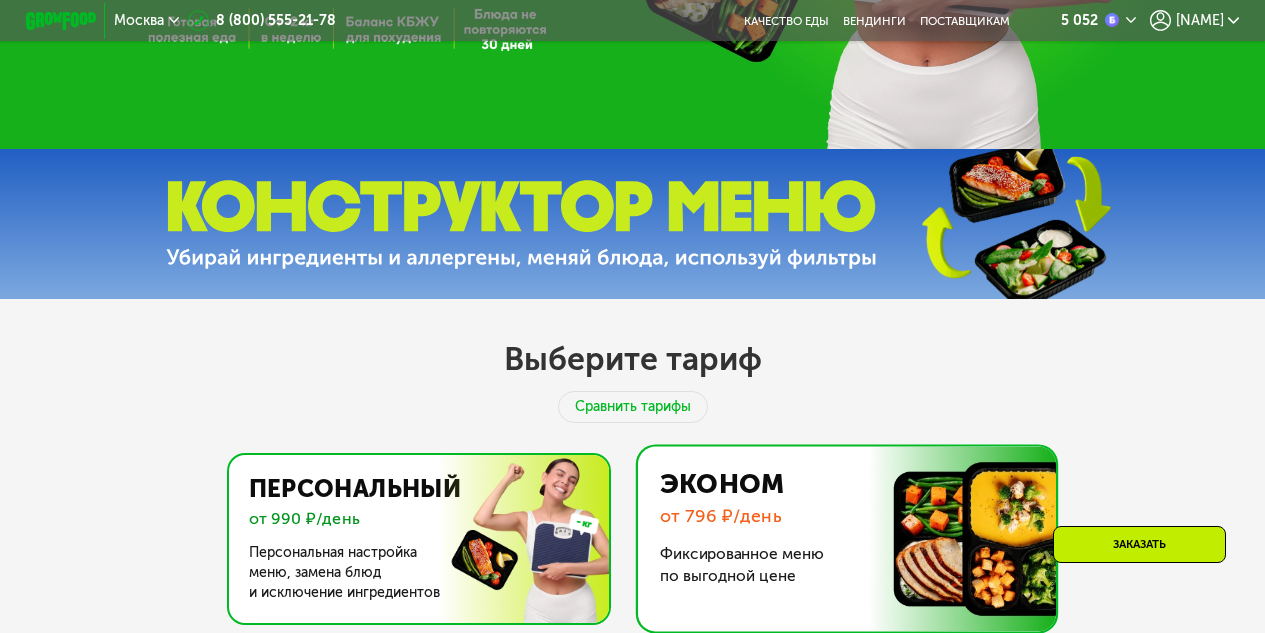 click at bounding box center [413, 539] 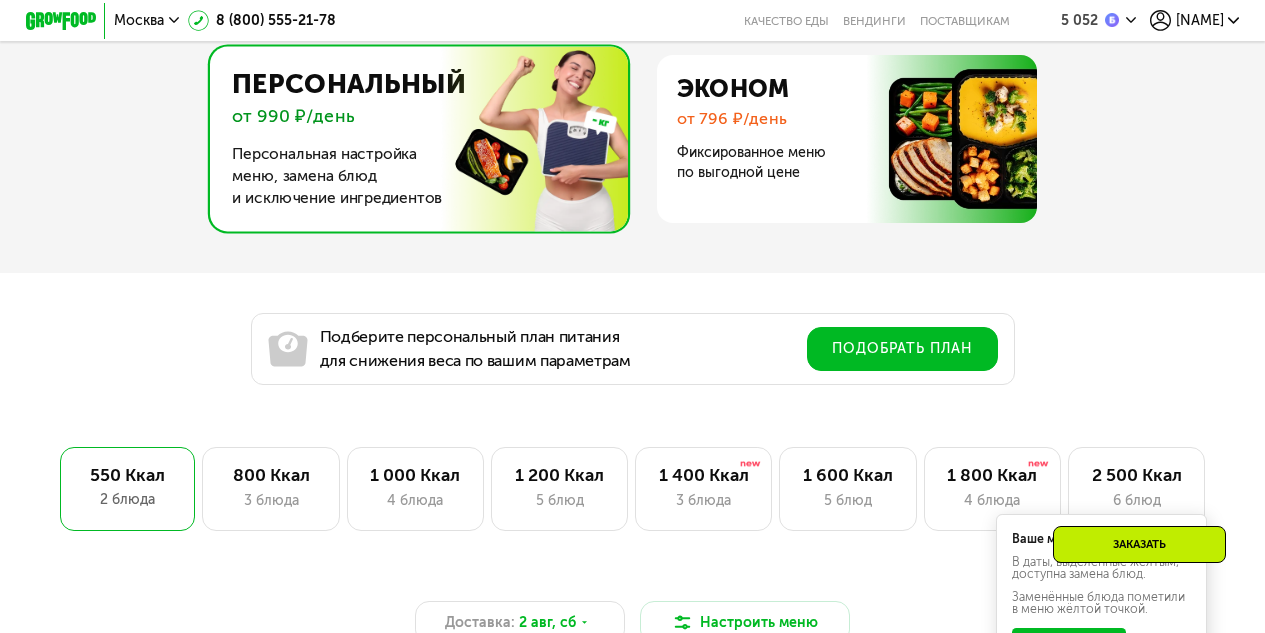 scroll, scrollTop: 1148, scrollLeft: 0, axis: vertical 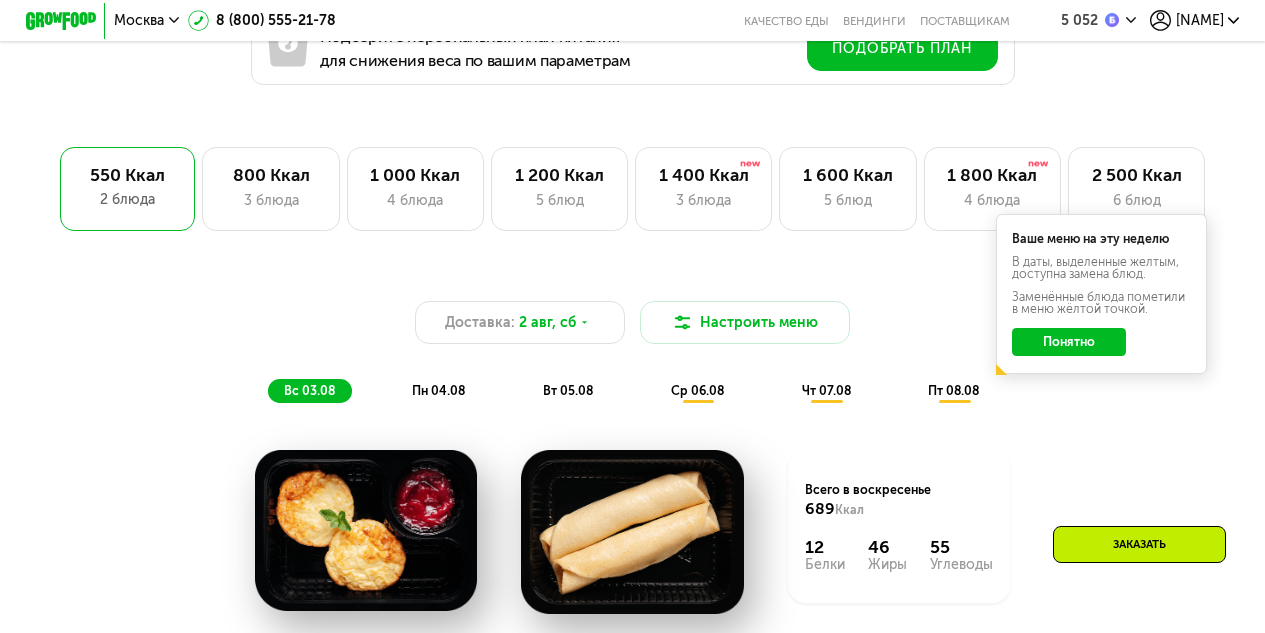 click on "Понятно" 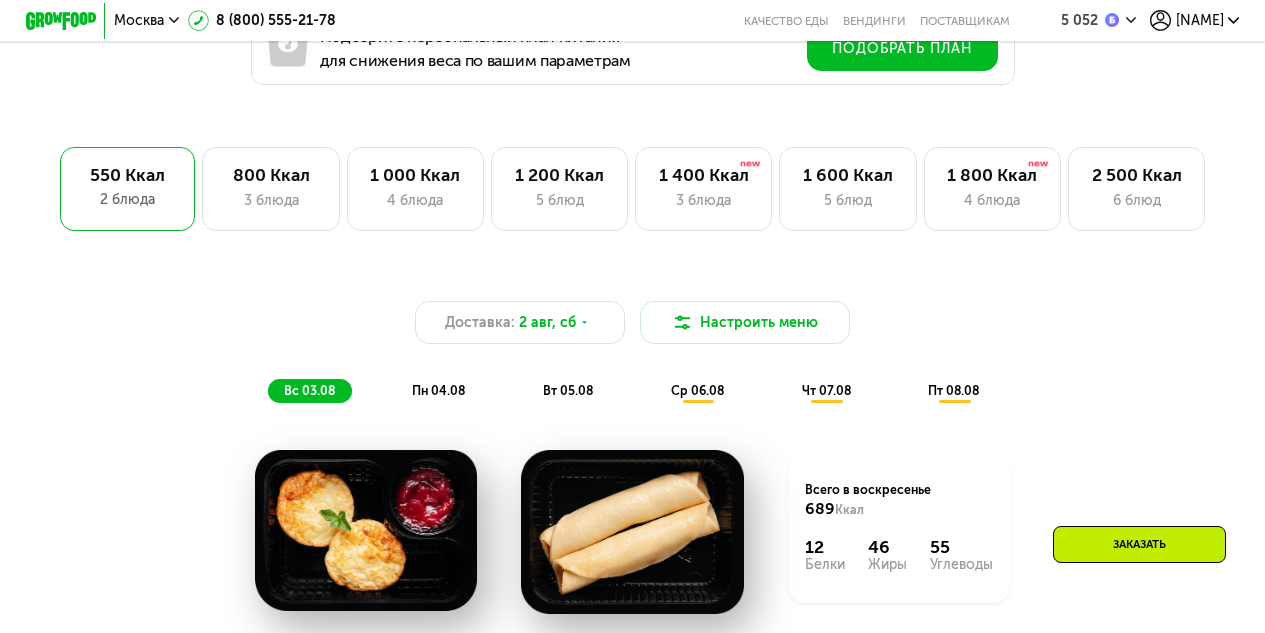 scroll, scrollTop: 948, scrollLeft: 0, axis: vertical 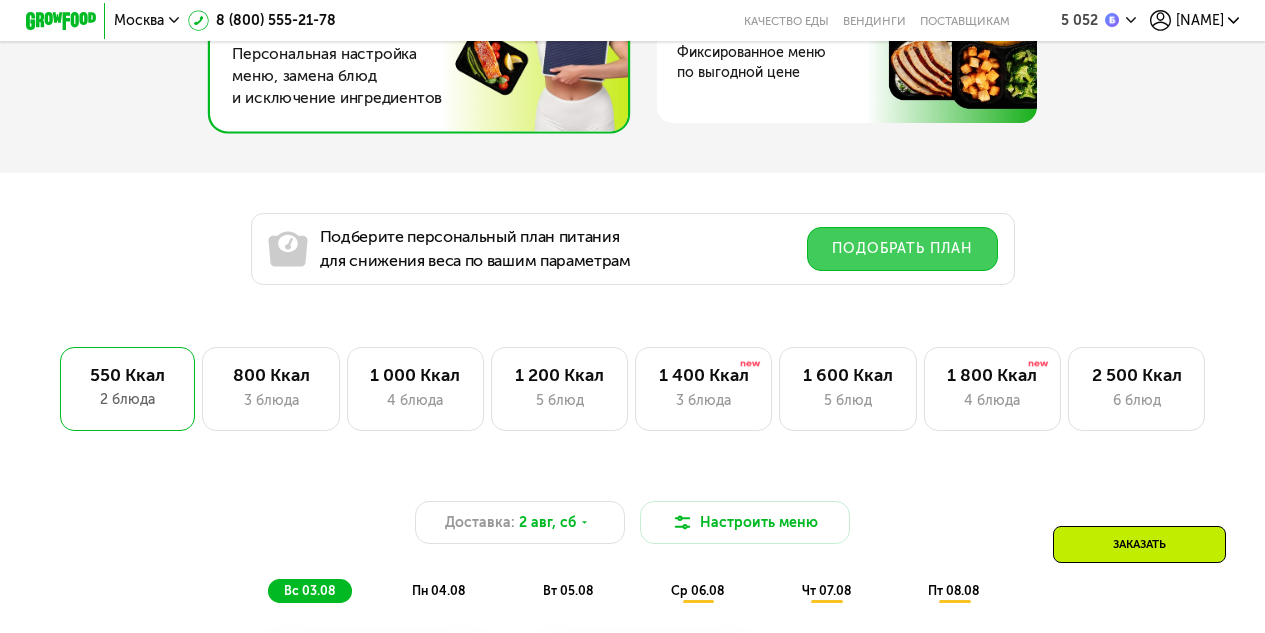 click on "Подобрать план" at bounding box center [902, 249] 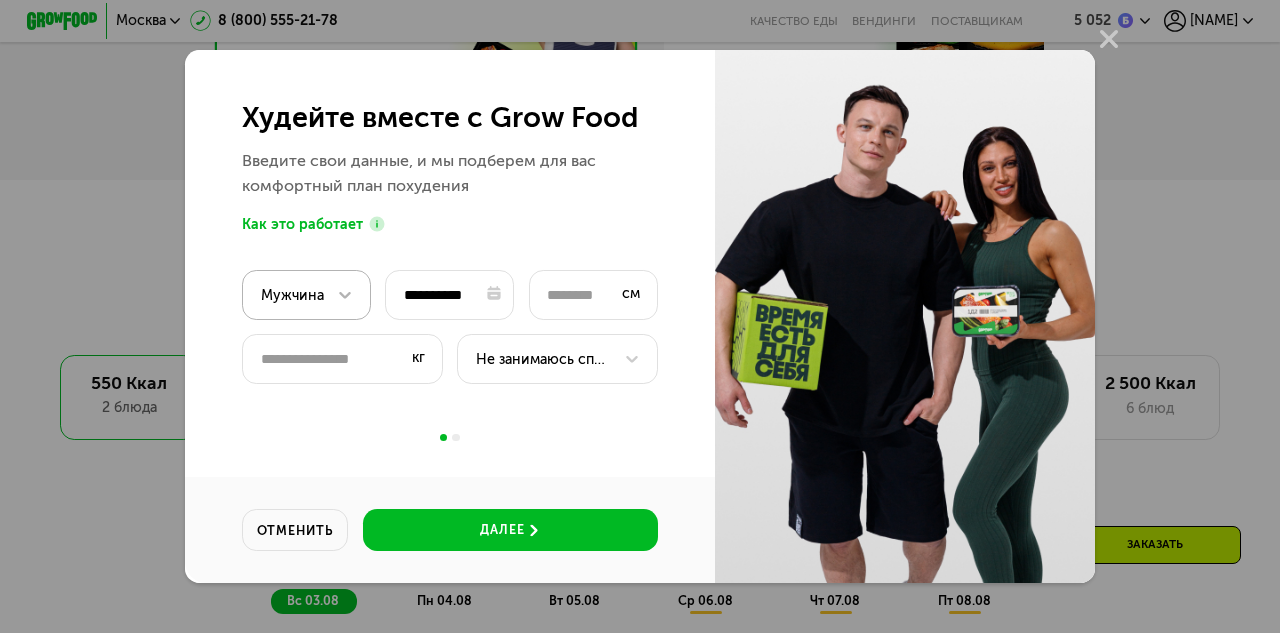 click on "Мужчина" at bounding box center [308, 295] 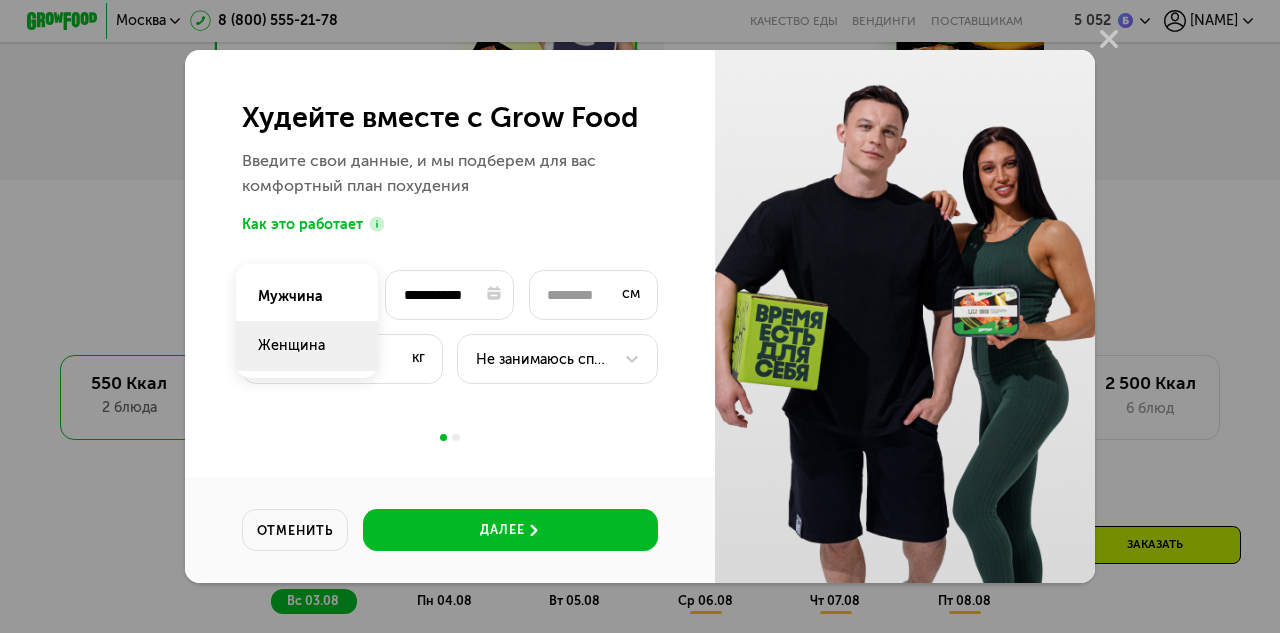click on "Женщина" 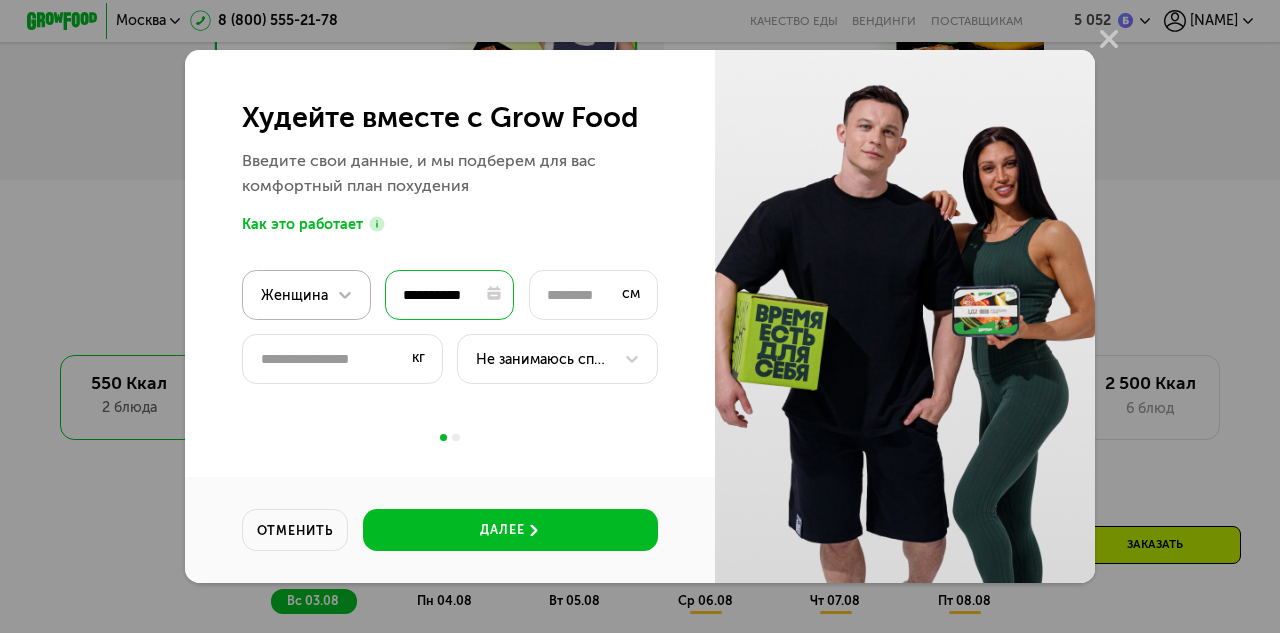 type 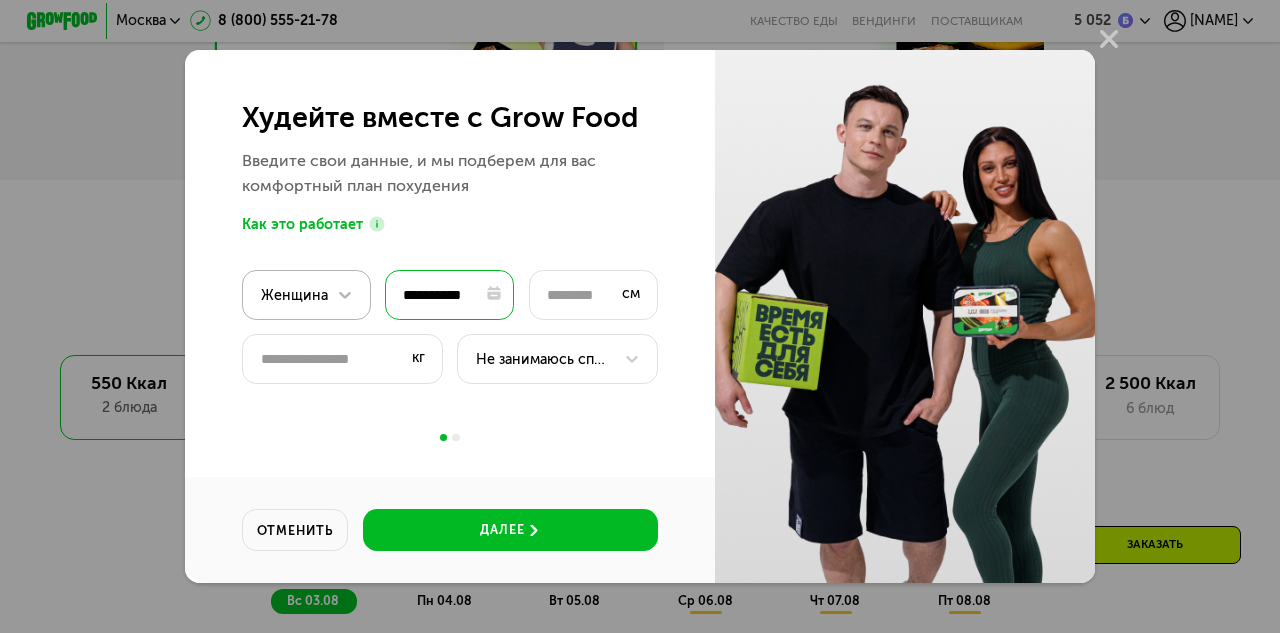 drag, startPoint x: 480, startPoint y: 297, endPoint x: 390, endPoint y: 293, distance: 90.088844 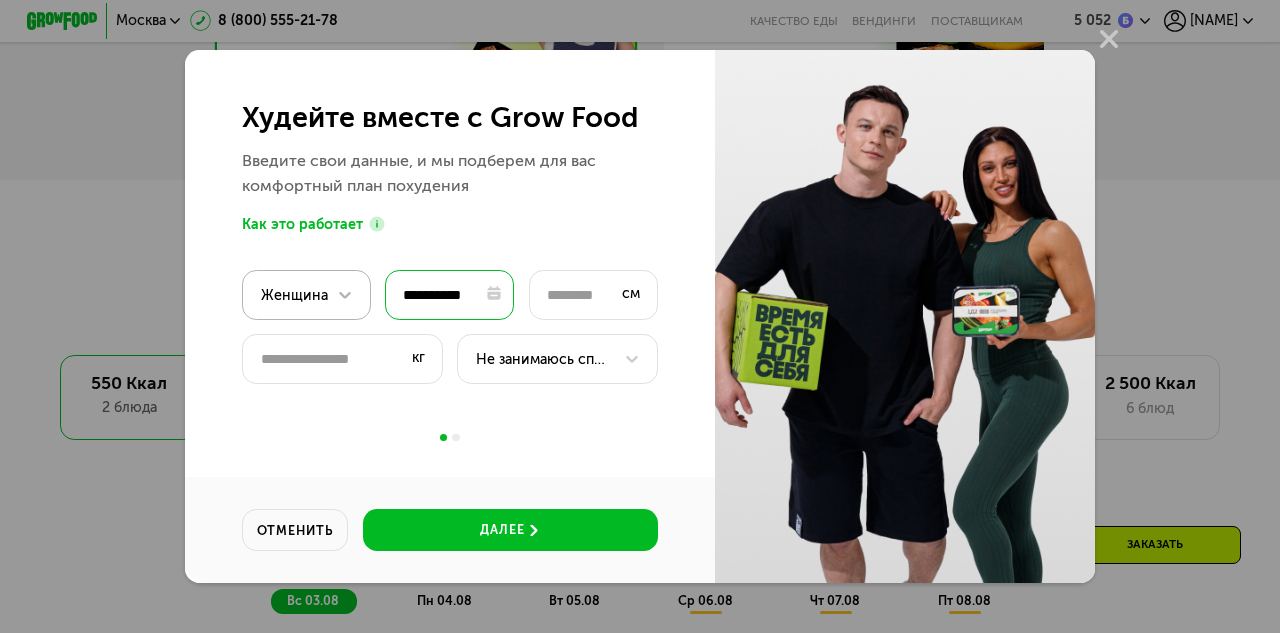 type on "*" 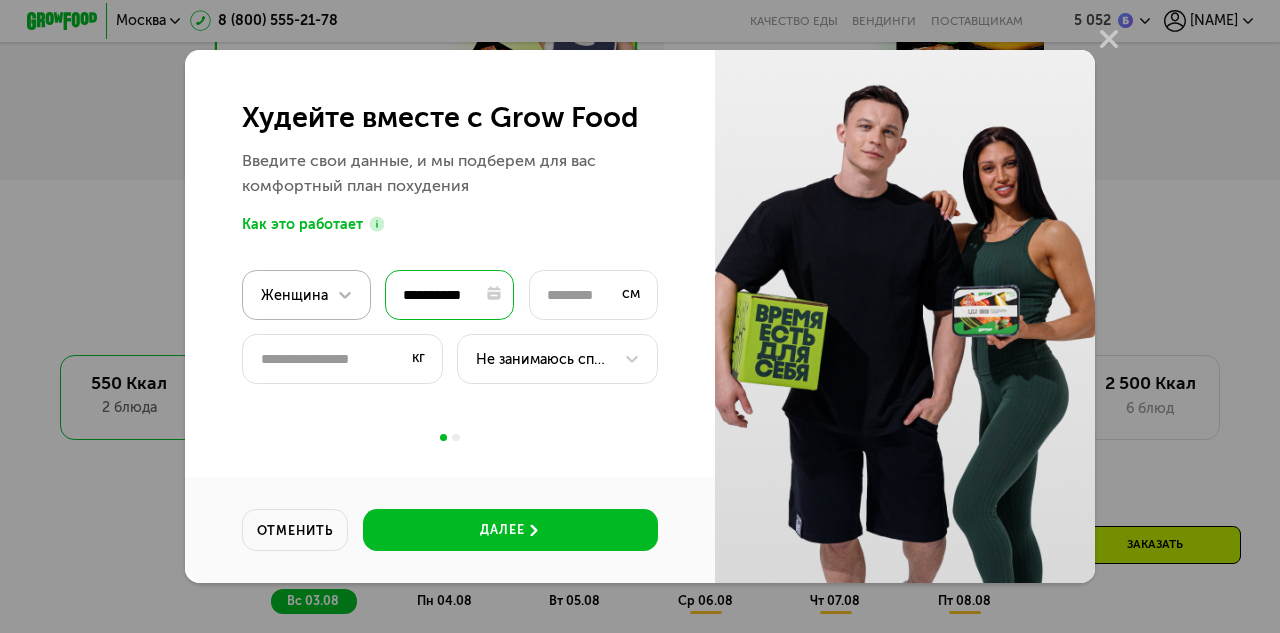 type on "**********" 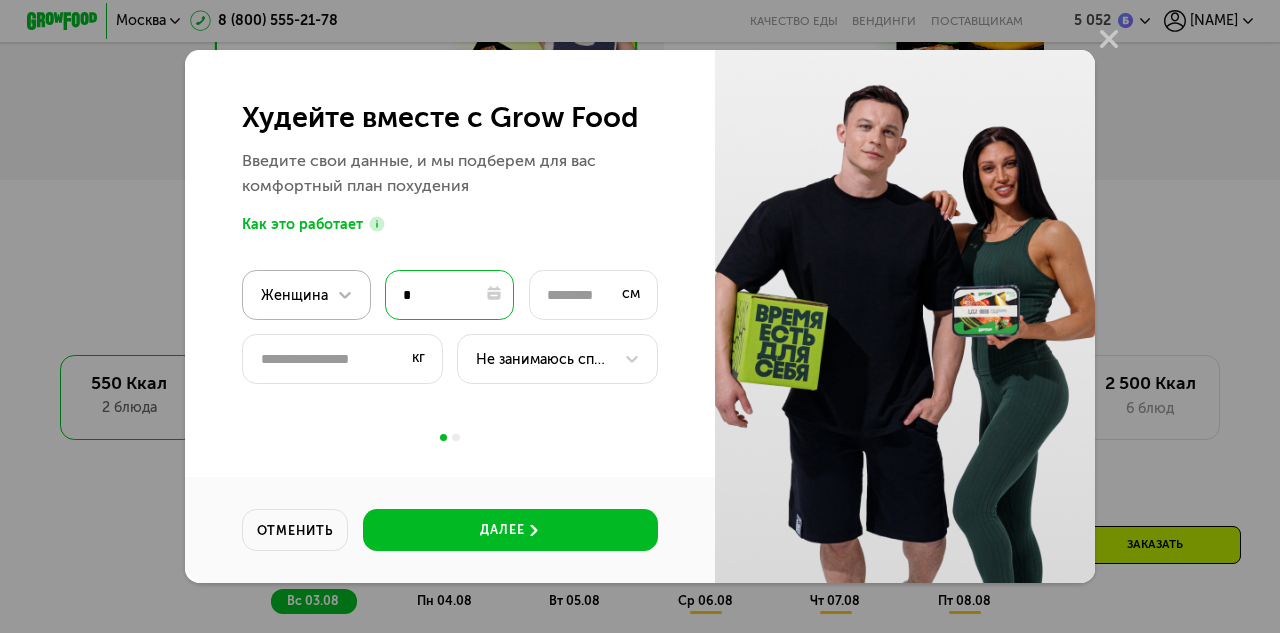 type on "***" 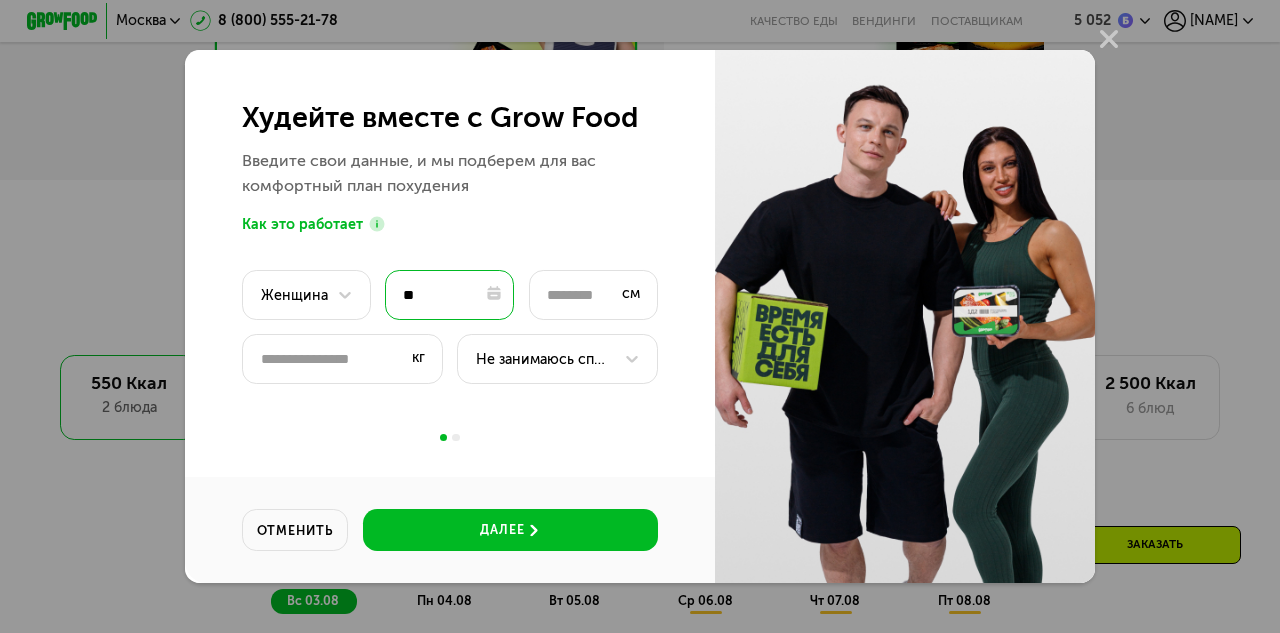 type on "*" 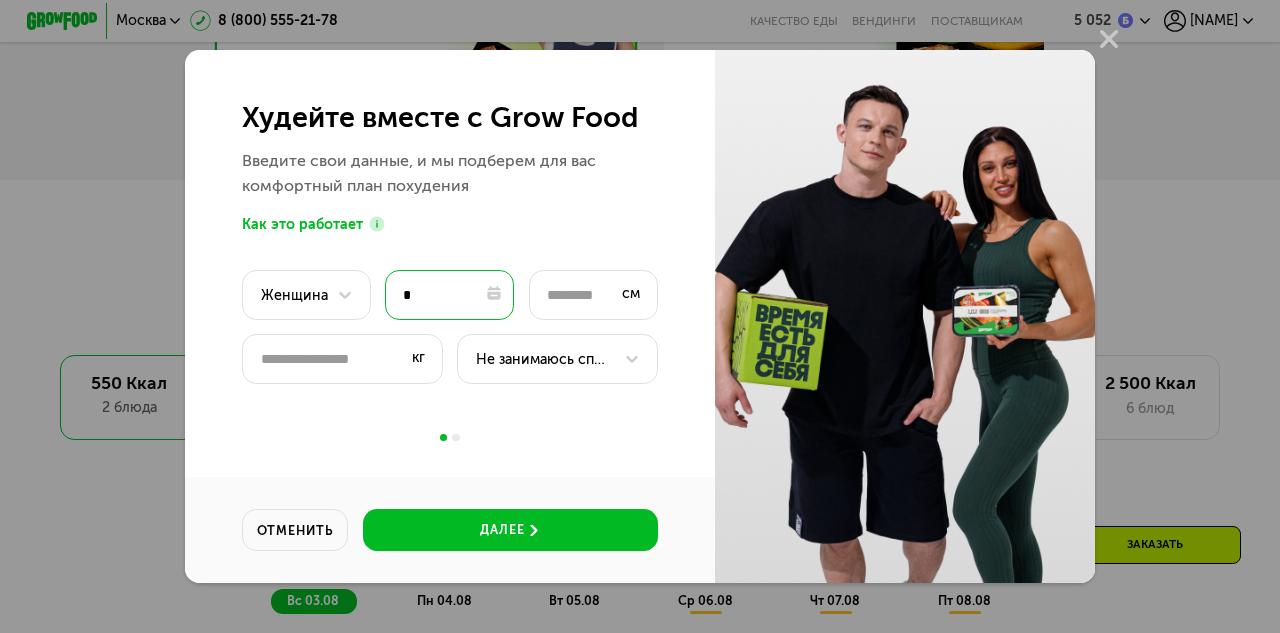 type on "***" 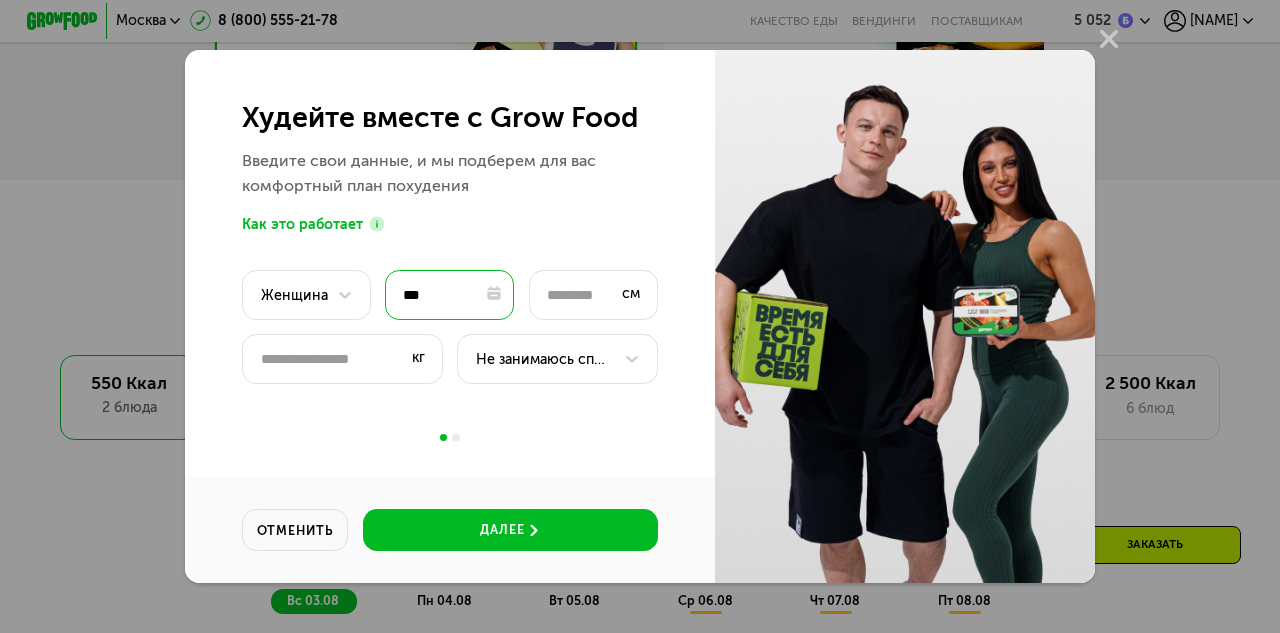 type on "****" 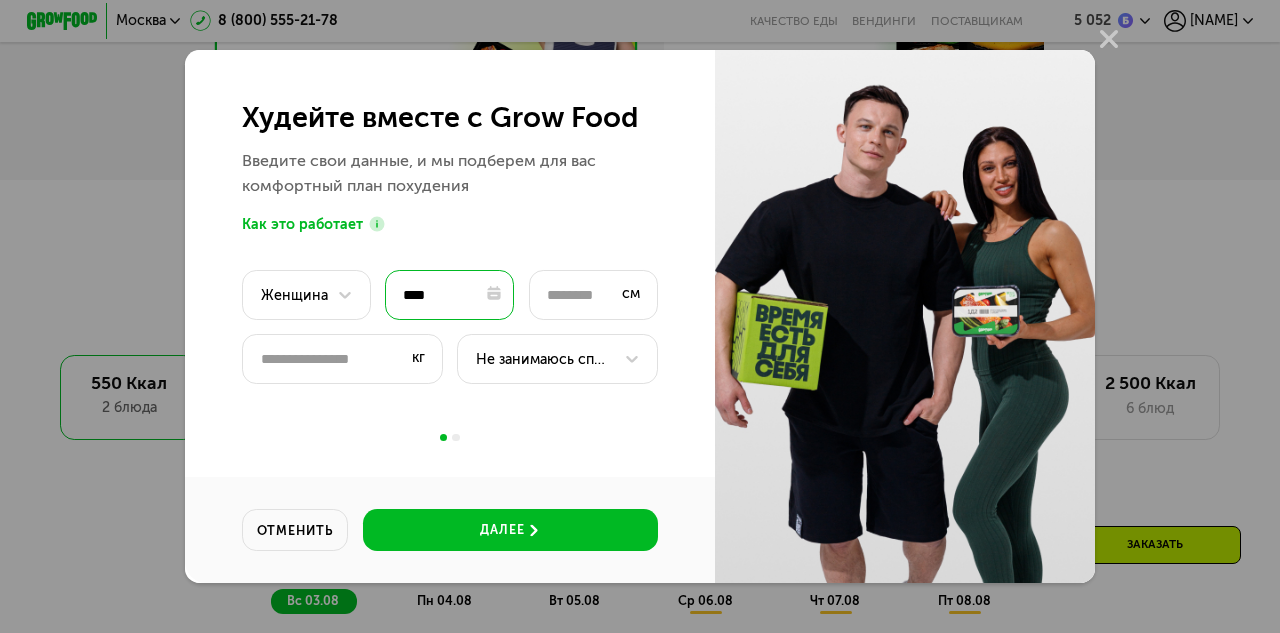 type on "******" 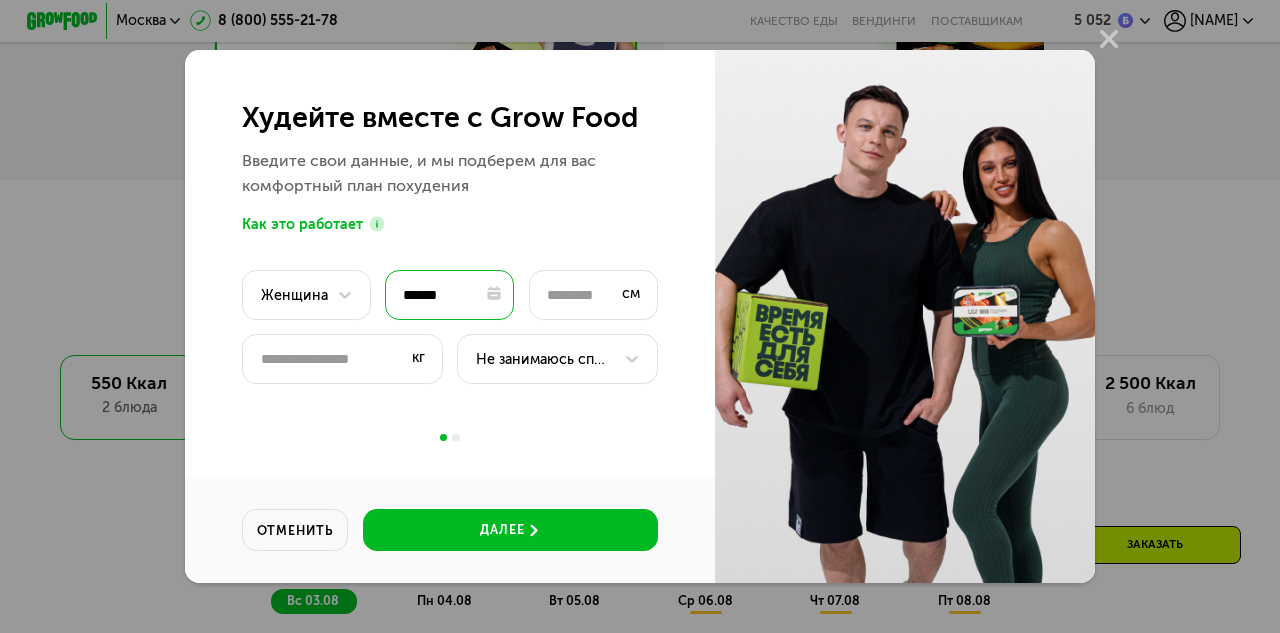 type on "*******" 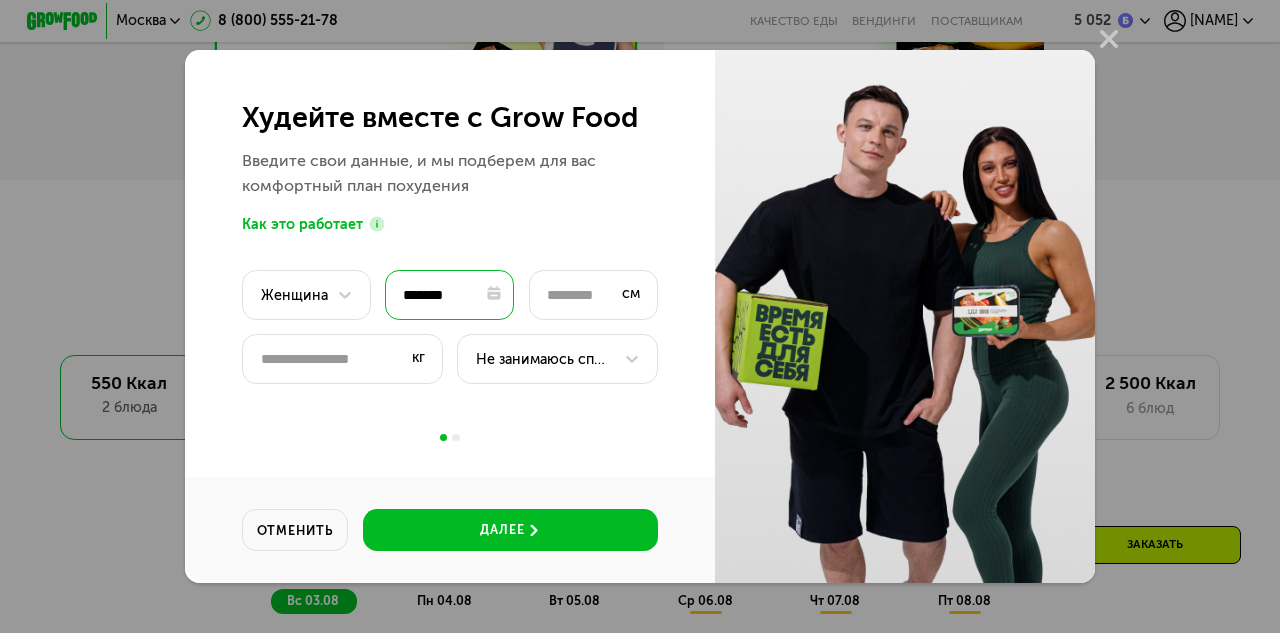 drag, startPoint x: 473, startPoint y: 306, endPoint x: 389, endPoint y: 302, distance: 84.095184 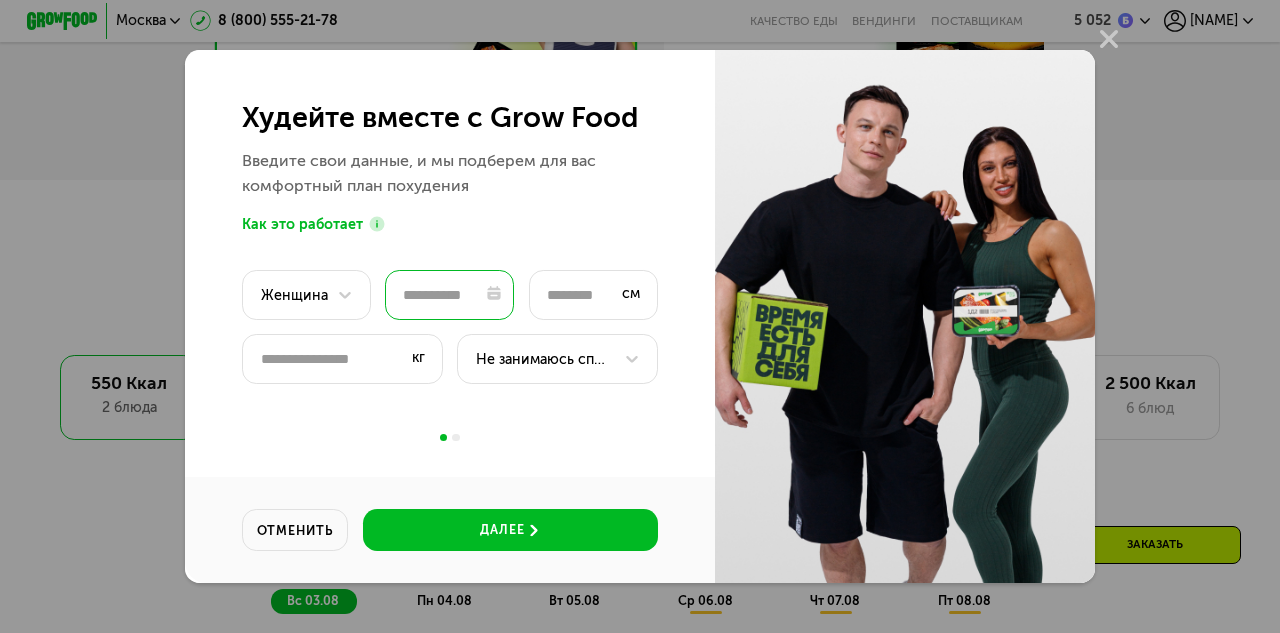 type on "*" 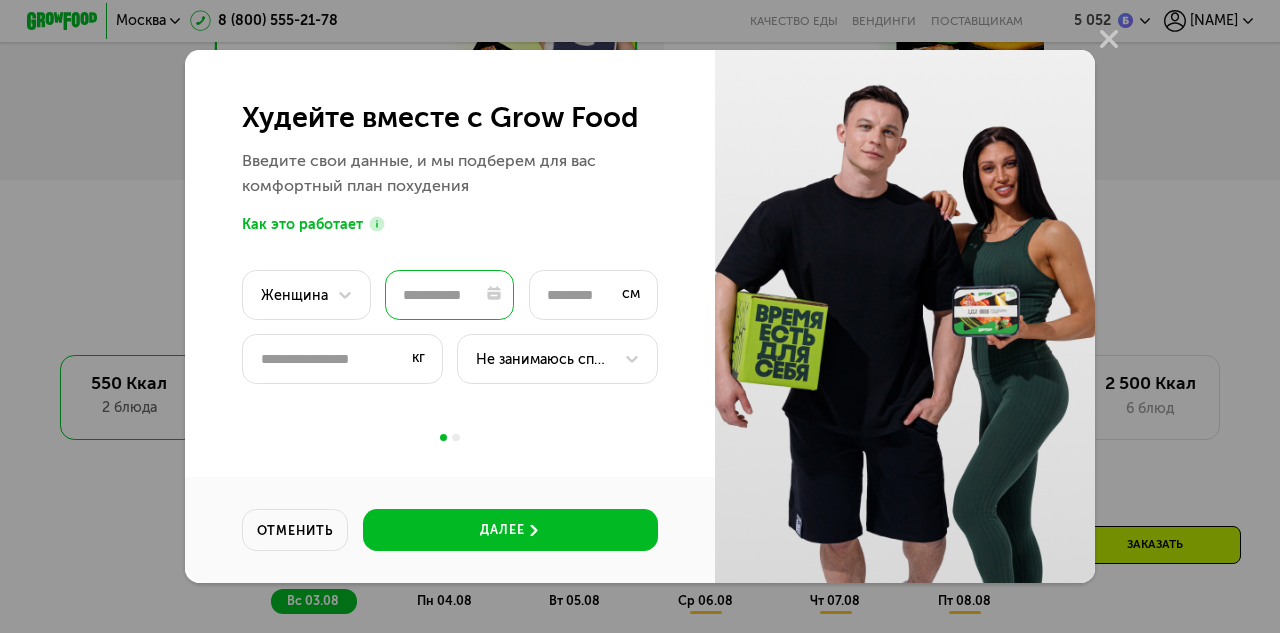 type on "**********" 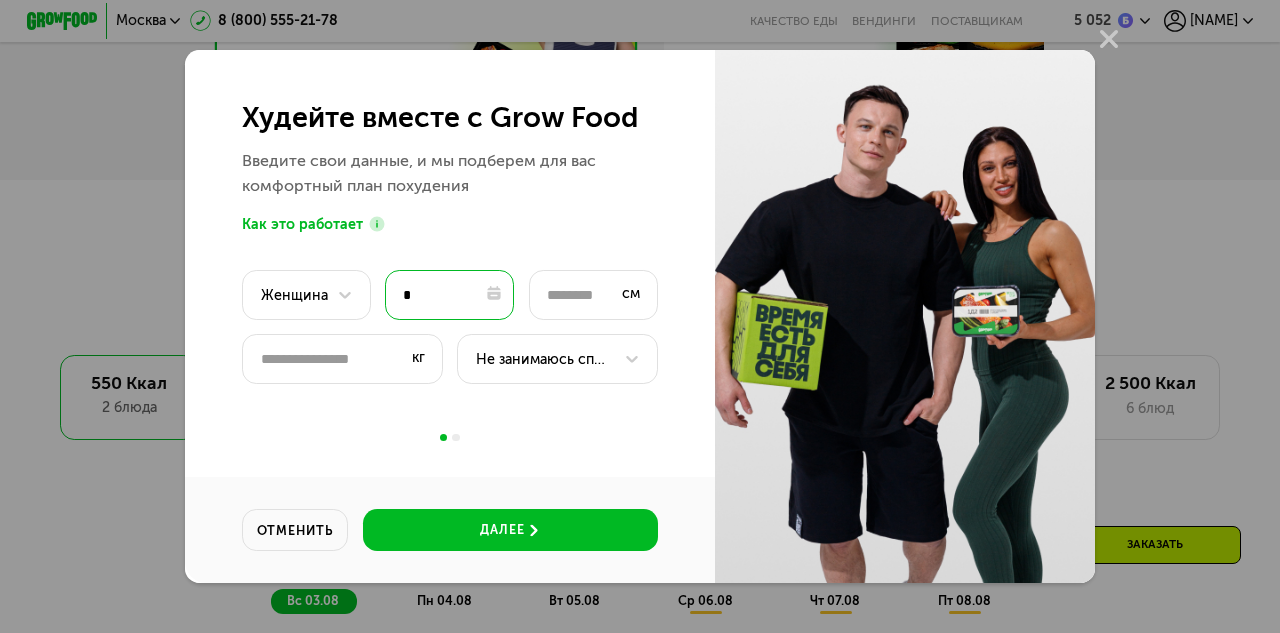 type on "***" 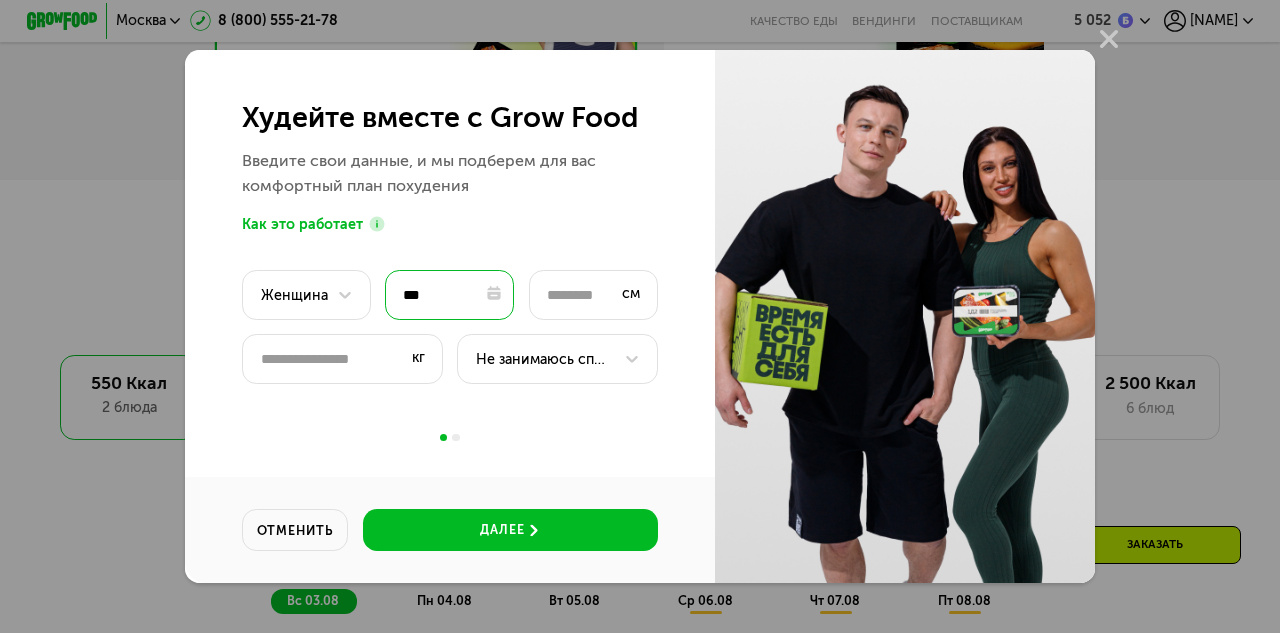 type on "****" 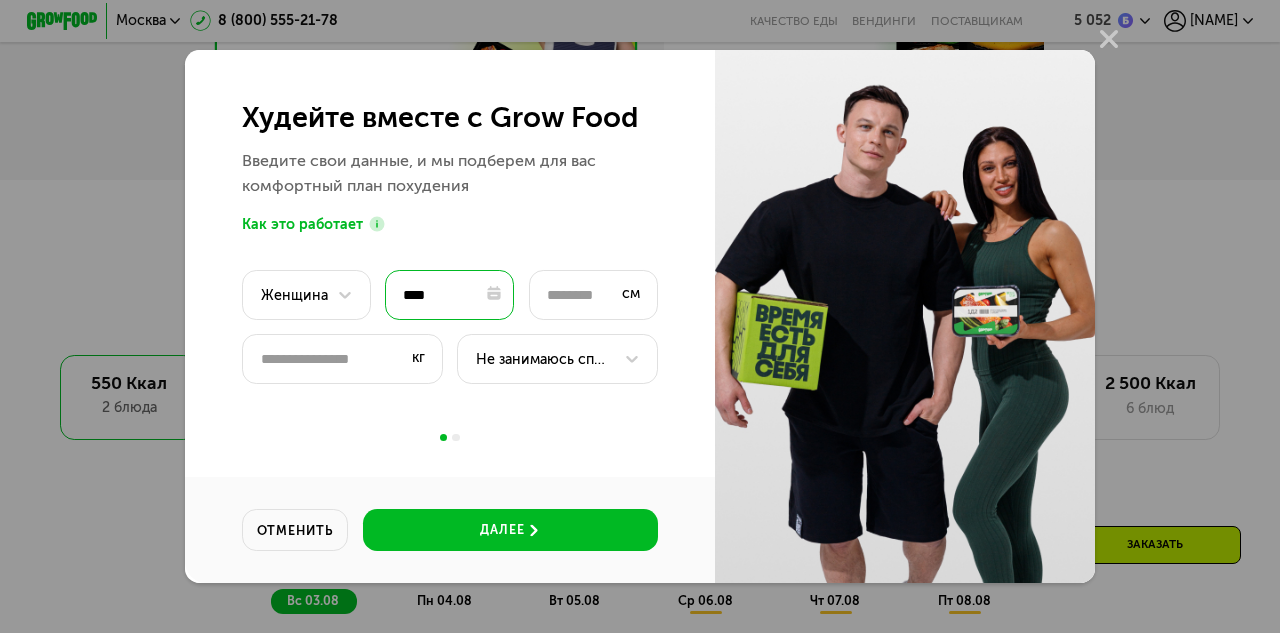 type on "******" 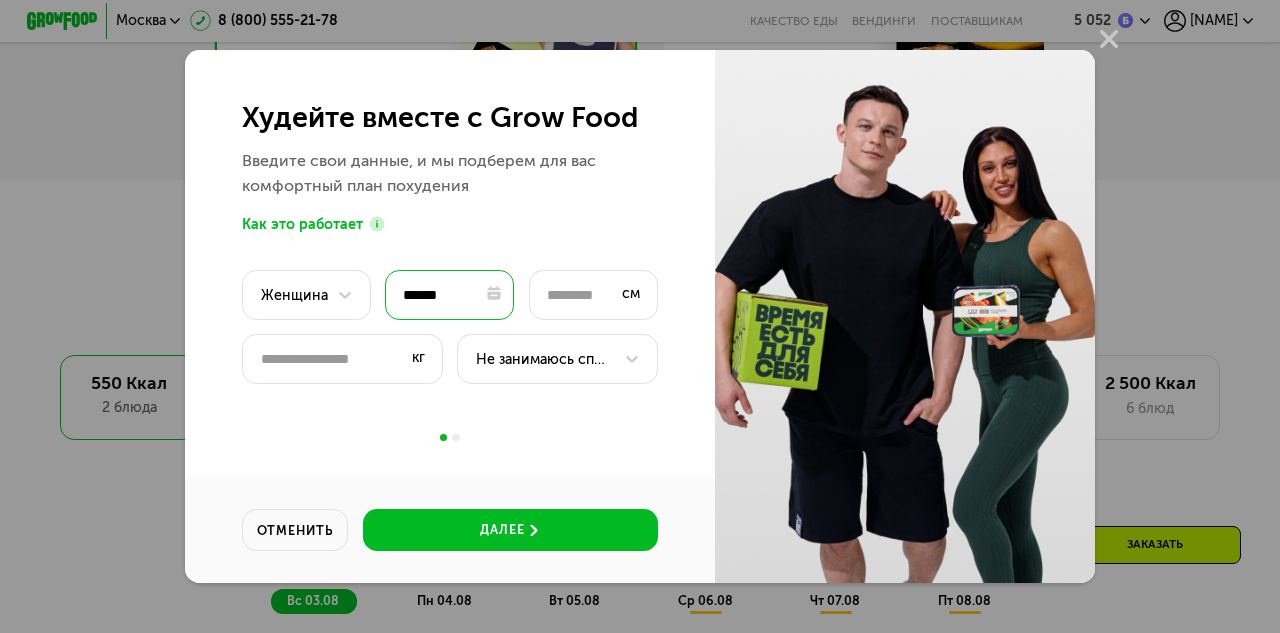 type on "*******" 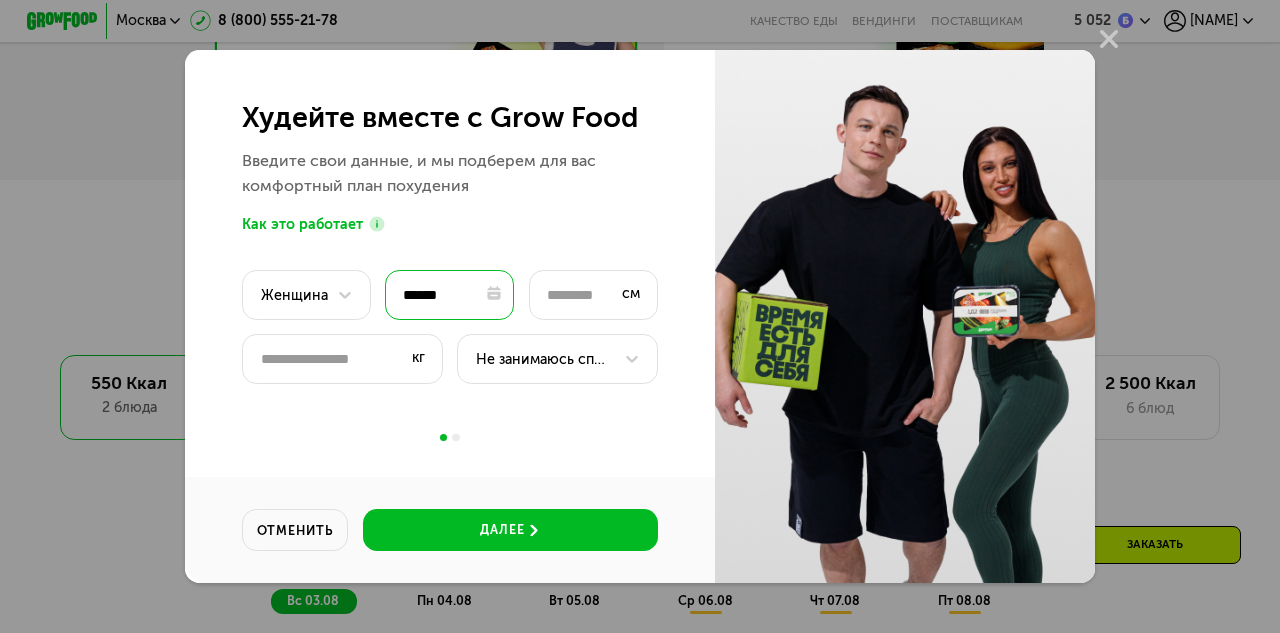 type 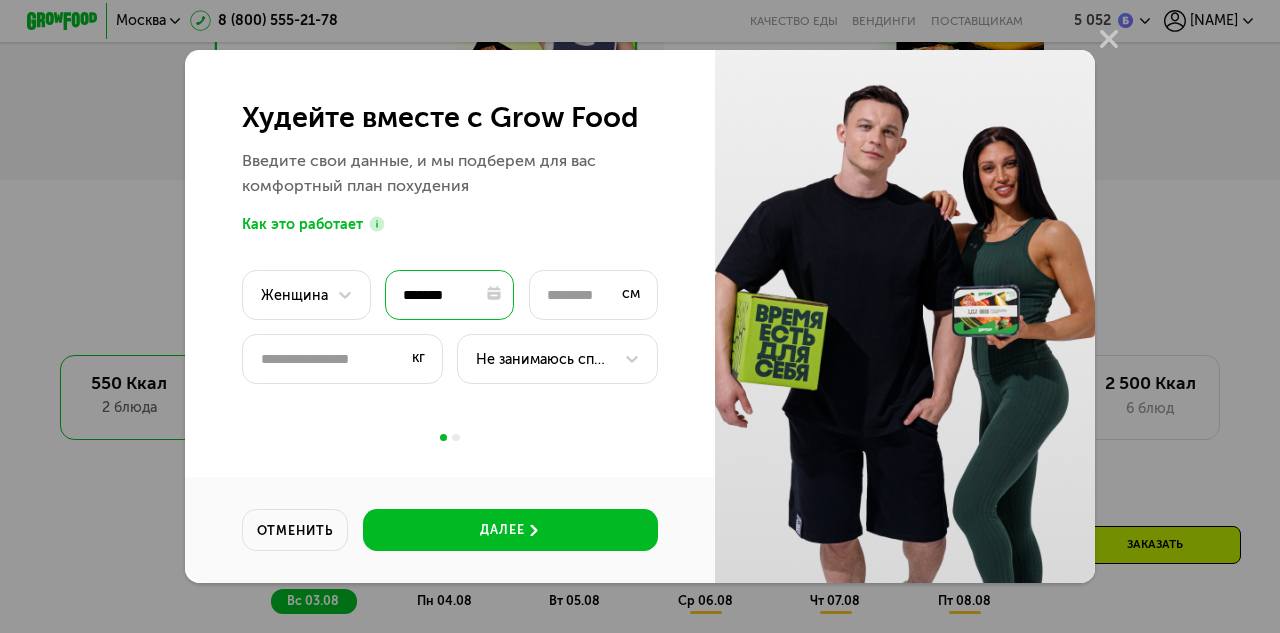 type on "********" 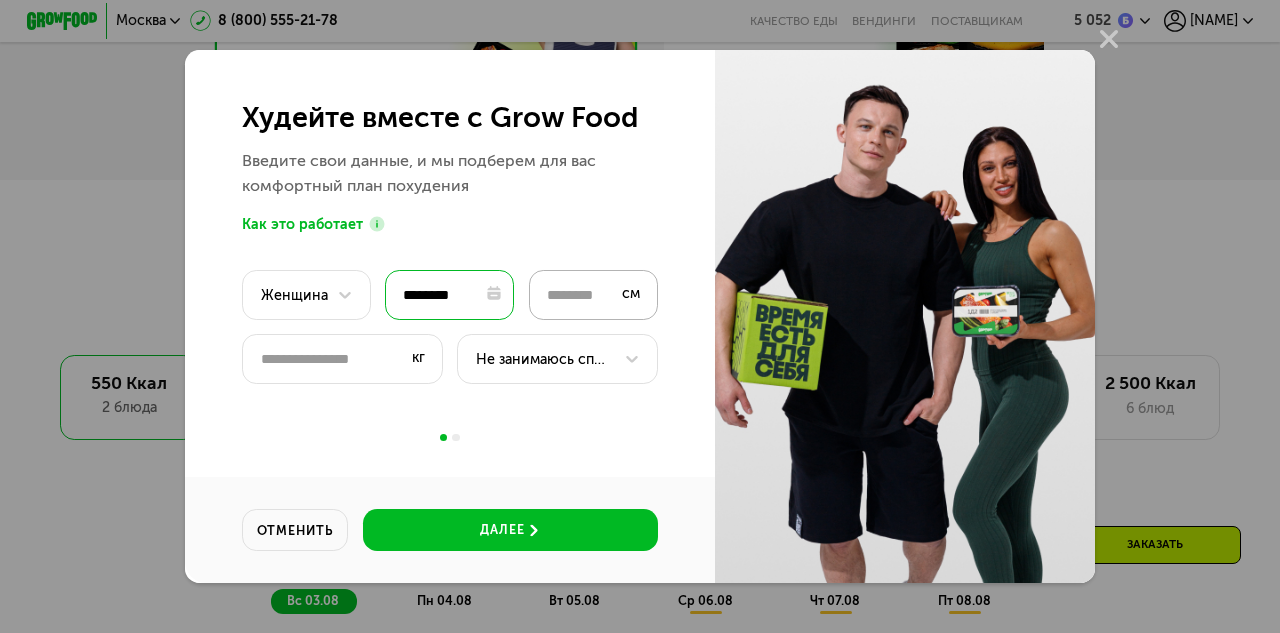 type on "********" 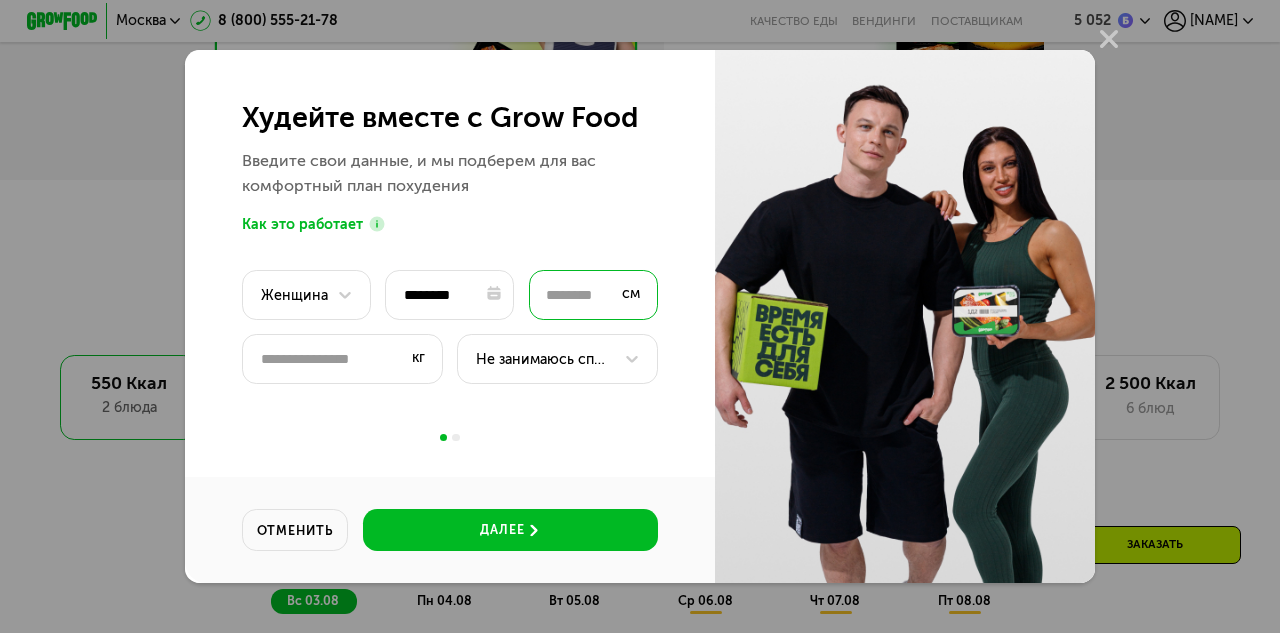 click on "***" at bounding box center (593, 295) 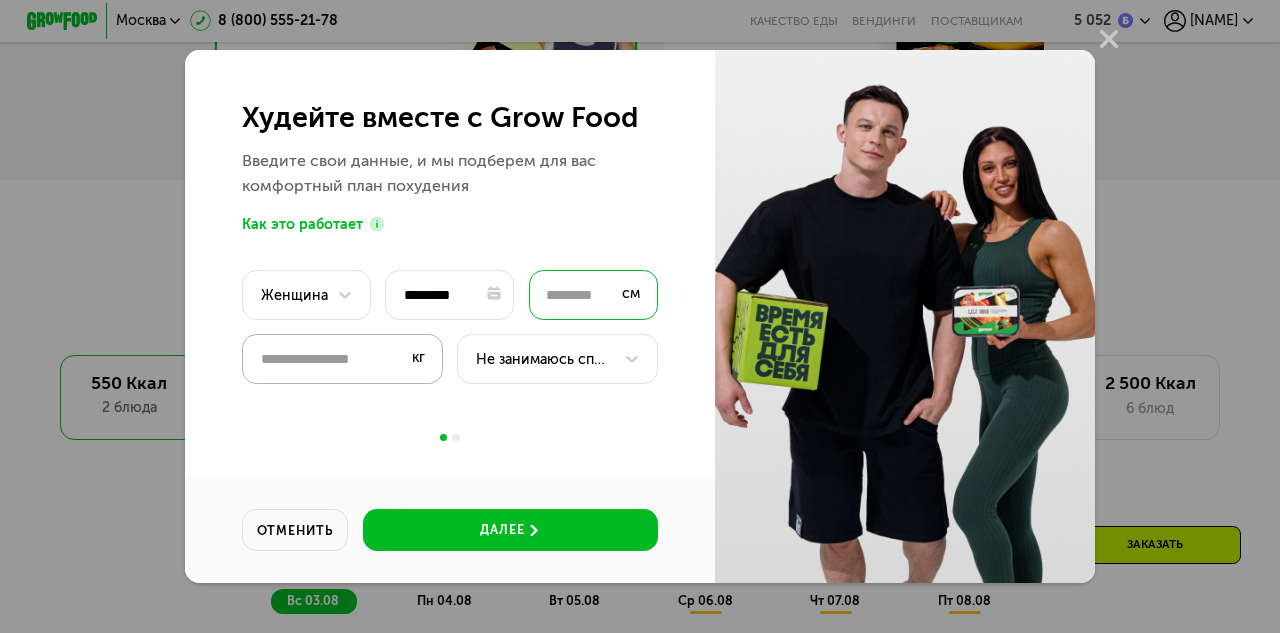type on "***" 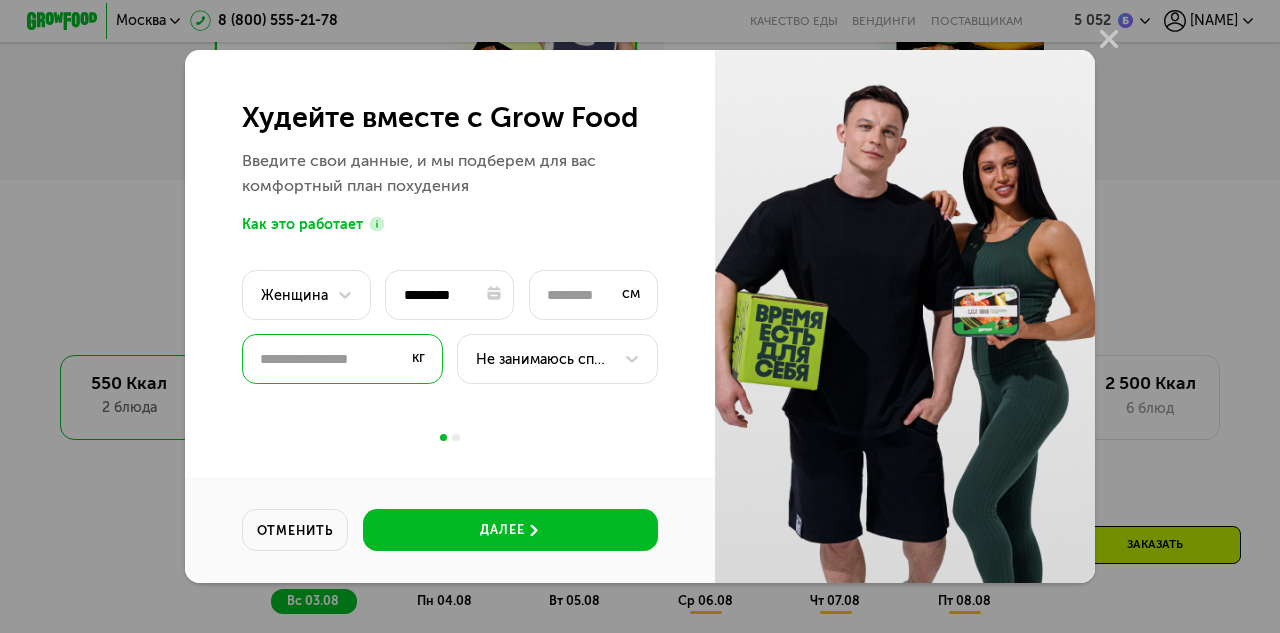 drag, startPoint x: 338, startPoint y: 357, endPoint x: 240, endPoint y: 368, distance: 98.61542 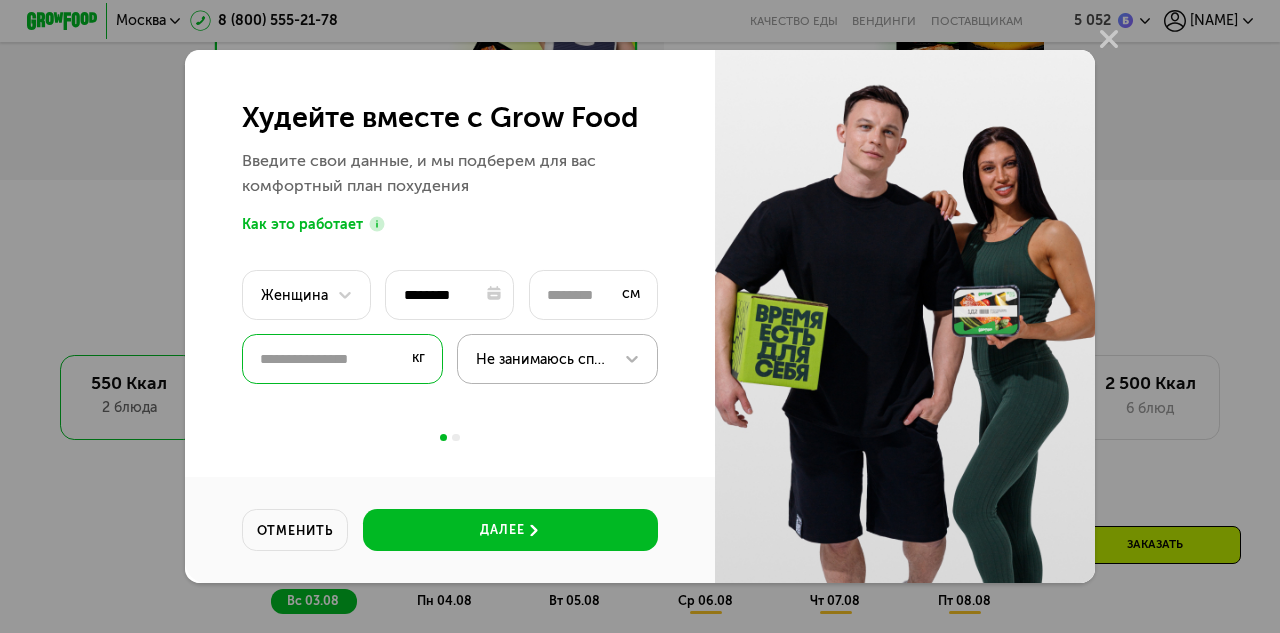 type on "**" 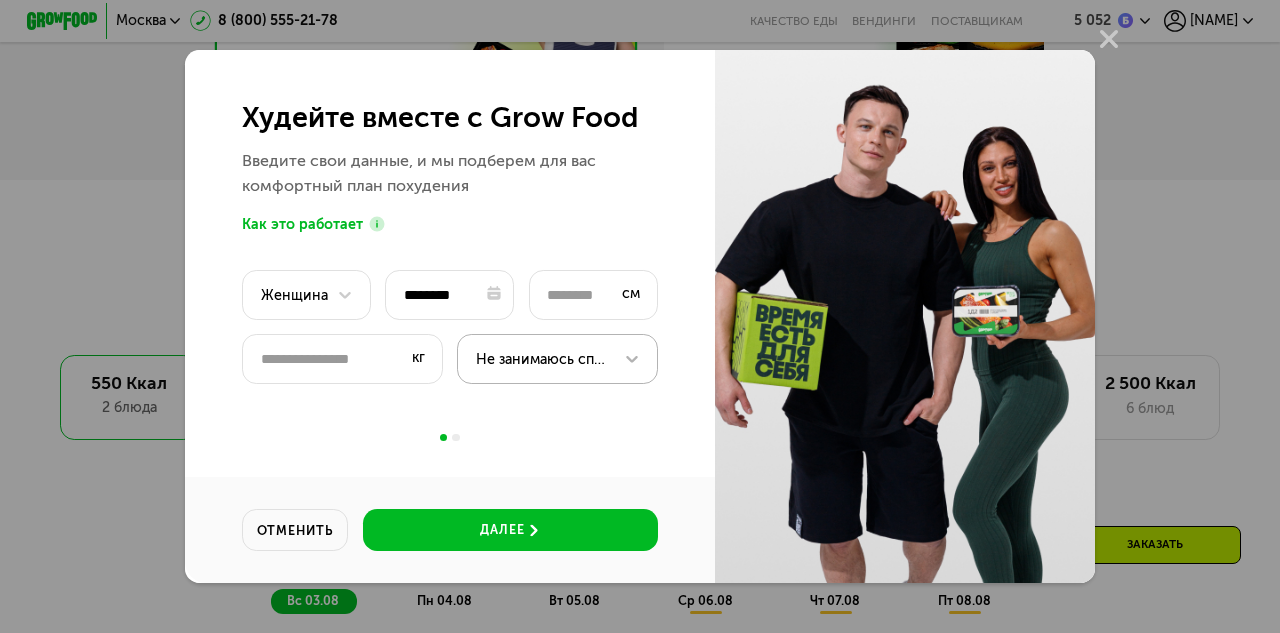click on "Не занимаюсь спортом" at bounding box center [557, 359] 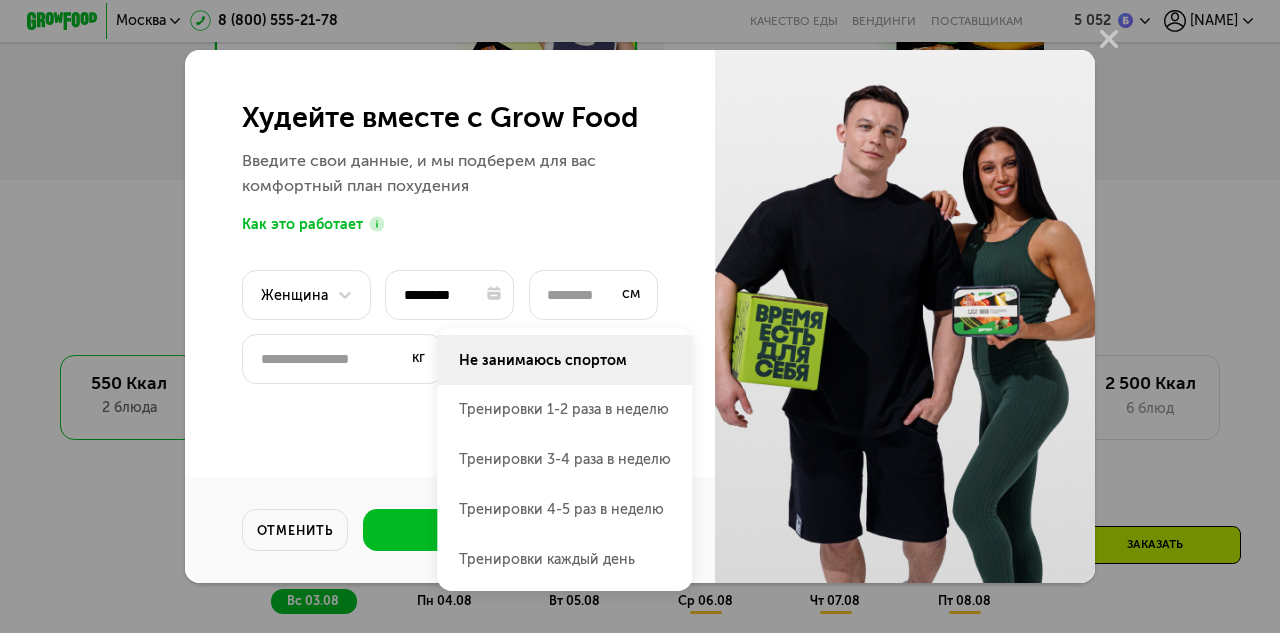 click on "Не занимаюсь спортом" 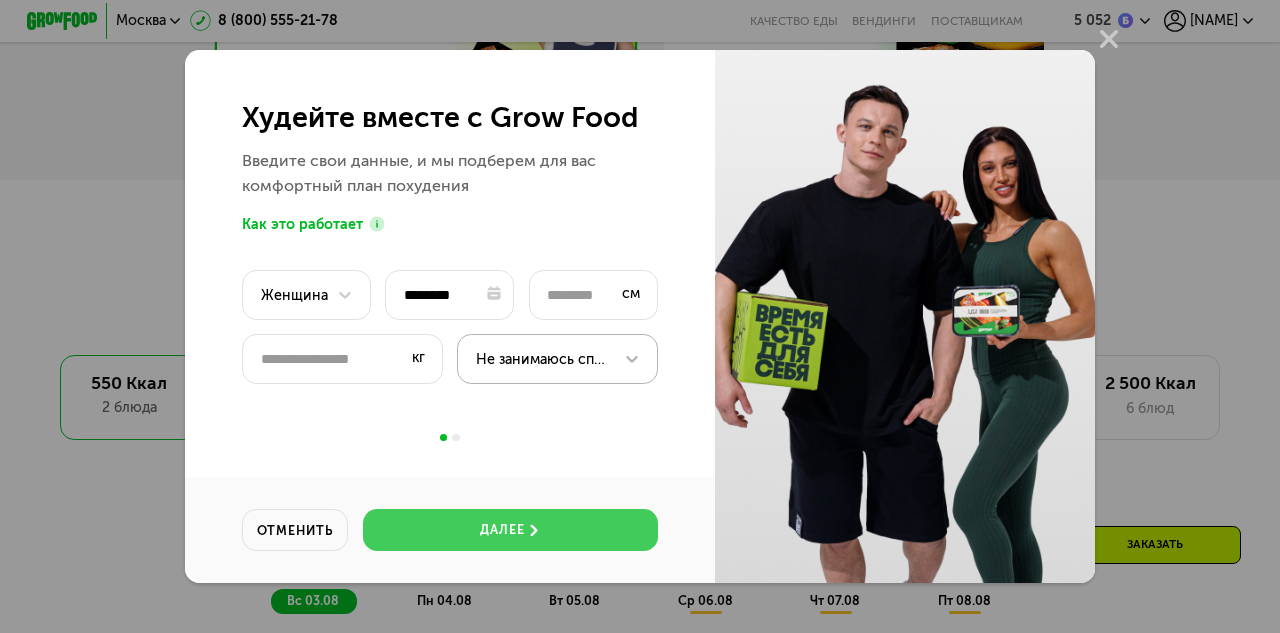 click on "далее" 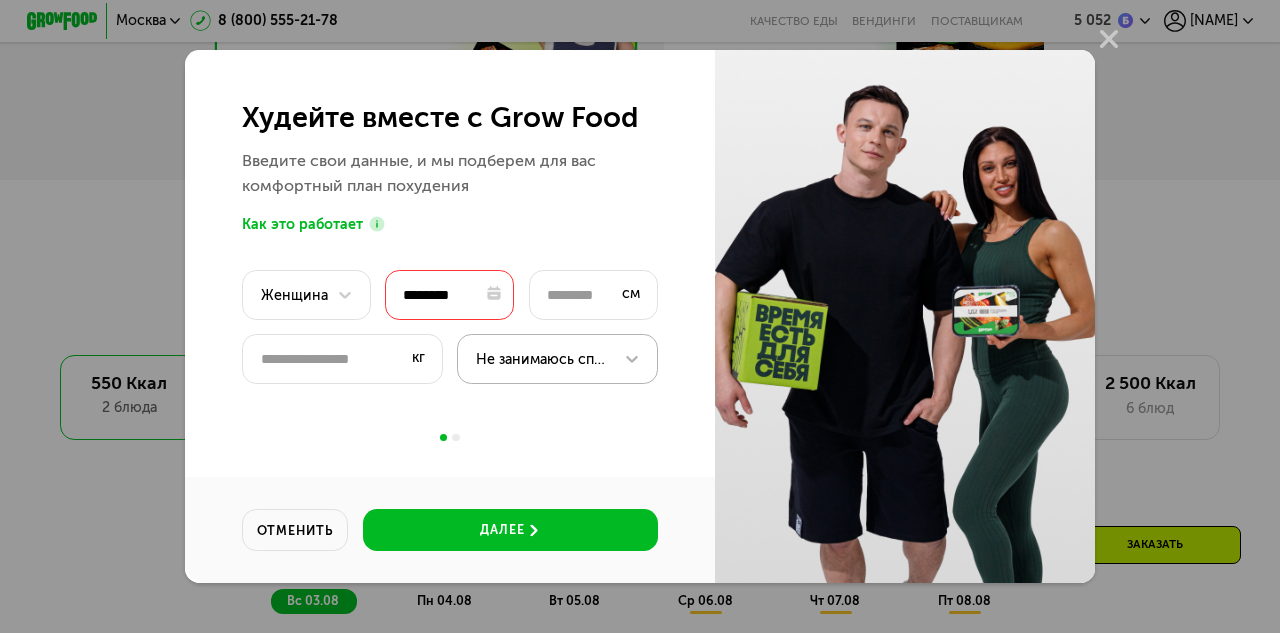 type 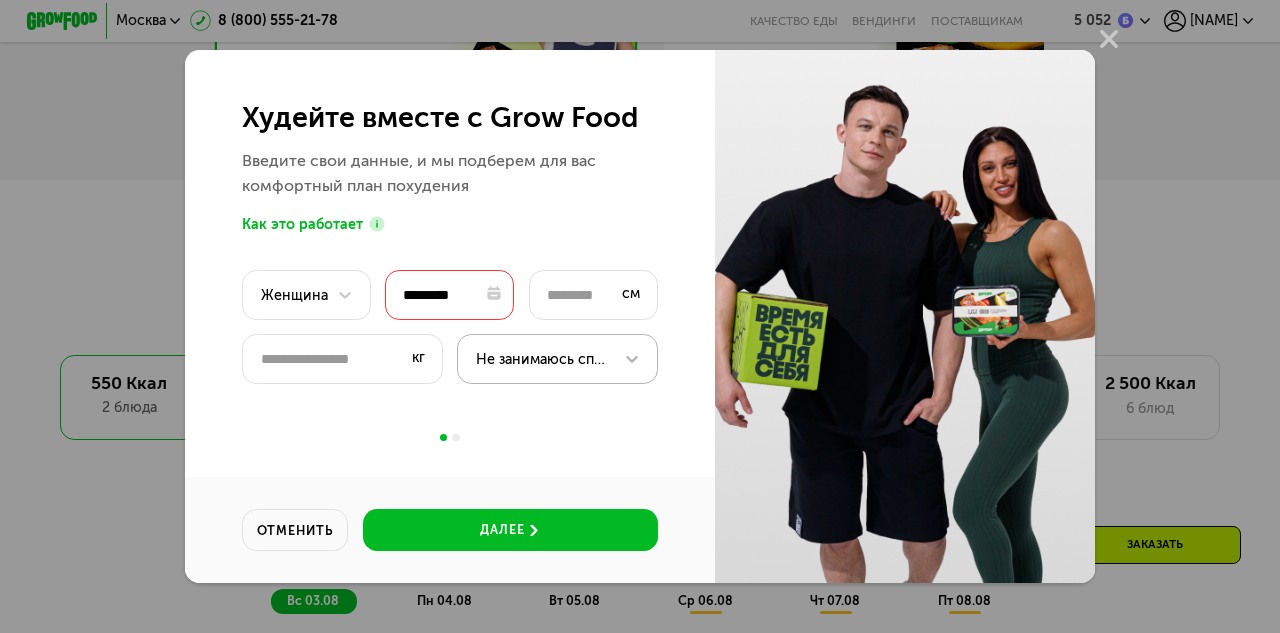 click on "********" at bounding box center [449, 295] 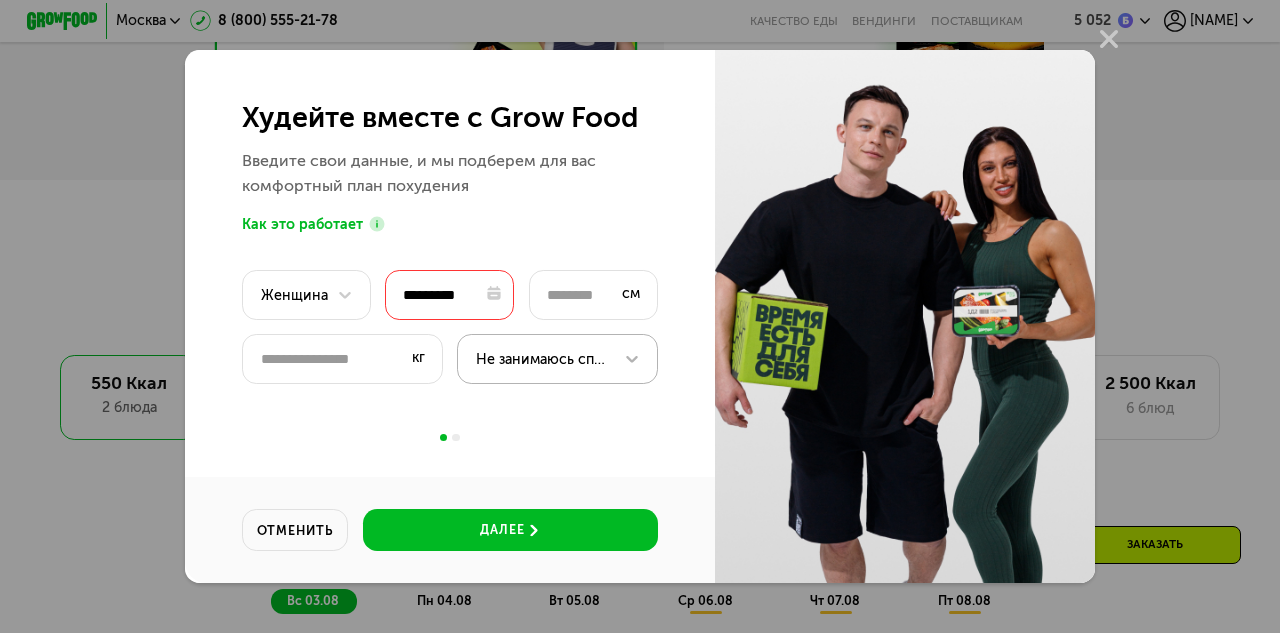 type on "**********" 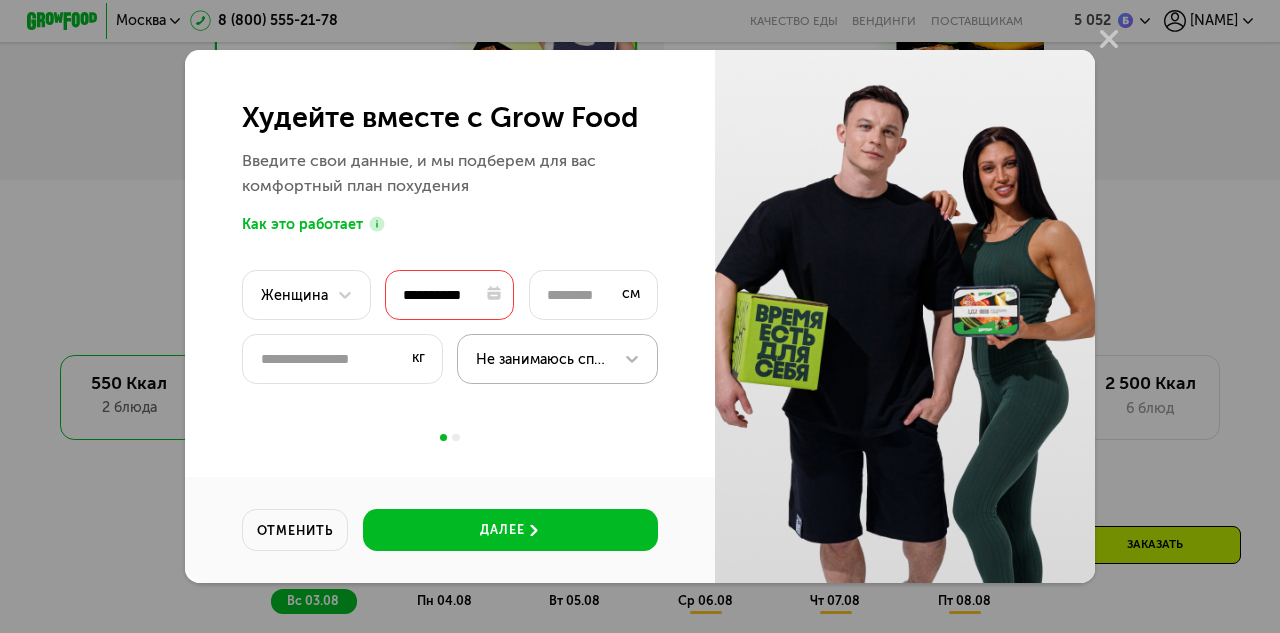 type on "**********" 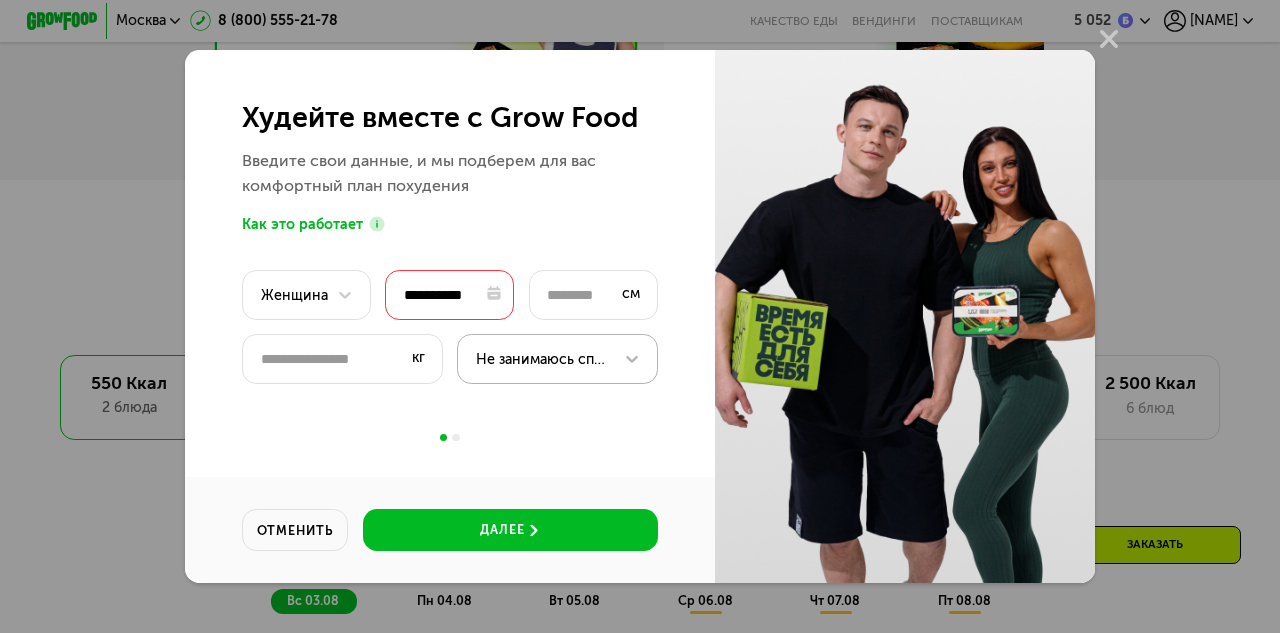 click at bounding box center [450, 437] 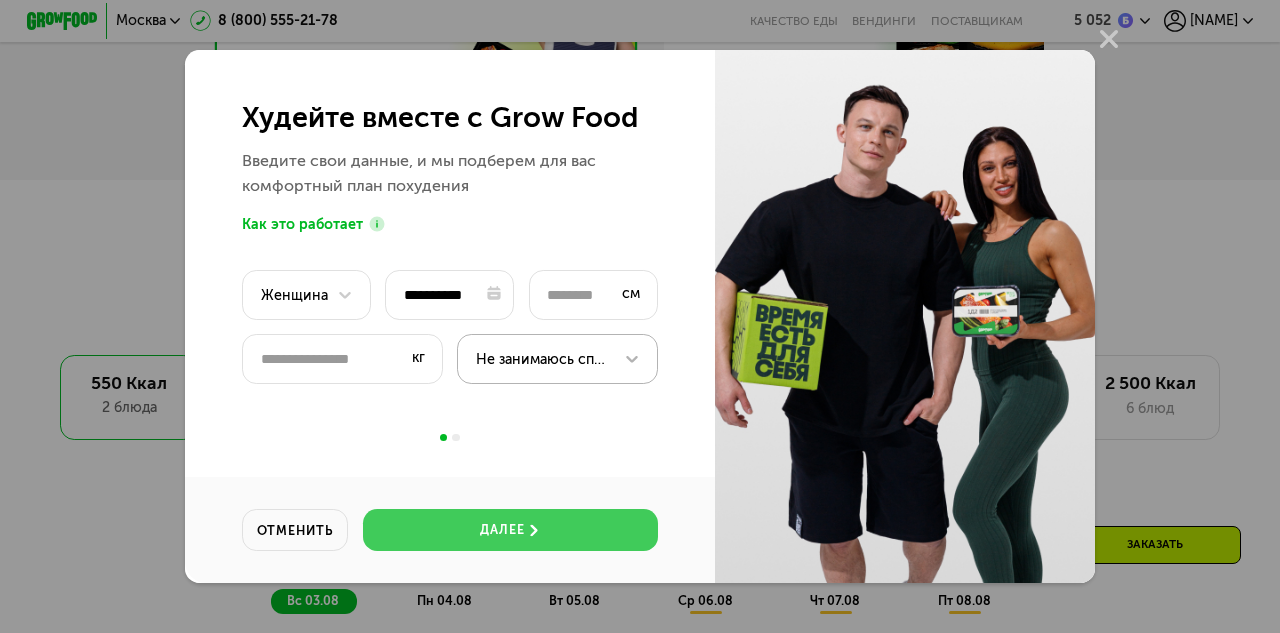 click on "далее" 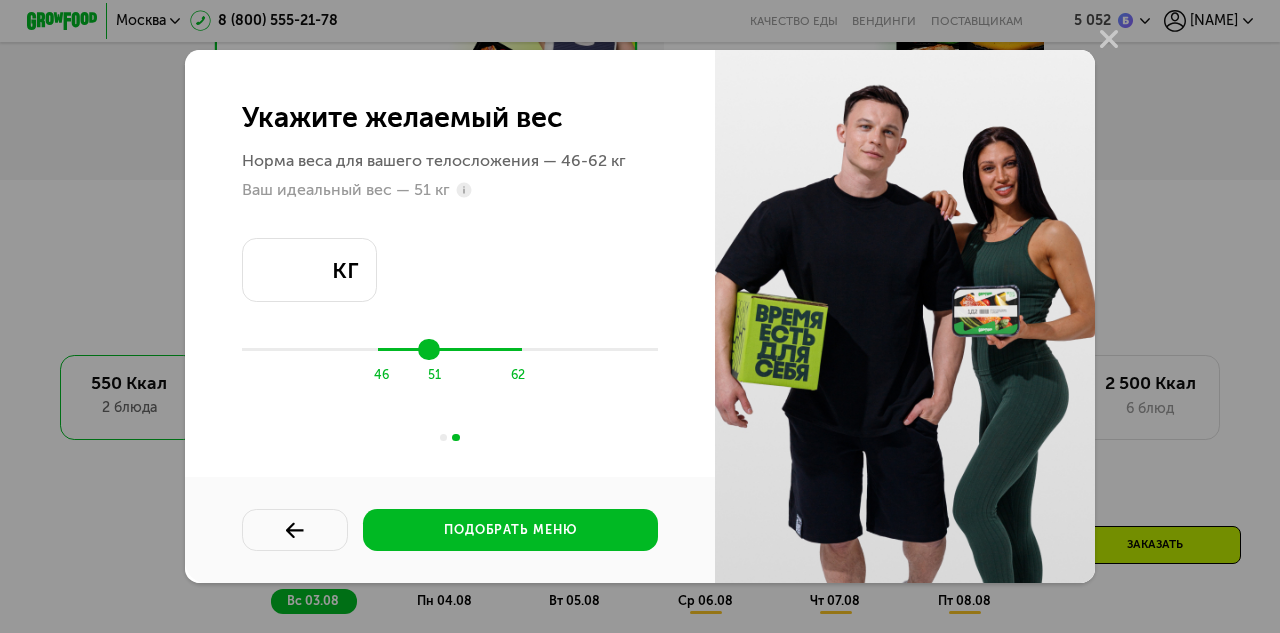 type on "**" 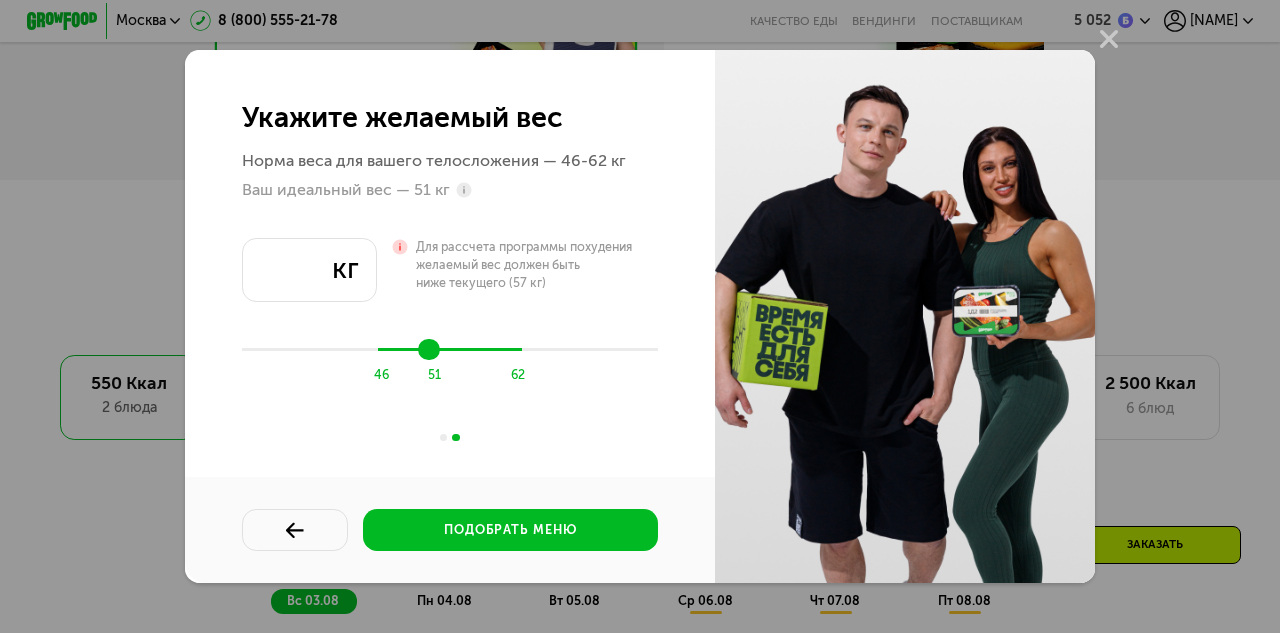 drag, startPoint x: 603, startPoint y: 349, endPoint x: 498, endPoint y: 358, distance: 105.38501 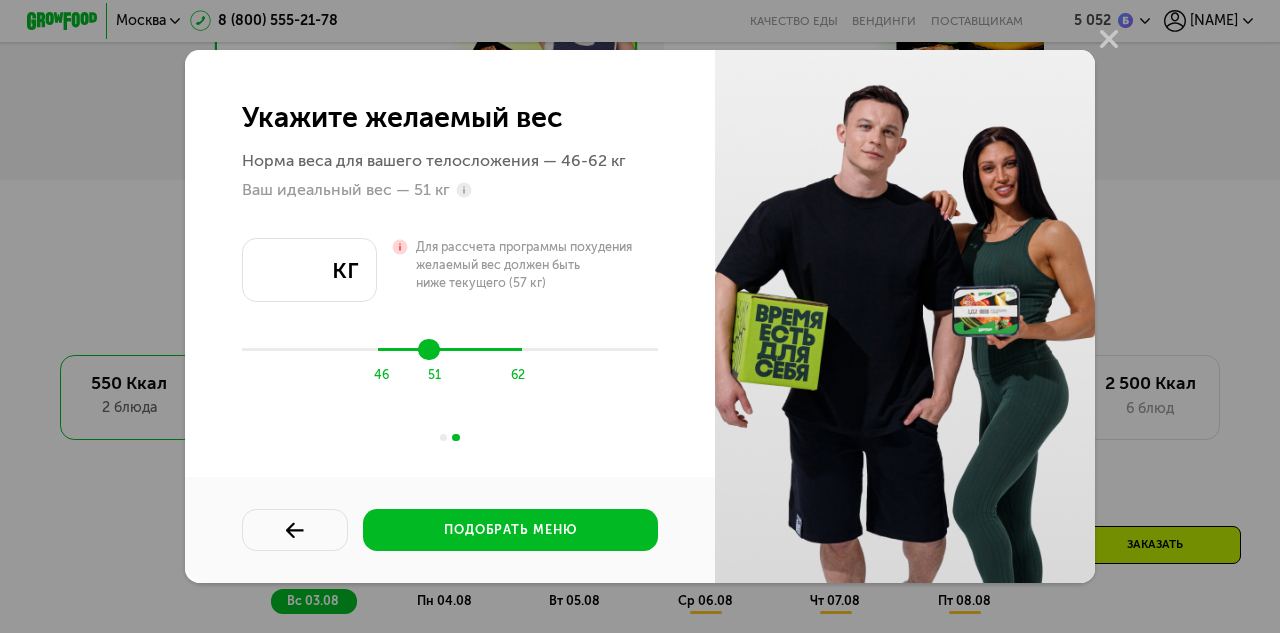 type on "**" 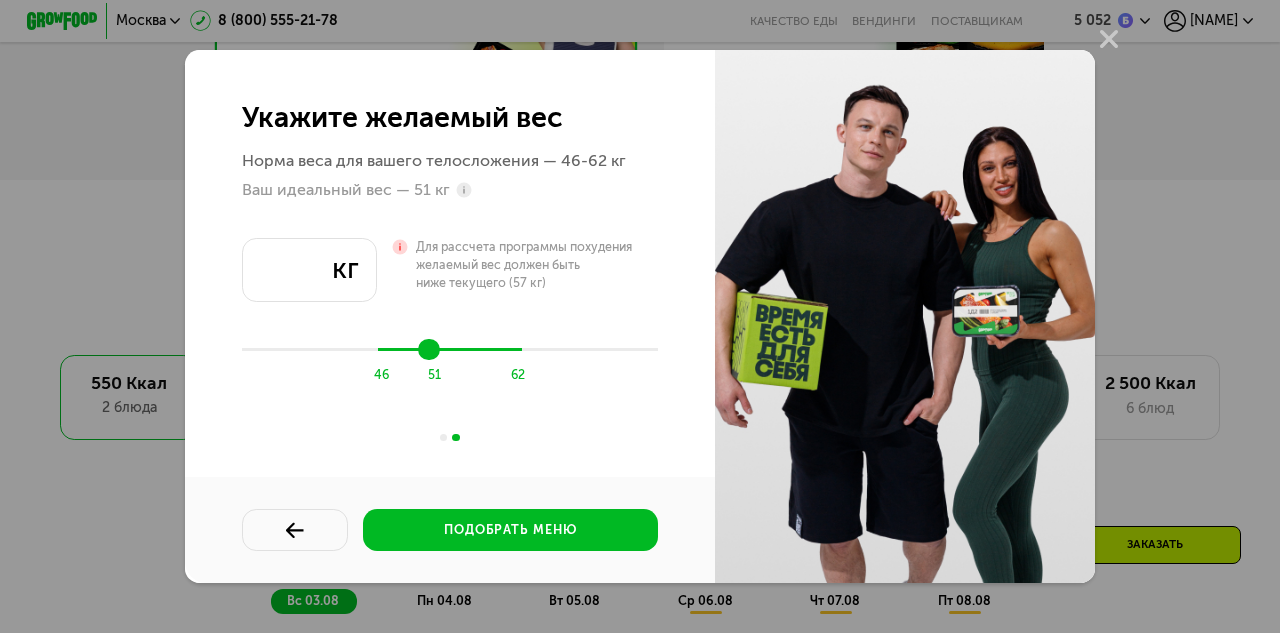 click at bounding box center [450, 349] 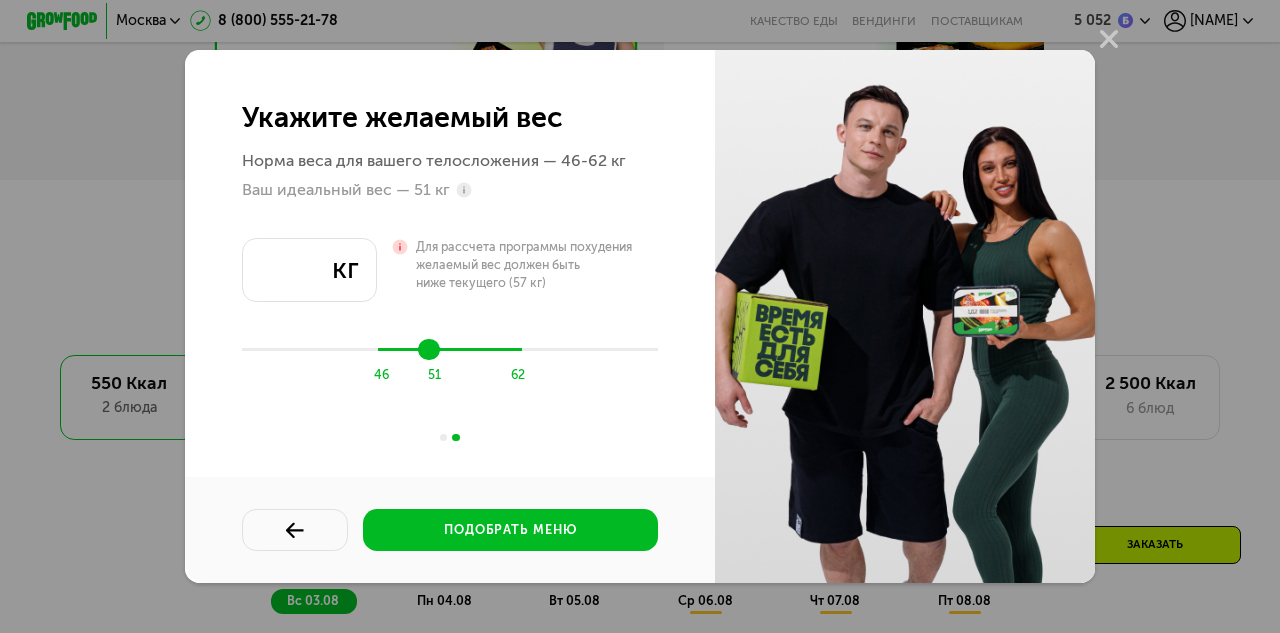 type on "**" 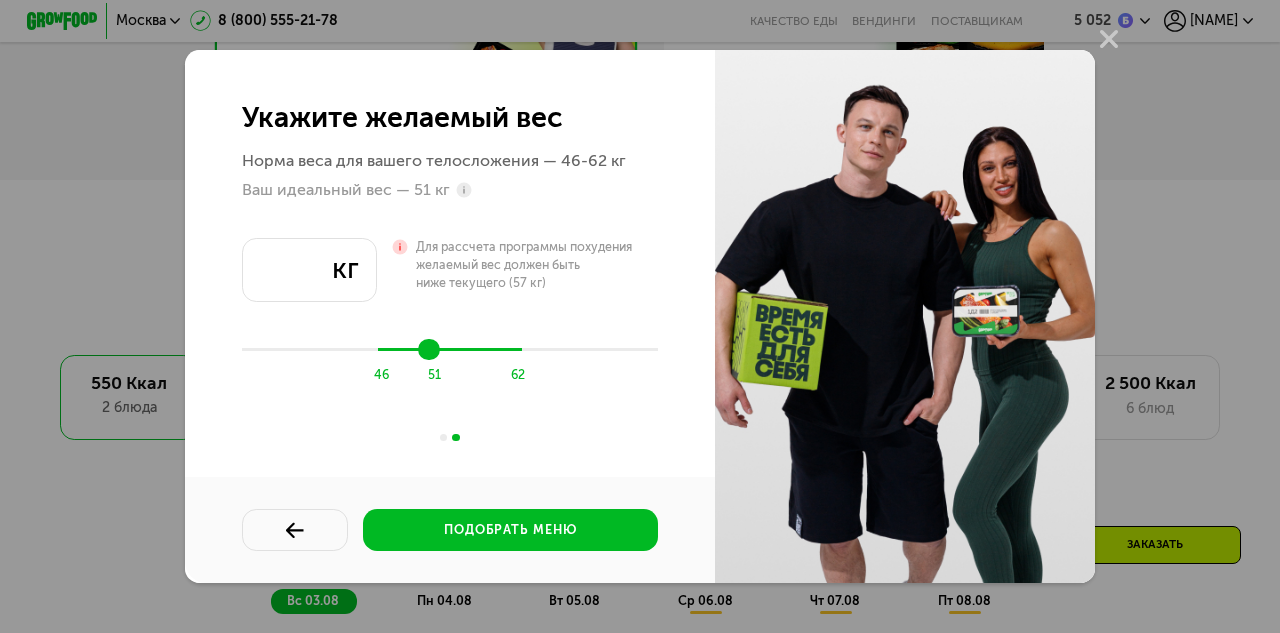 type on "**" 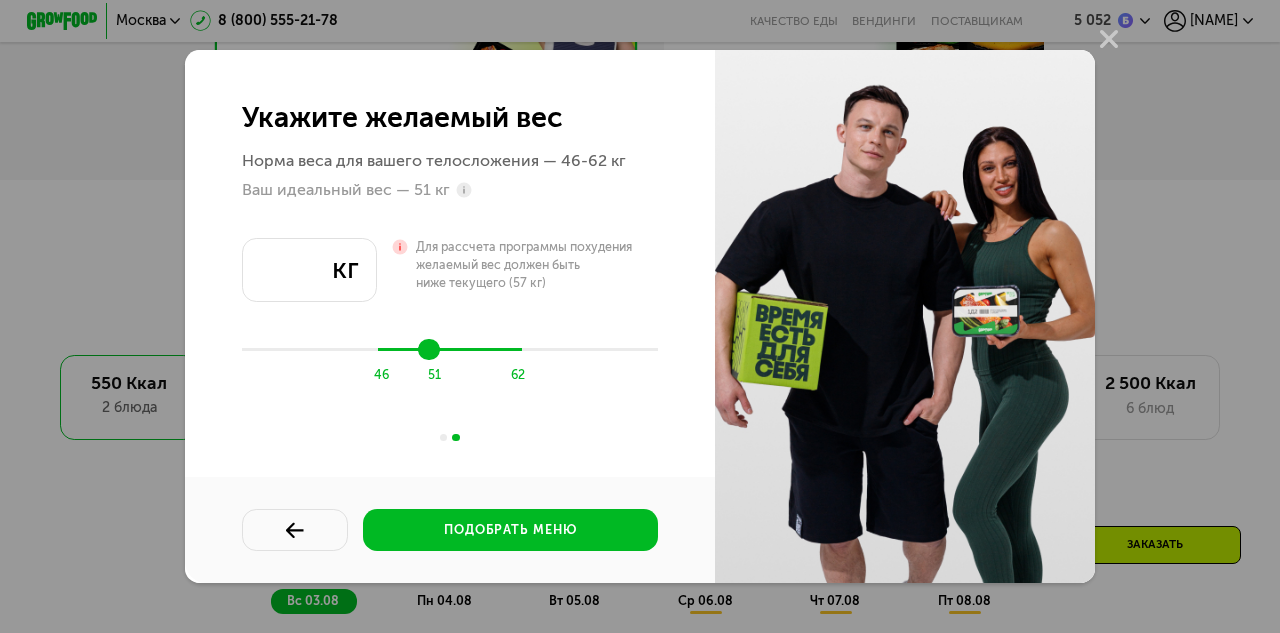 click at bounding box center [450, 349] 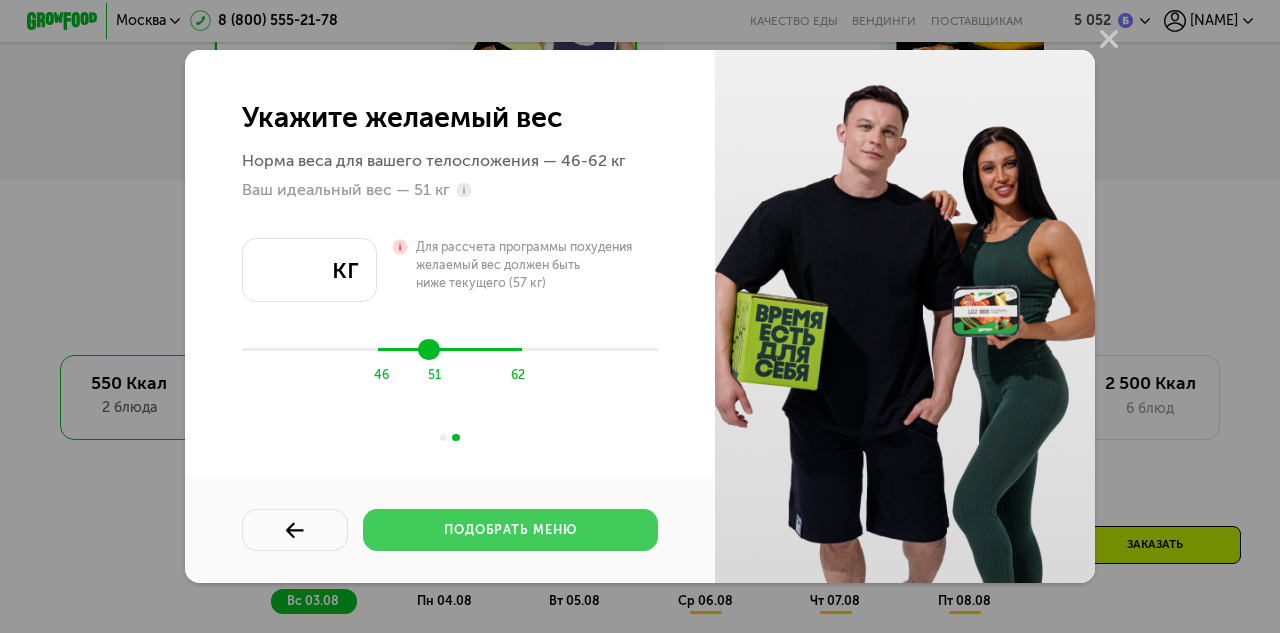 click on "подобрать меню" at bounding box center (510, 530) 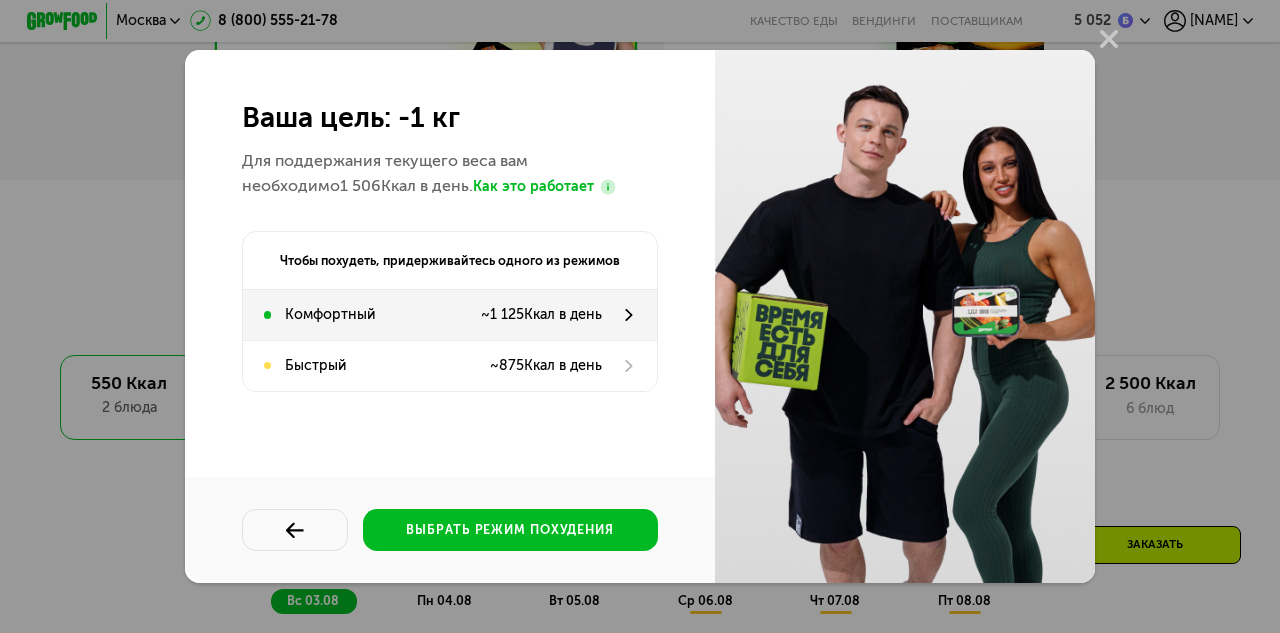 click on "Комфортный" at bounding box center (382, 314) 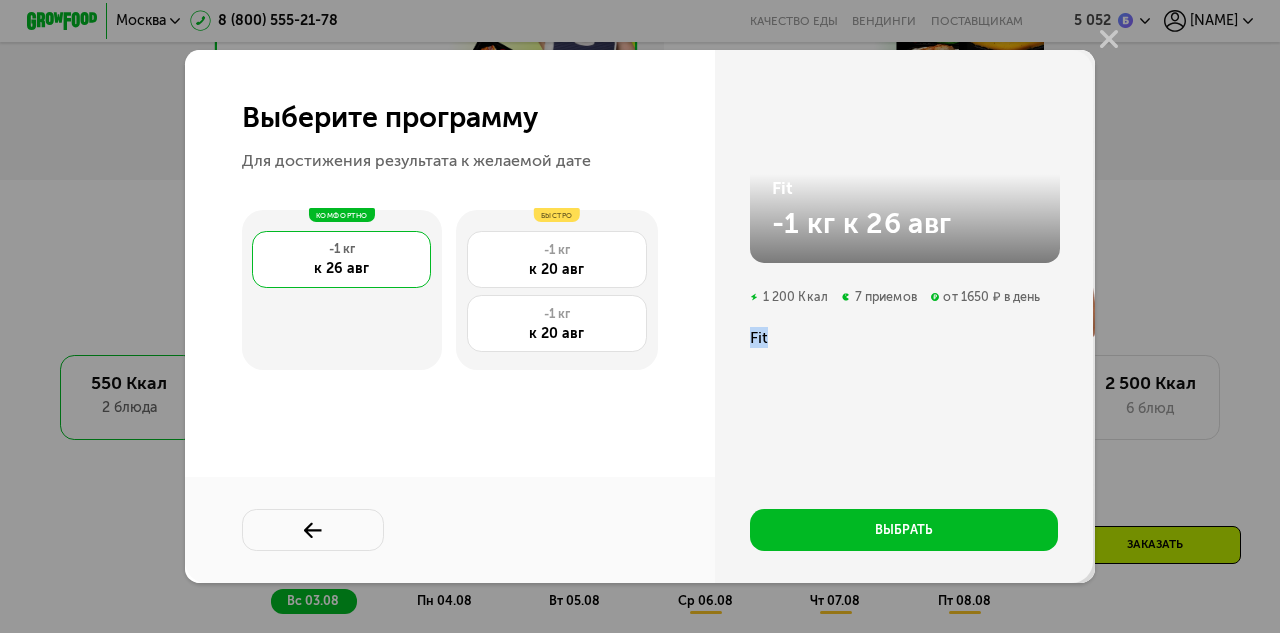 drag, startPoint x: 770, startPoint y: 351, endPoint x: 752, endPoint y: 347, distance: 18.439089 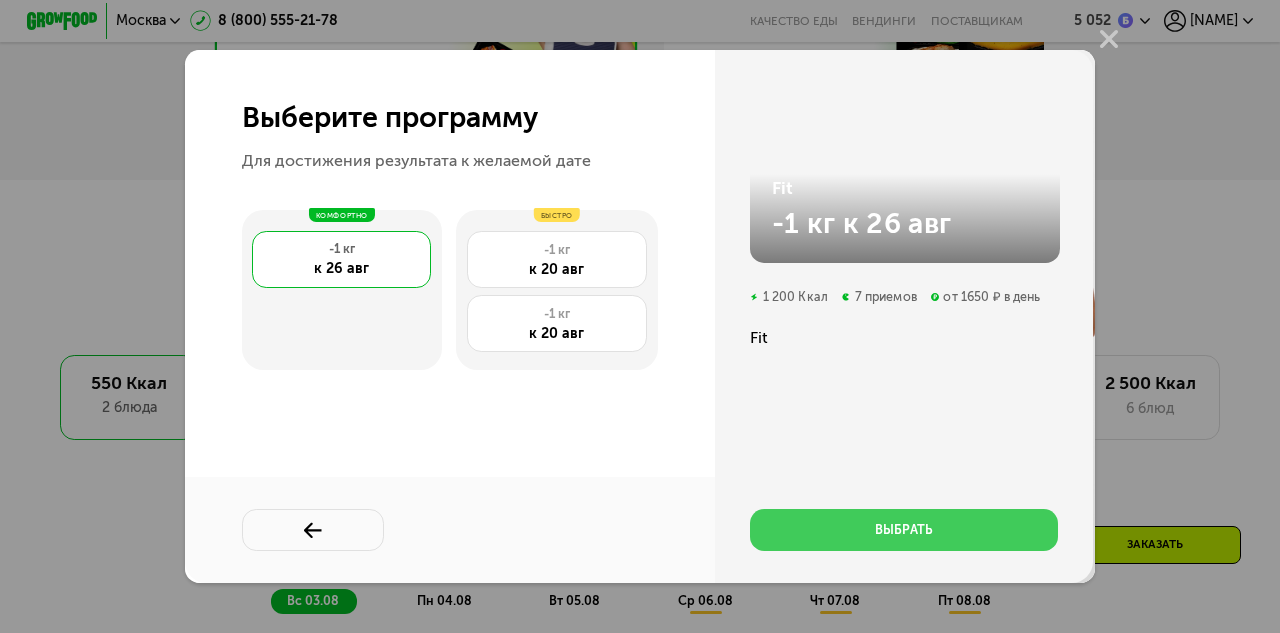drag, startPoint x: 830, startPoint y: 404, endPoint x: 885, endPoint y: 509, distance: 118.5327 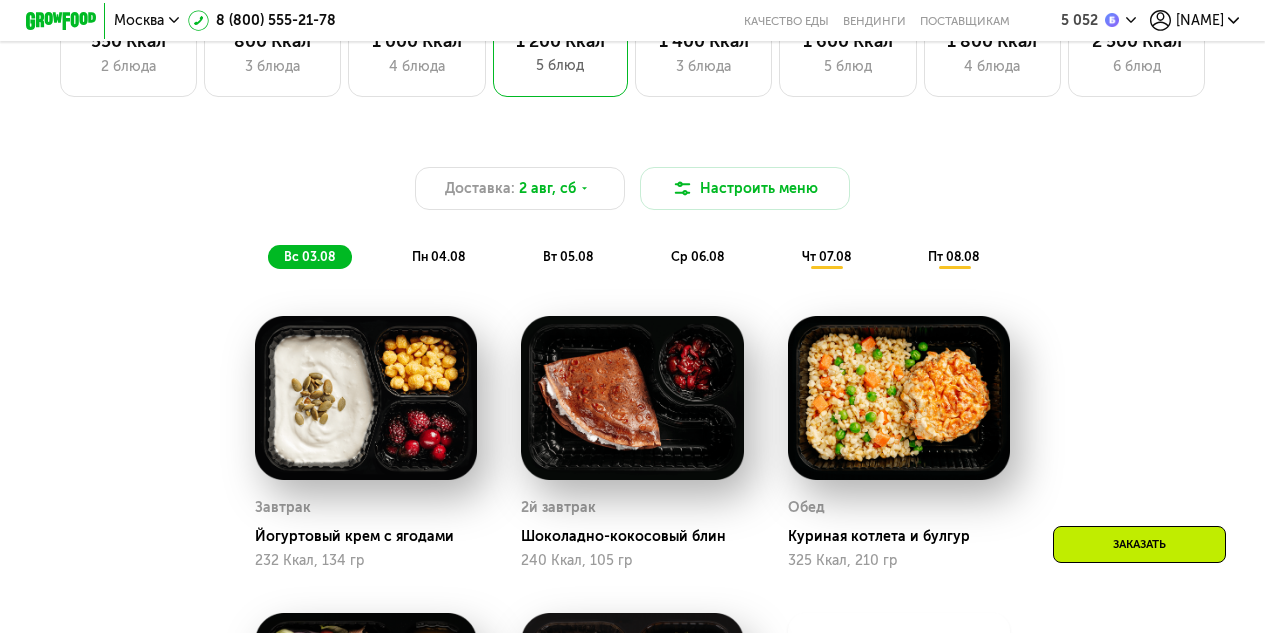 scroll, scrollTop: 1277, scrollLeft: 0, axis: vertical 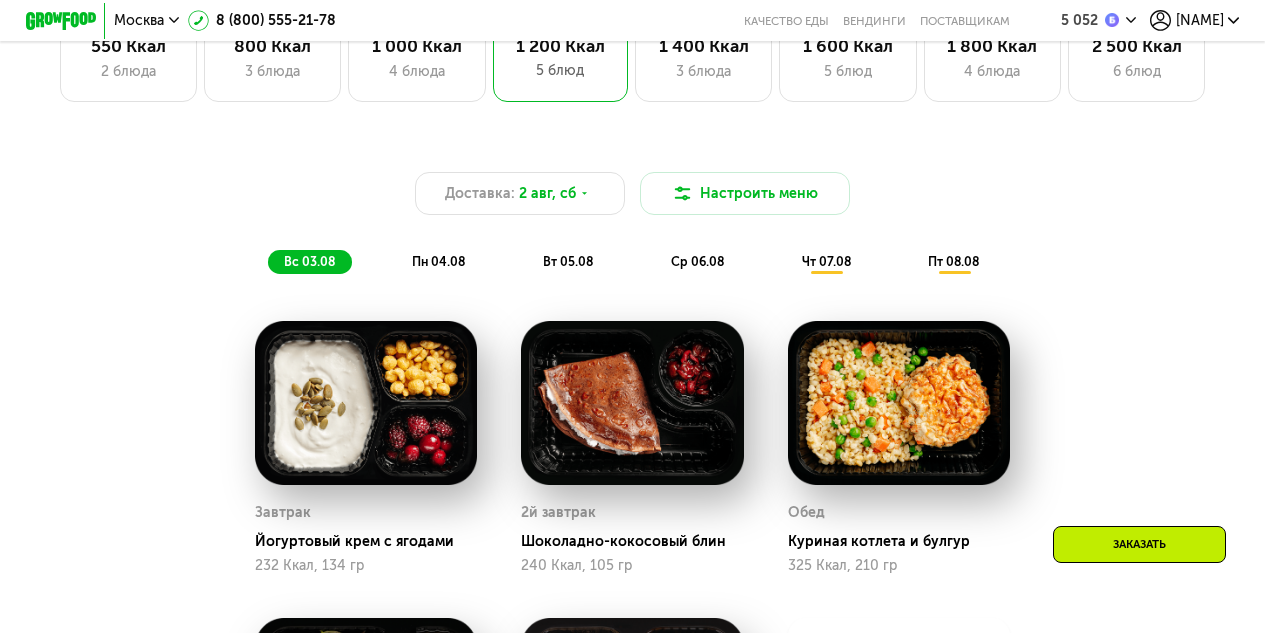 click on "Шоколадно-кокосовый блин" at bounding box center (639, 542) 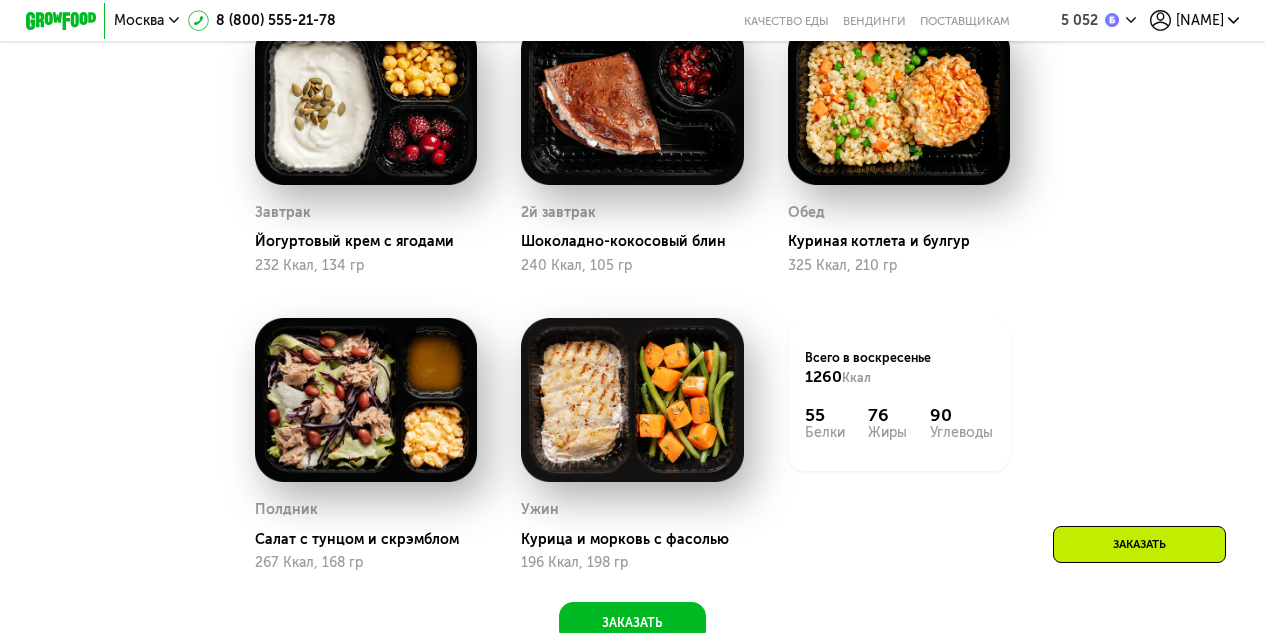 scroll, scrollTop: 1377, scrollLeft: 0, axis: vertical 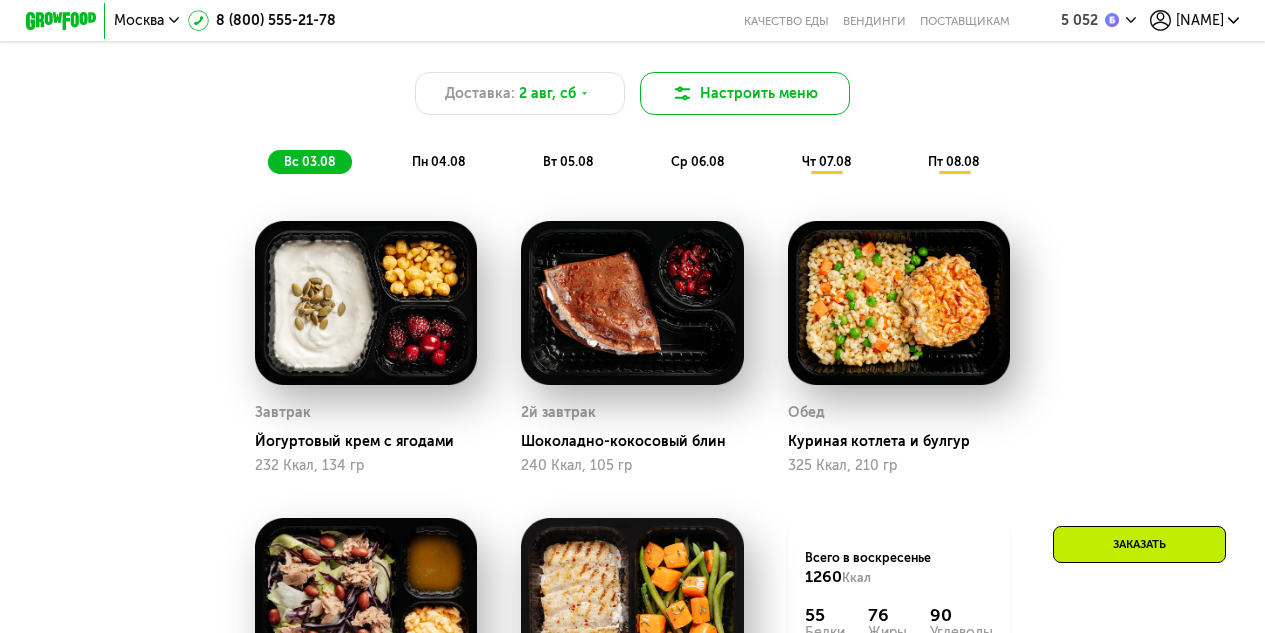 click on "Настроить меню" at bounding box center (745, 93) 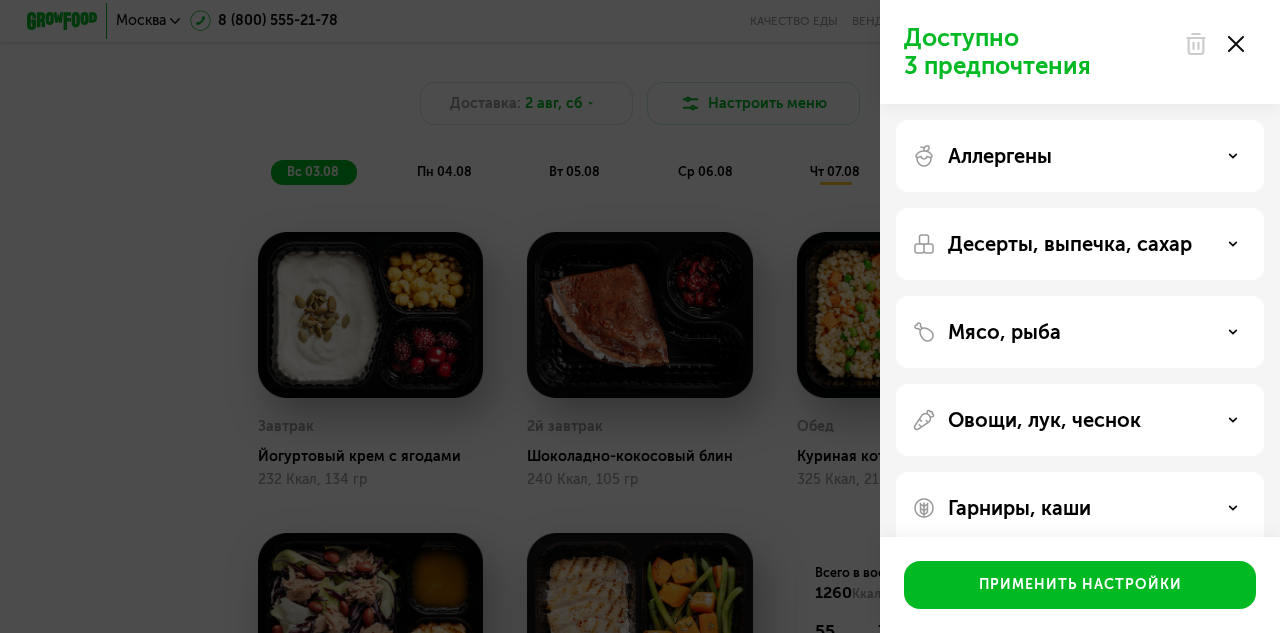 click on "Доступно 3 предпочтения Аллергены Десерты, выпечка, сахар Мясо, рыба Овощи, лук, чеснок Гарниры, каши  Применить настройки" 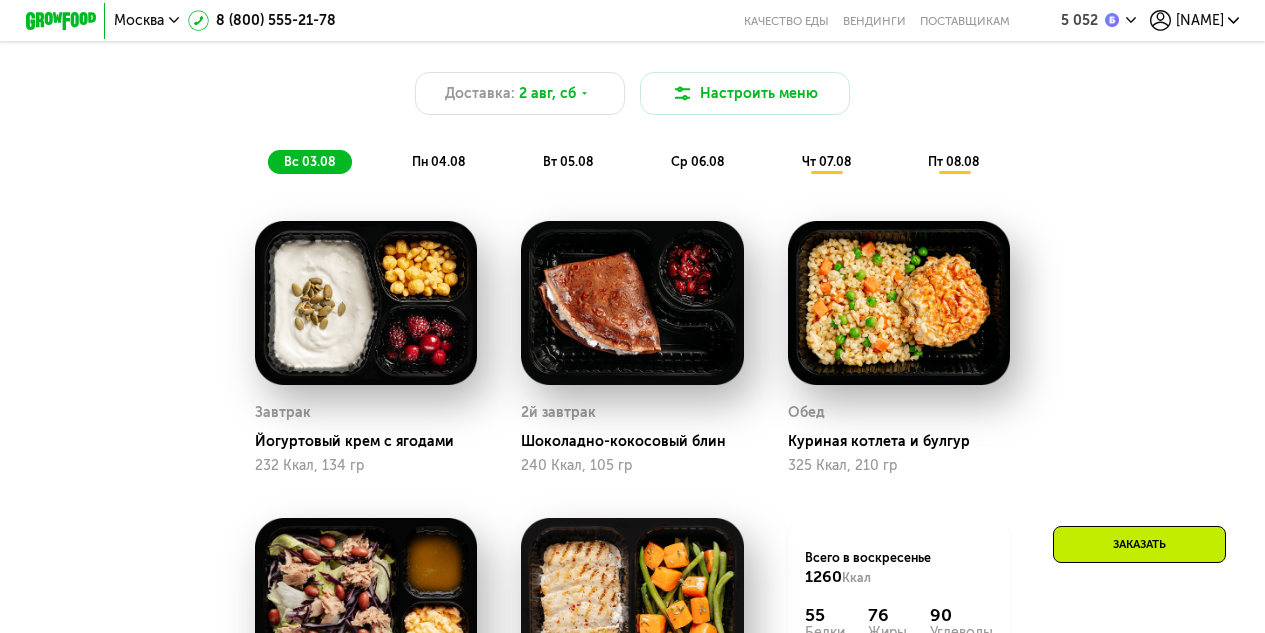 click on "чт 07.08" at bounding box center (826, 161) 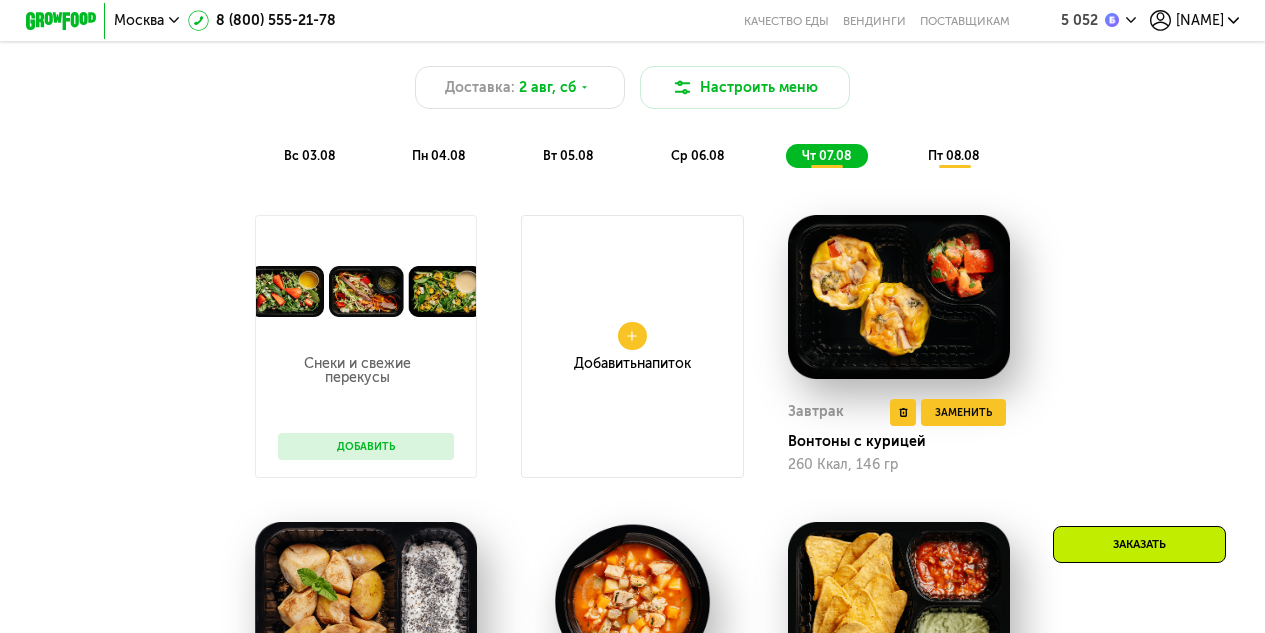 scroll, scrollTop: 1377, scrollLeft: 0, axis: vertical 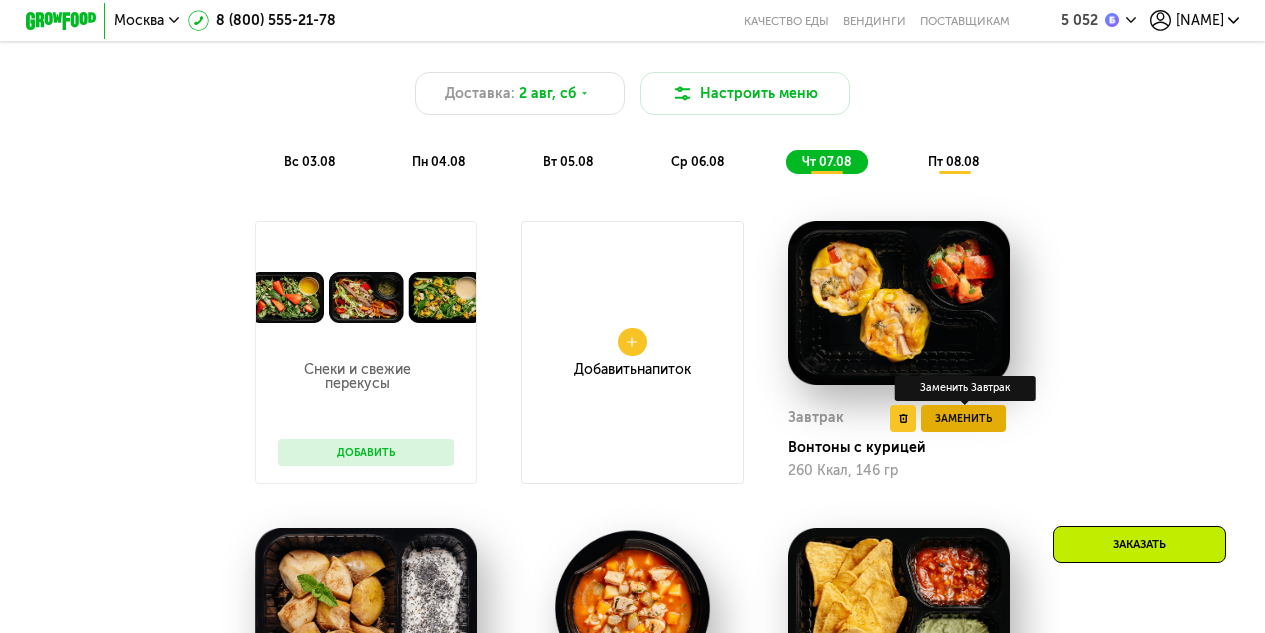 click on "Заменить" at bounding box center [963, 419] 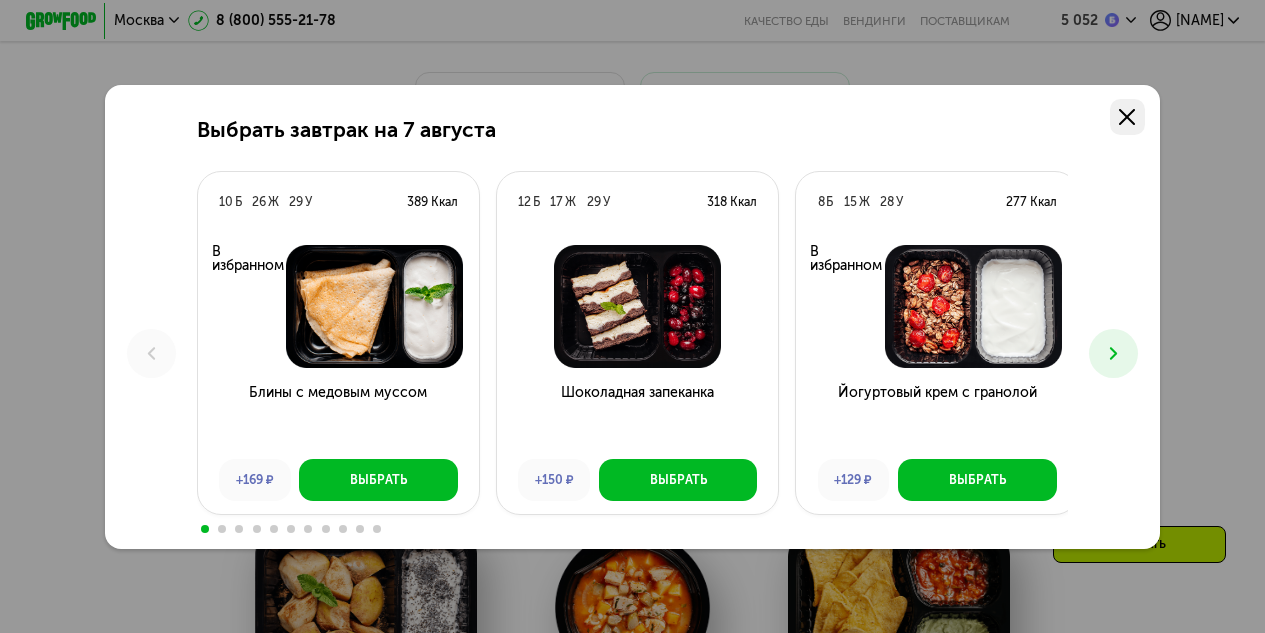 click 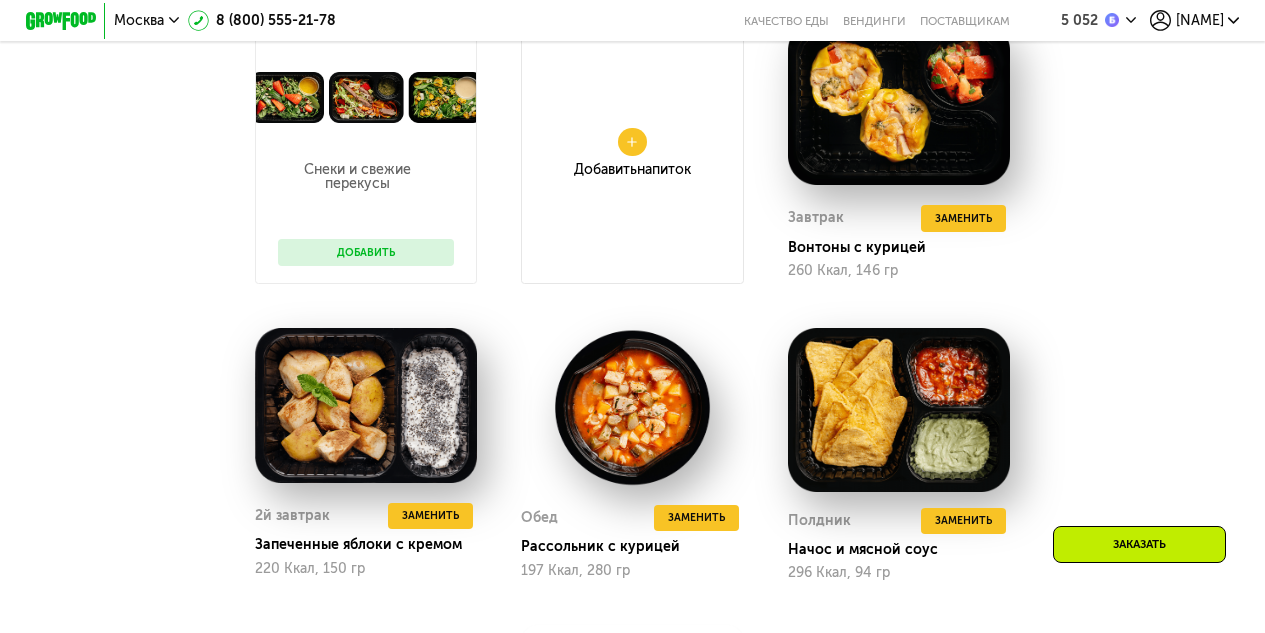 scroll, scrollTop: 1777, scrollLeft: 0, axis: vertical 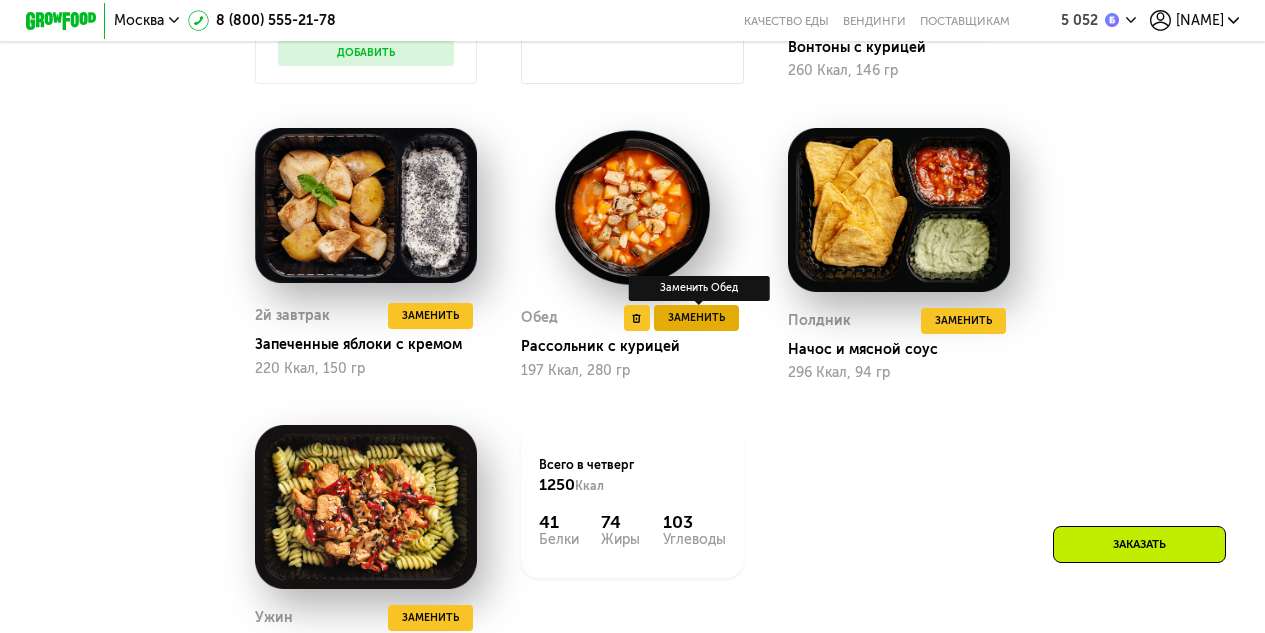 click on "Заменить" at bounding box center [696, 318] 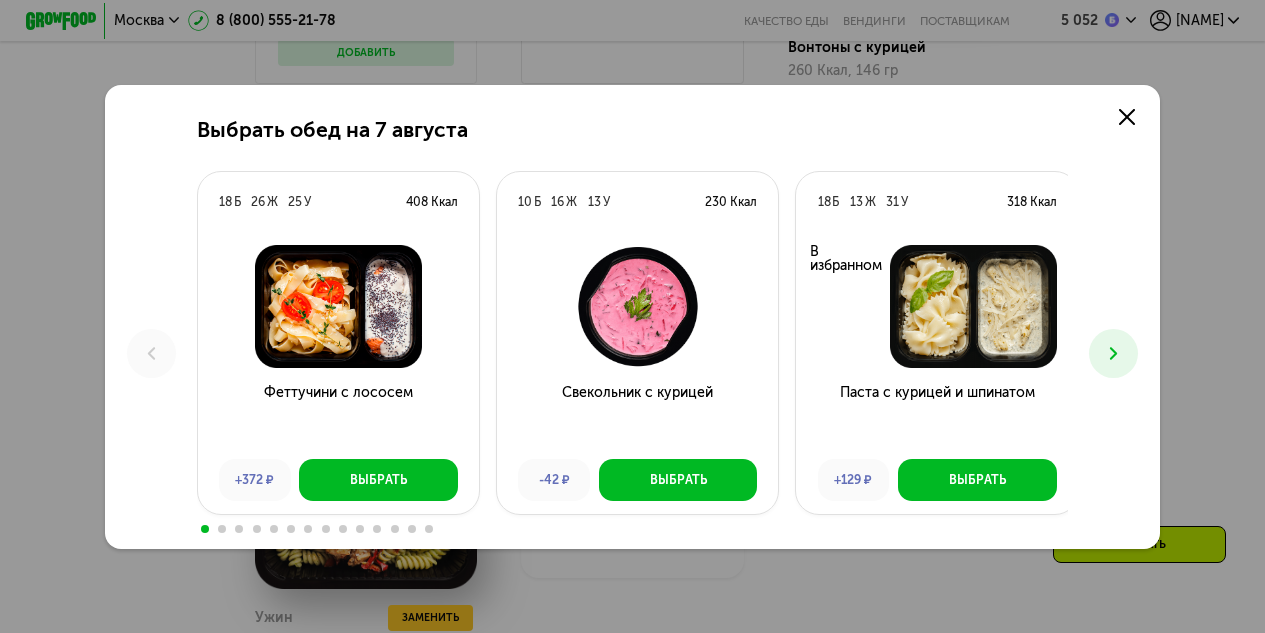click 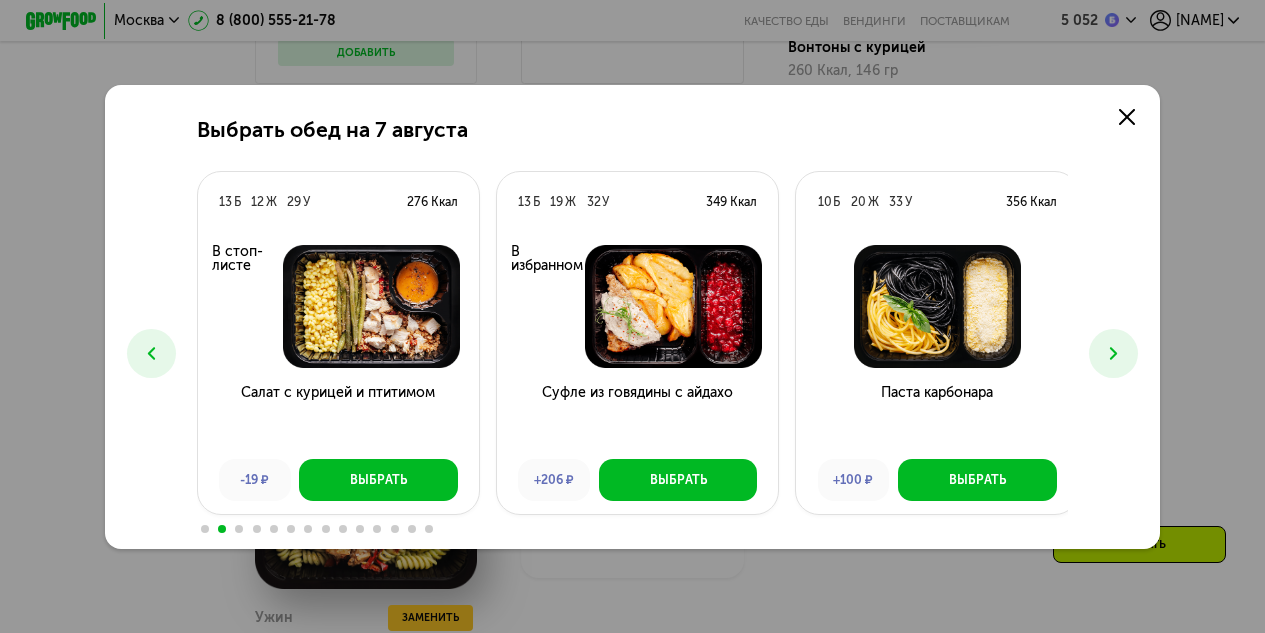 click 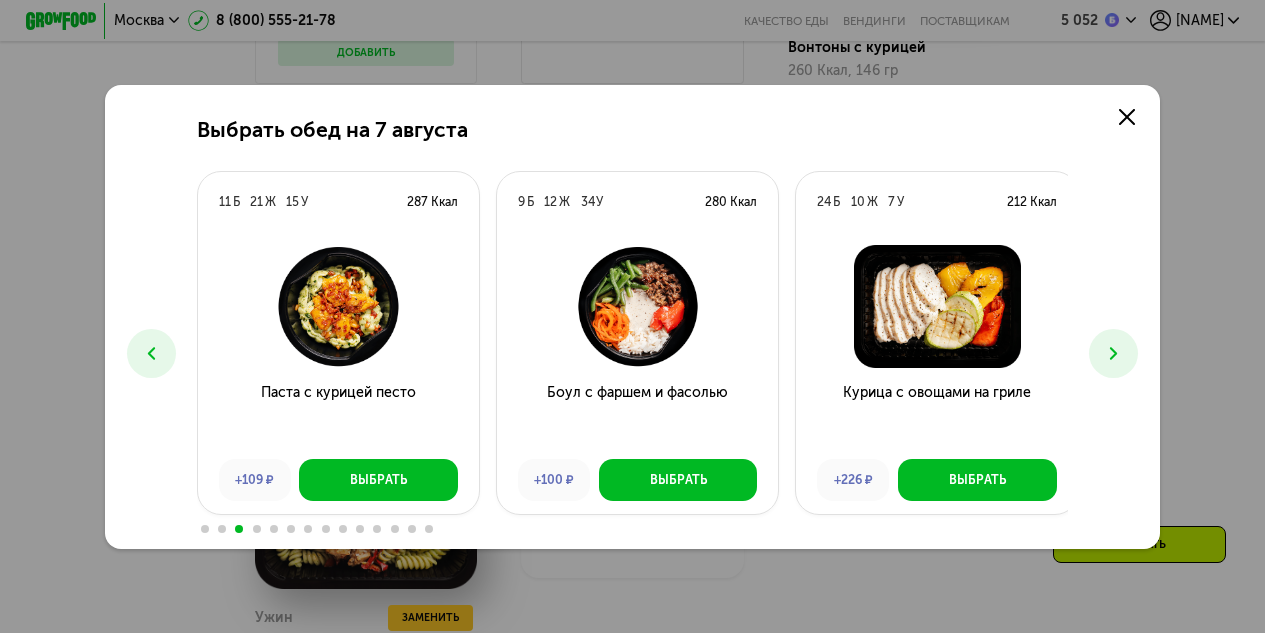 click 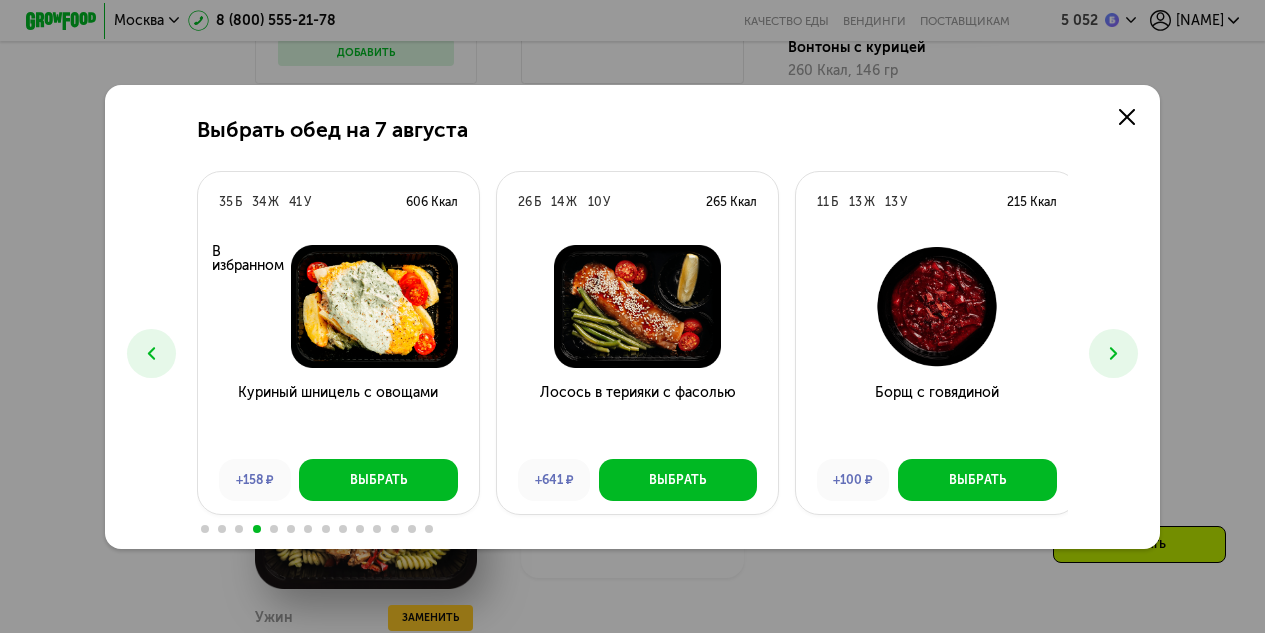 click 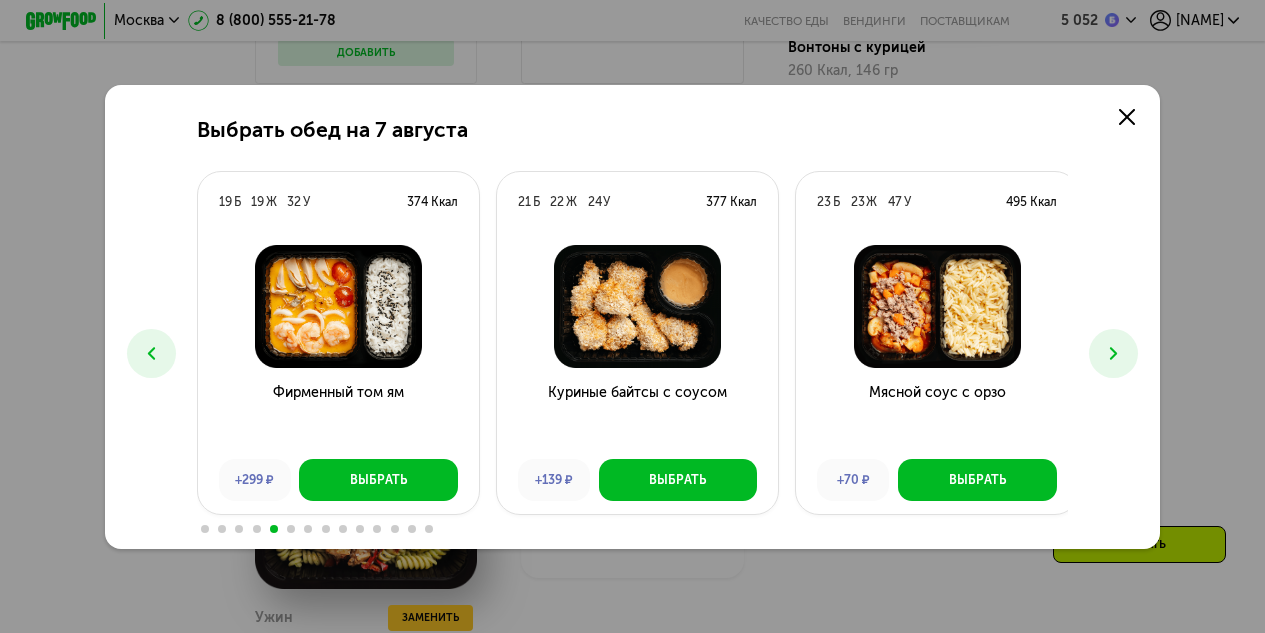 click 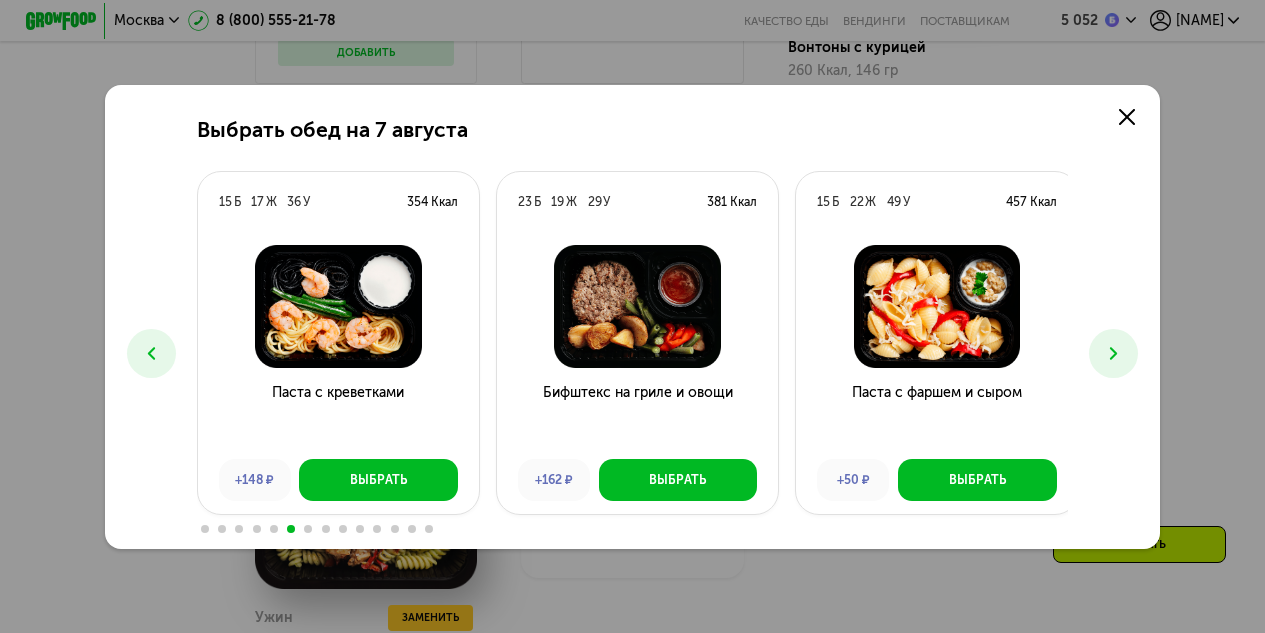click on "Выбрать обед на 7 августа 18 Б 26 Ж 25 У 408 Ккал Феттучини с лососем +372 ₽ Выбрать 10 Б 16 Ж 13 У 230 Ккал Свекольник с курицей -42 ₽ Выбрать 18 Б 13 Ж 31 У 318 Ккал В избранном Паста с курицей и шпинатом +129 ₽ Выбрать 13 Б 12 Ж 29 У 276 Ккал В стоп-листе Салат с курицей и птитимом -19 ₽ Выбрать 13 Б 19 Ж 32 У 349 Ккал В избранном Суфле из говядины с айдахо +206 ₽ Выбрать 10 Б 20 Ж 33 У 356 Ккал Паста карбонара +100 ₽ Выбрать 11 Б 21 Ж 15 У 287 Ккал Паста с курицей песто +109 ₽ Выбрать 9 Б 12 Ж 34 У 280 Ккал Боул с фаршем и фасолью +100 ₽ Выбрать 24 Б 10 Ж 7 У 212 Ккал +226 ₽ Выбрать 35 Б 34 Ж" 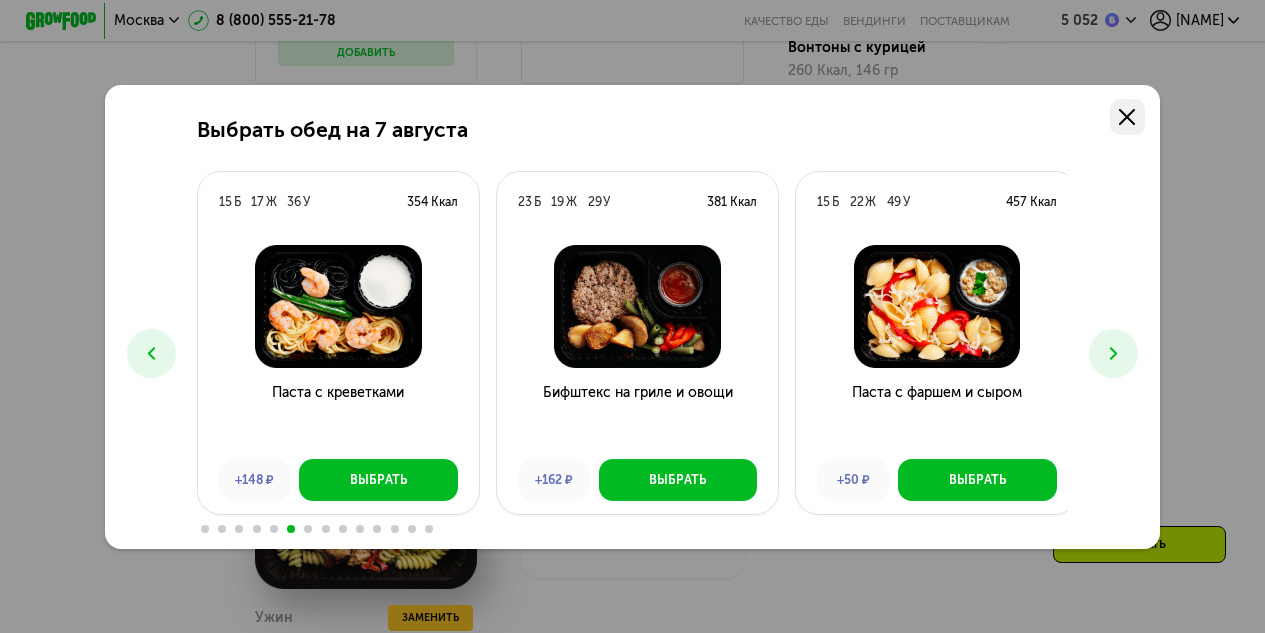 click 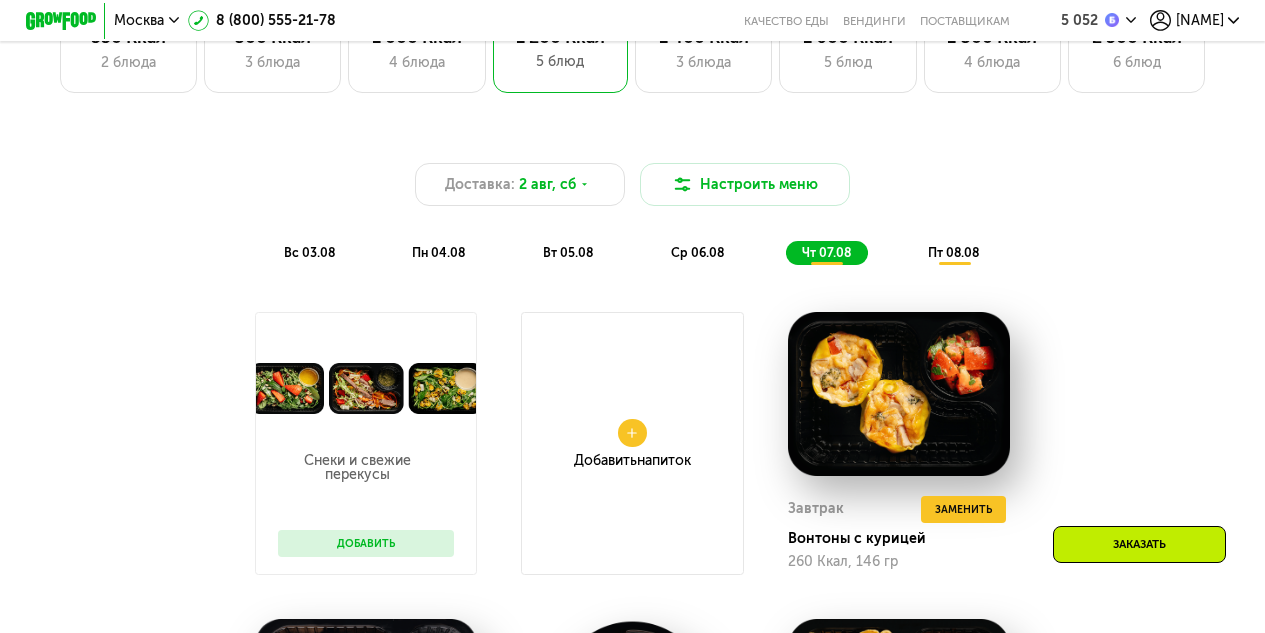 scroll, scrollTop: 1477, scrollLeft: 0, axis: vertical 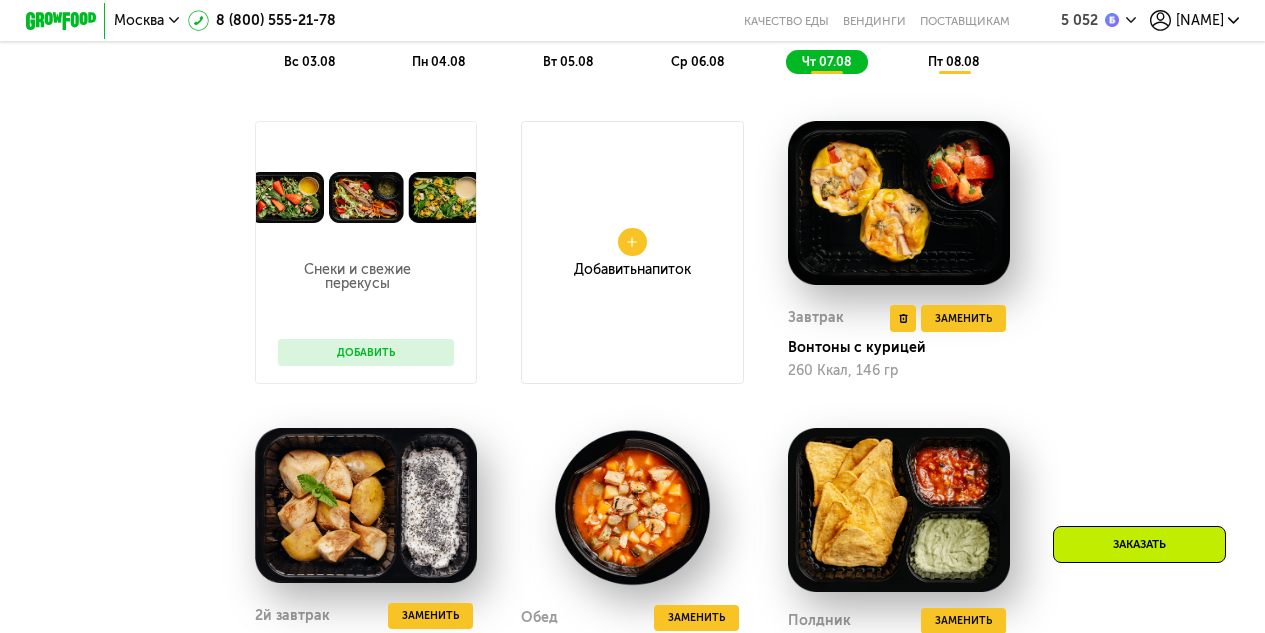 click at bounding box center (899, 203) 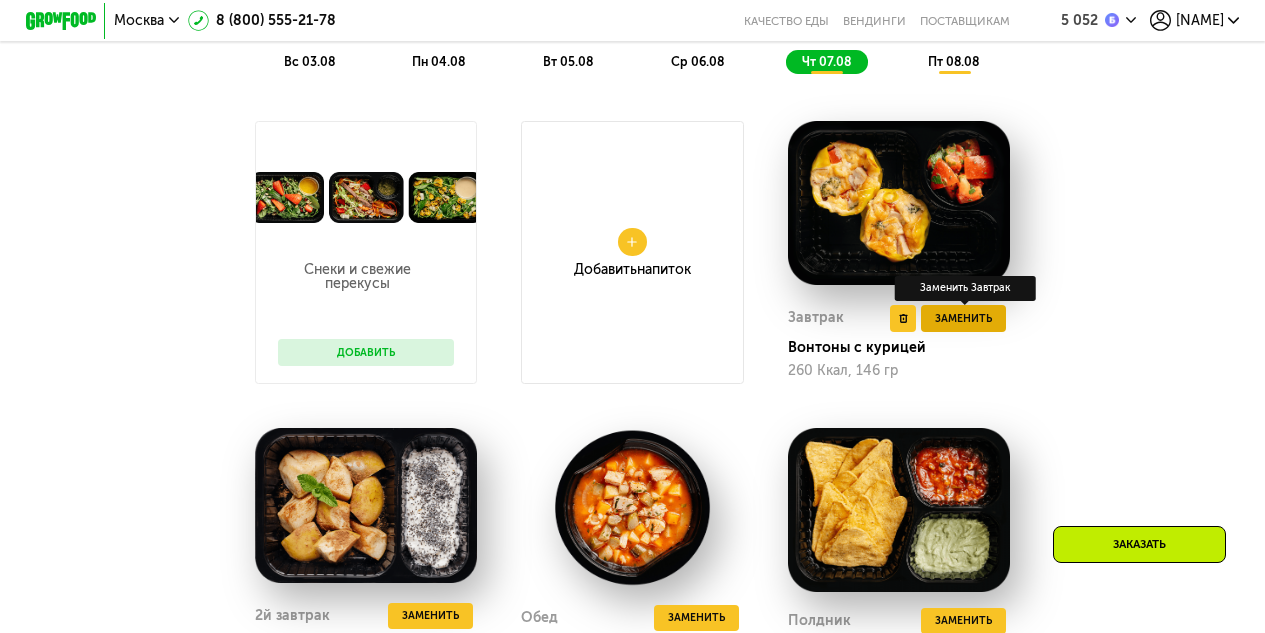 click on "Заменить" at bounding box center (963, 319) 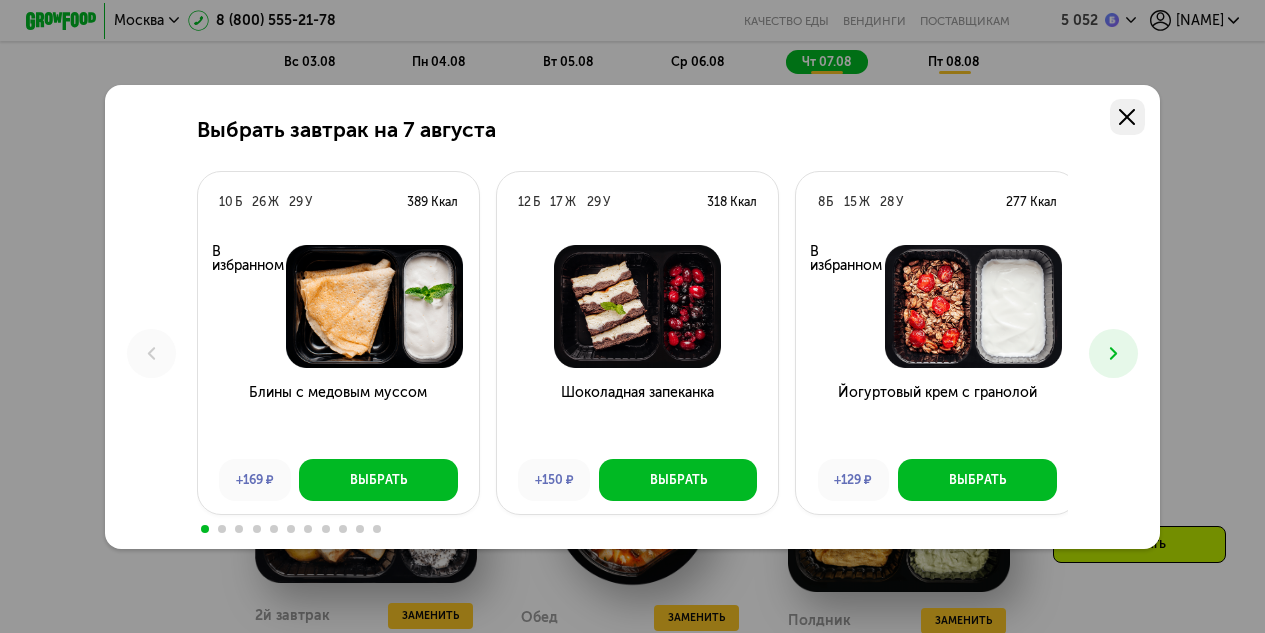 click 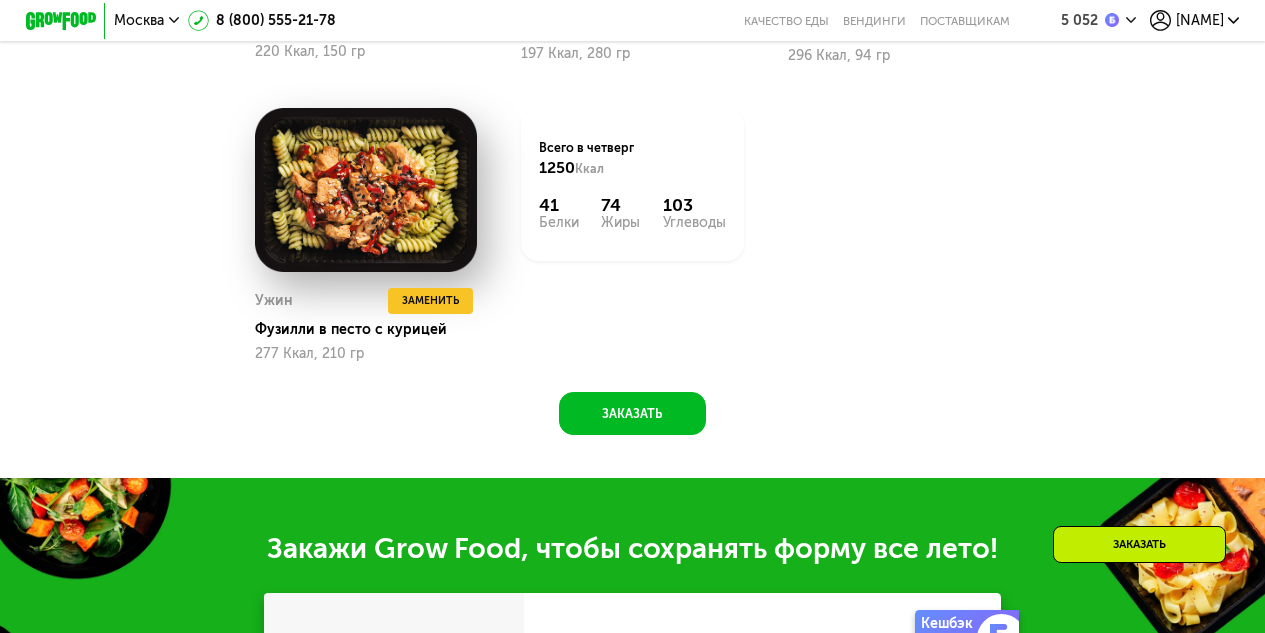 scroll, scrollTop: 2177, scrollLeft: 0, axis: vertical 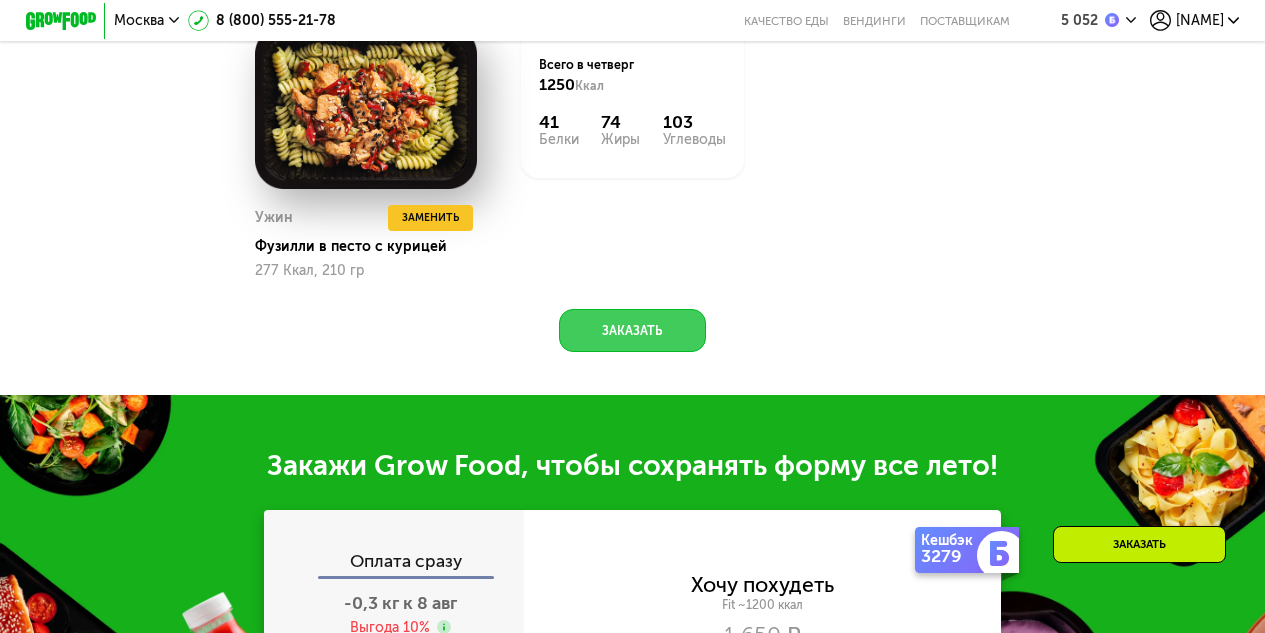 click on "Заказать" 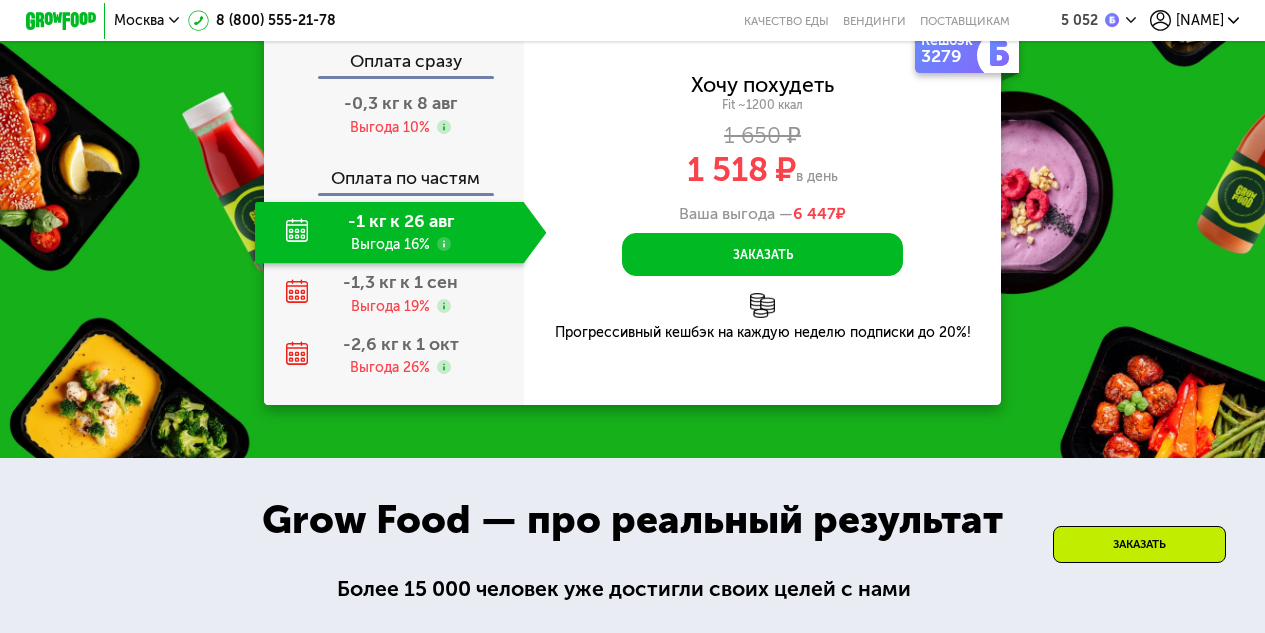 scroll, scrollTop: 2577, scrollLeft: 0, axis: vertical 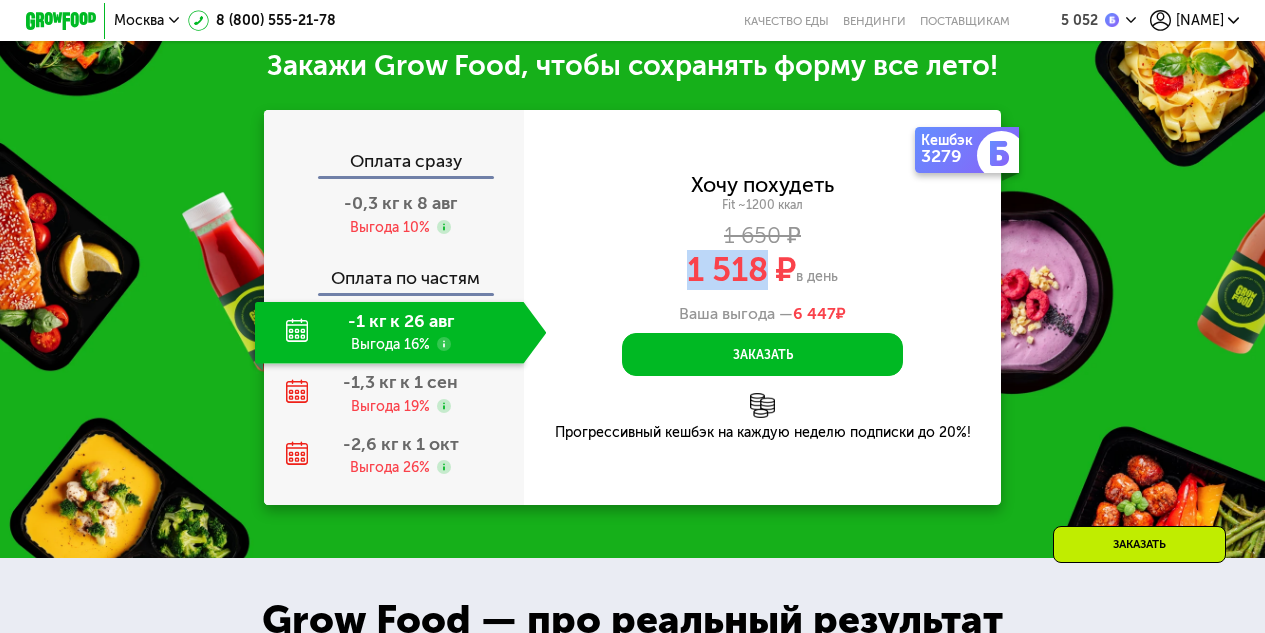 drag, startPoint x: 676, startPoint y: 280, endPoint x: 759, endPoint y: 288, distance: 83.38465 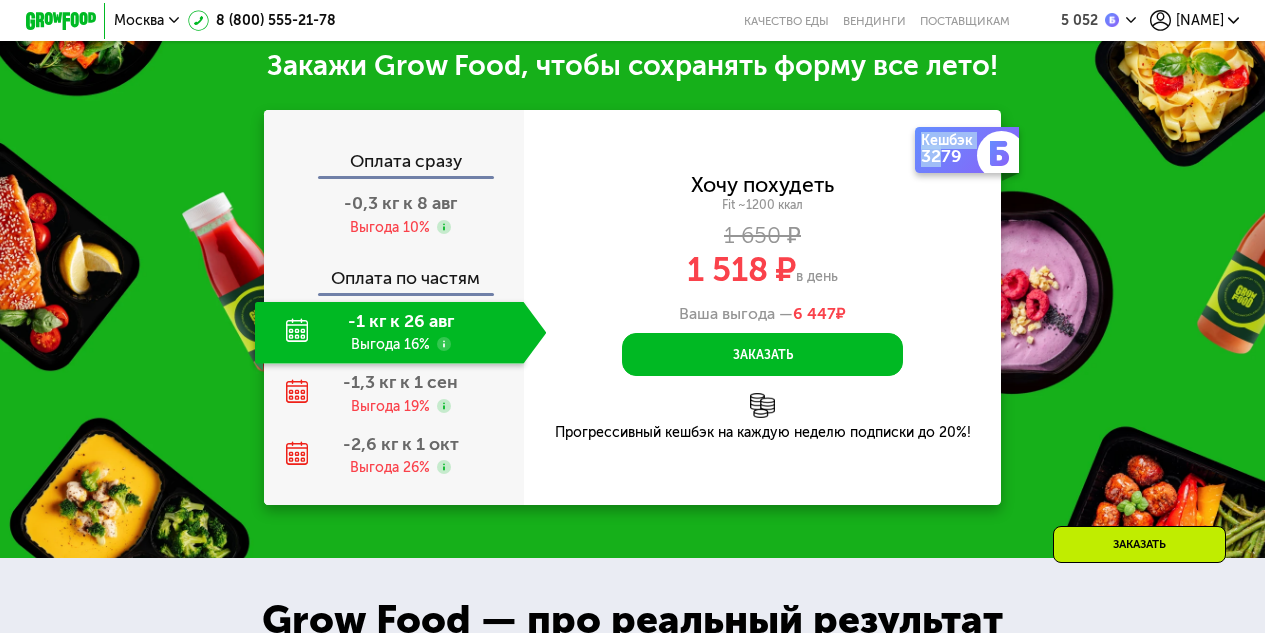drag, startPoint x: 921, startPoint y: 165, endPoint x: 869, endPoint y: 234, distance: 86.40023 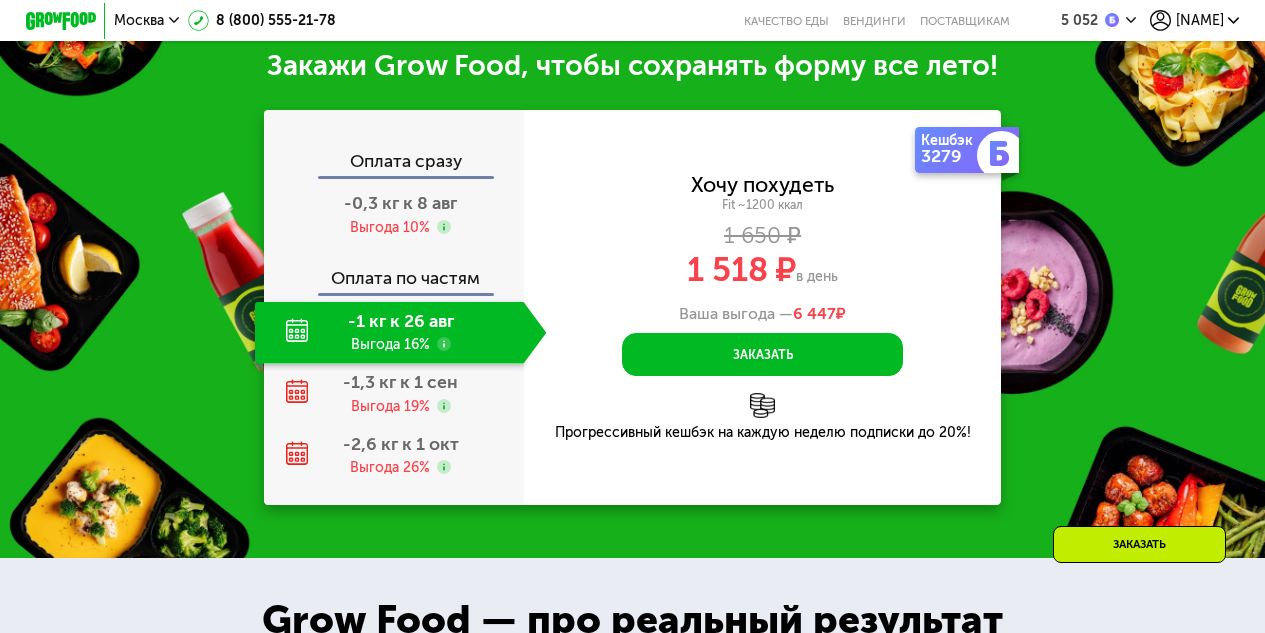click on "1 518 ₽" at bounding box center (741, 270) 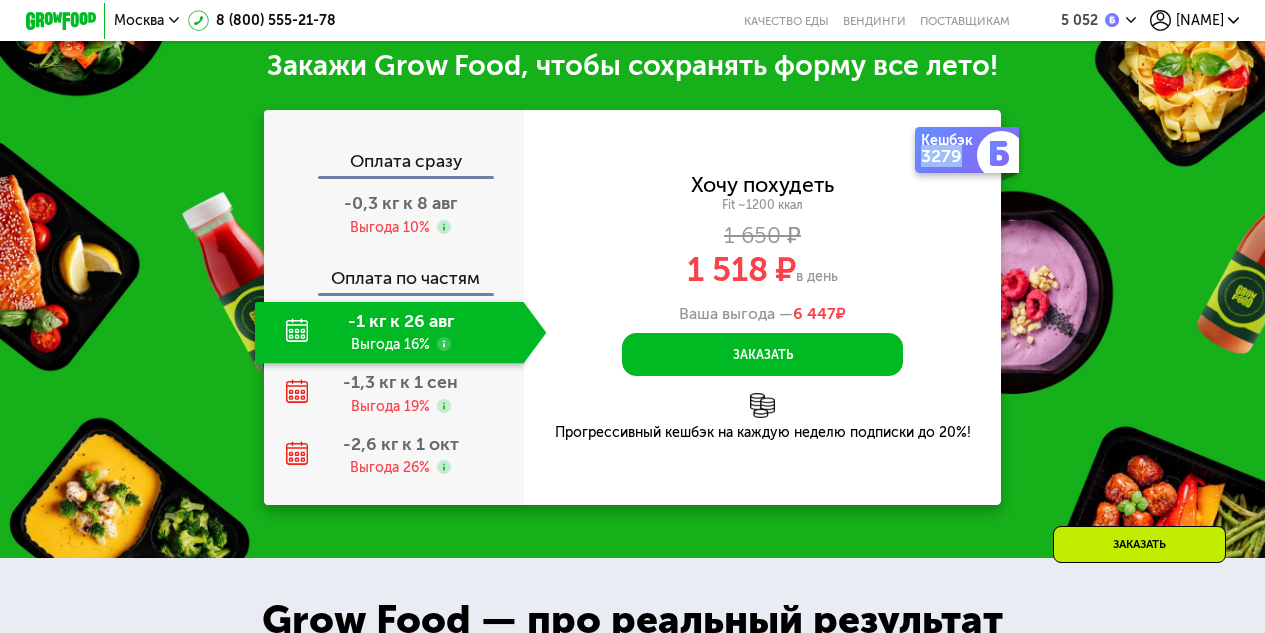 drag, startPoint x: 919, startPoint y: 174, endPoint x: 963, endPoint y: 176, distance: 44.04543 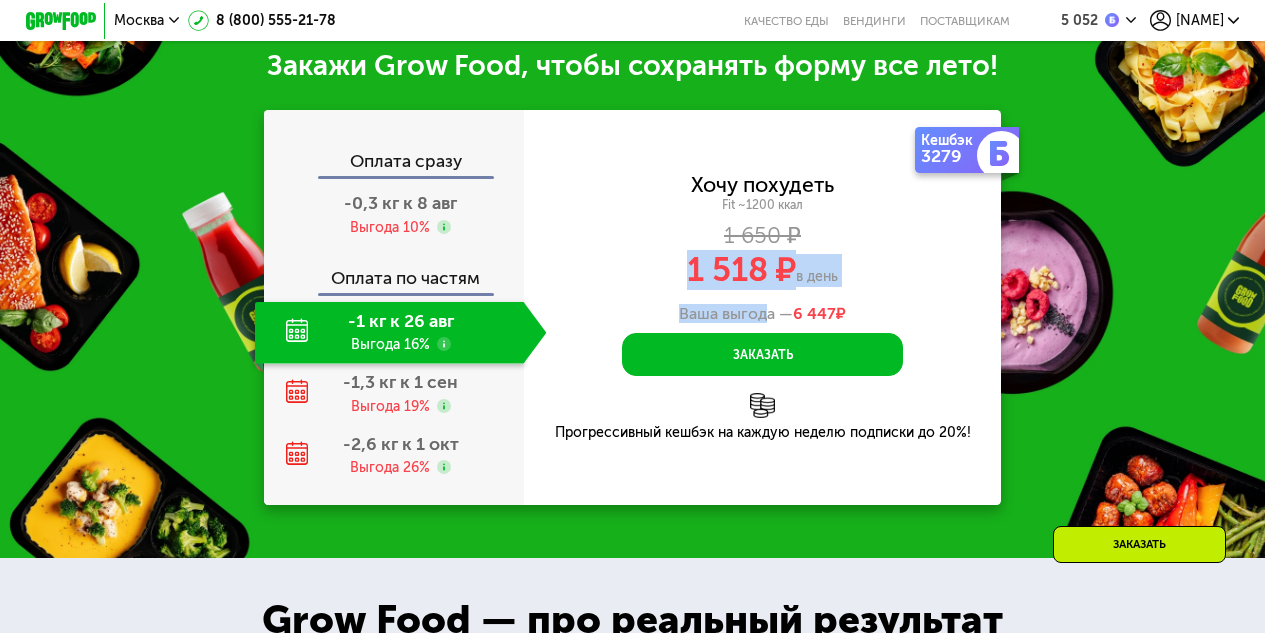 drag, startPoint x: 665, startPoint y: 303, endPoint x: 765, endPoint y: 321, distance: 101.607086 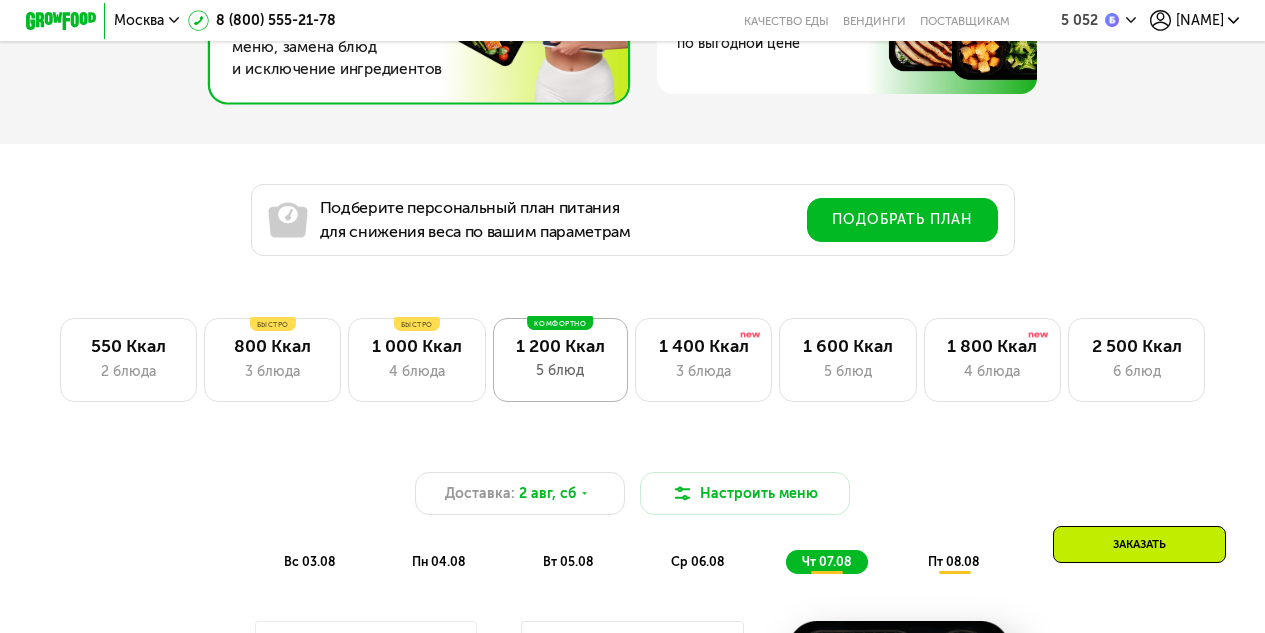 scroll, scrollTop: 1077, scrollLeft: 0, axis: vertical 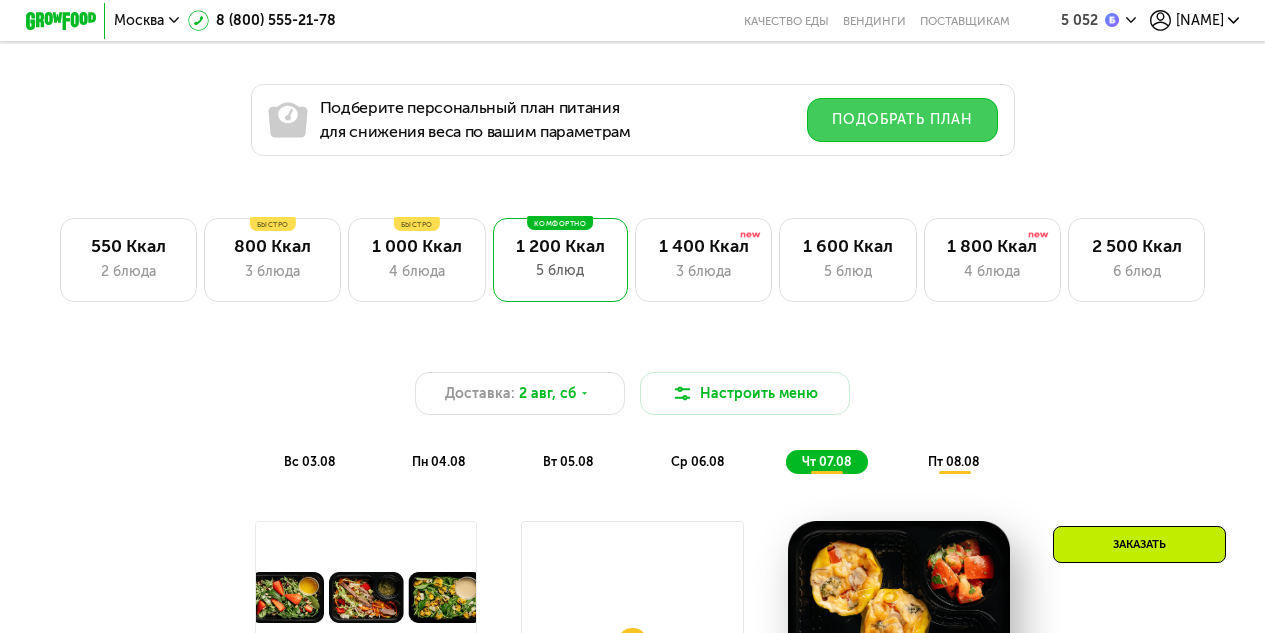 click on "Подобрать план" at bounding box center [902, 120] 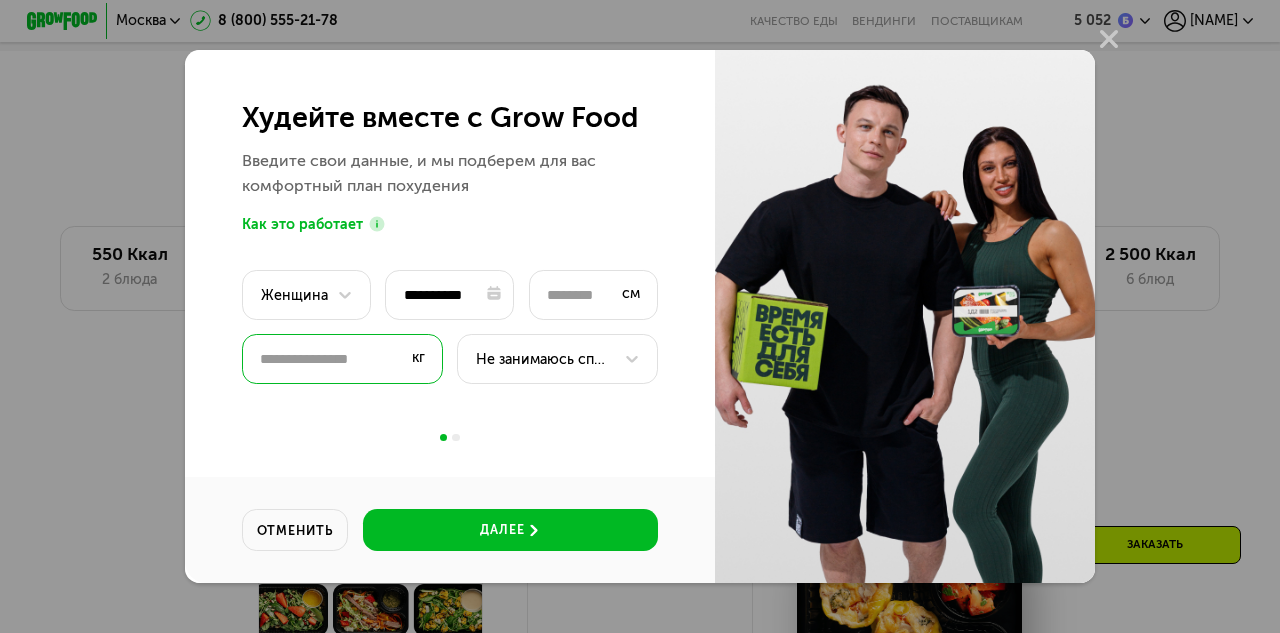 drag, startPoint x: 332, startPoint y: 361, endPoint x: 260, endPoint y: 359, distance: 72.02777 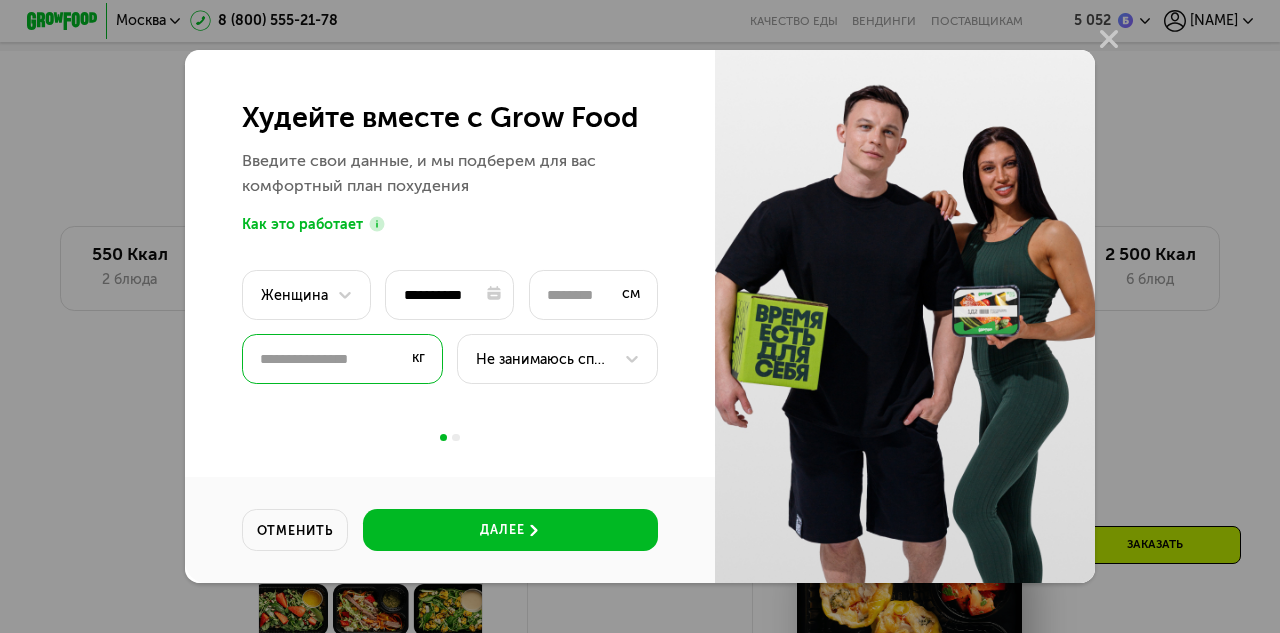 type 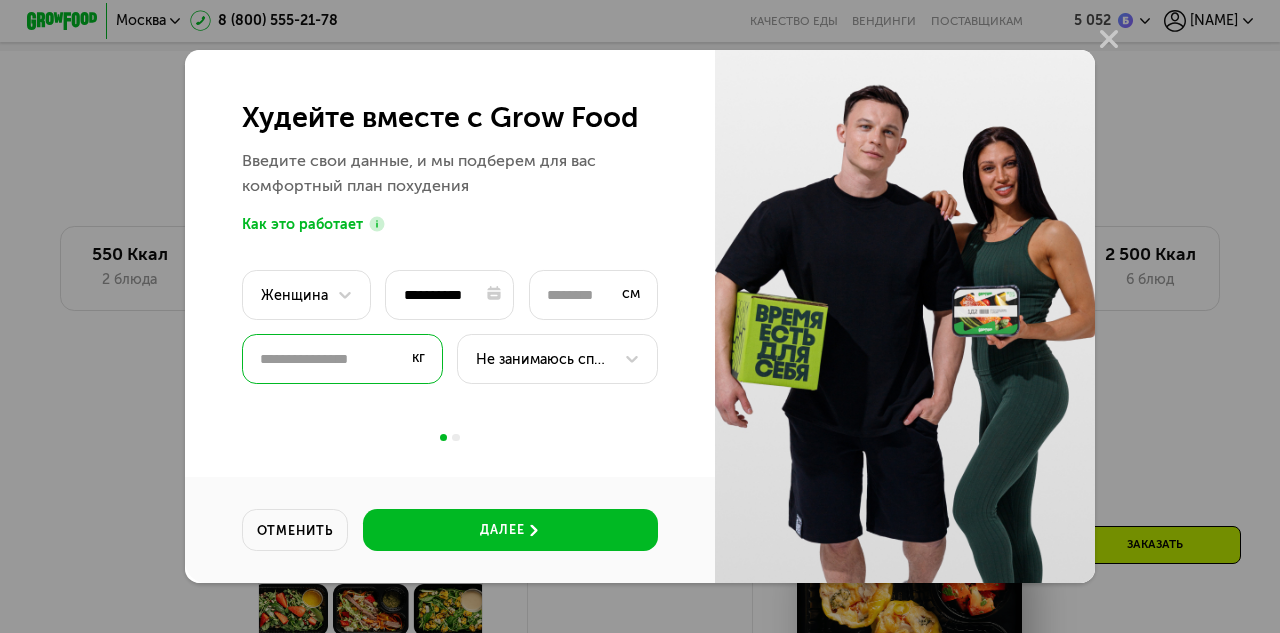 type on "*" 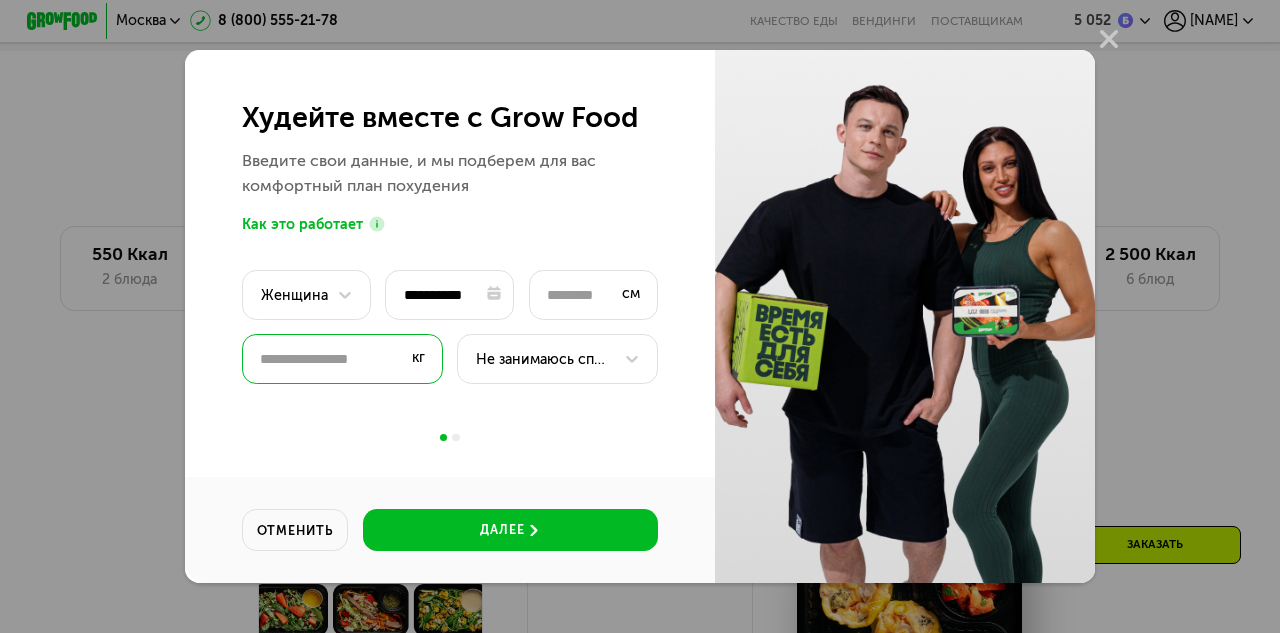 type 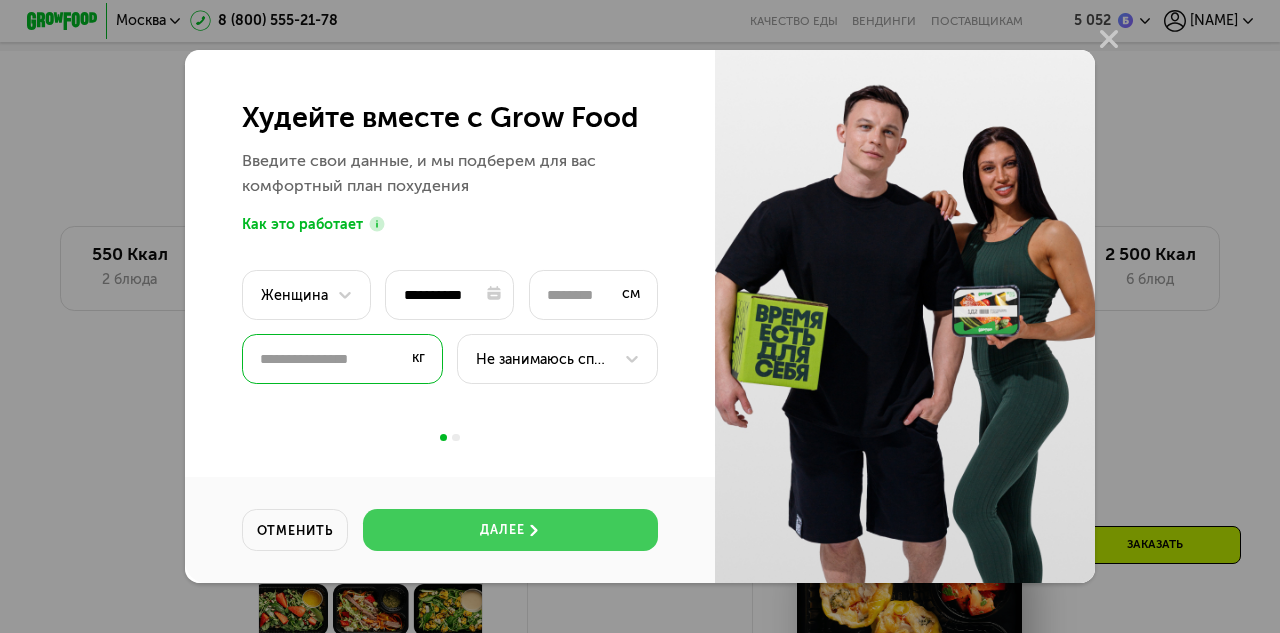 type on "**" 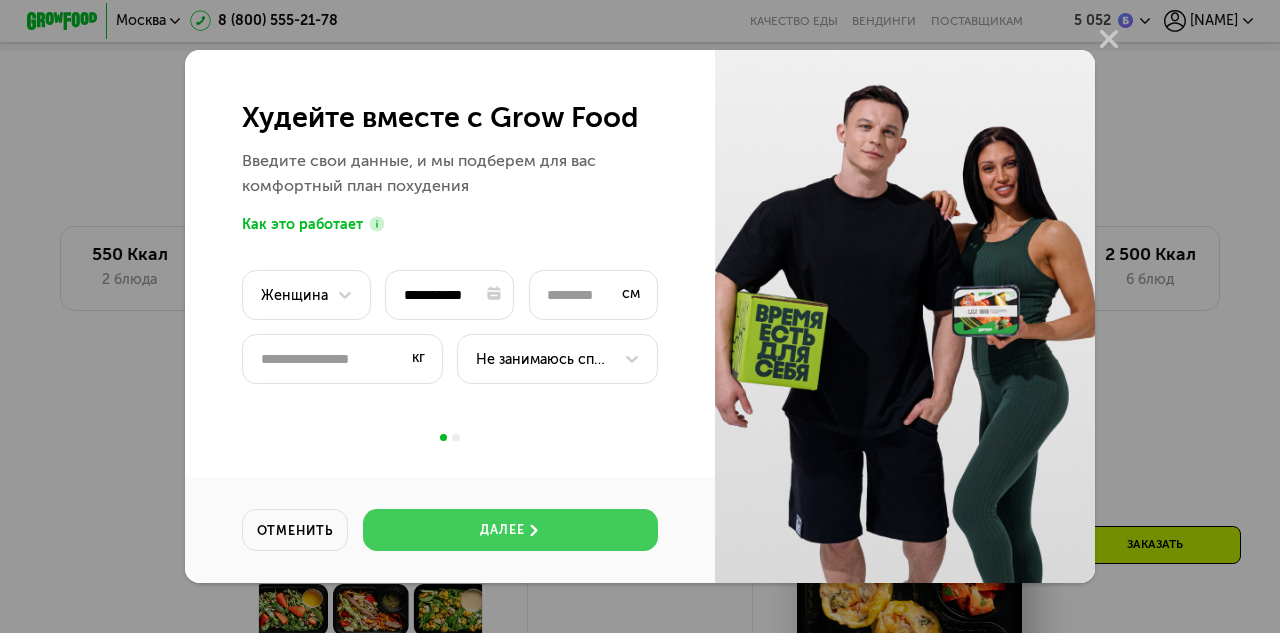 click on "далее" 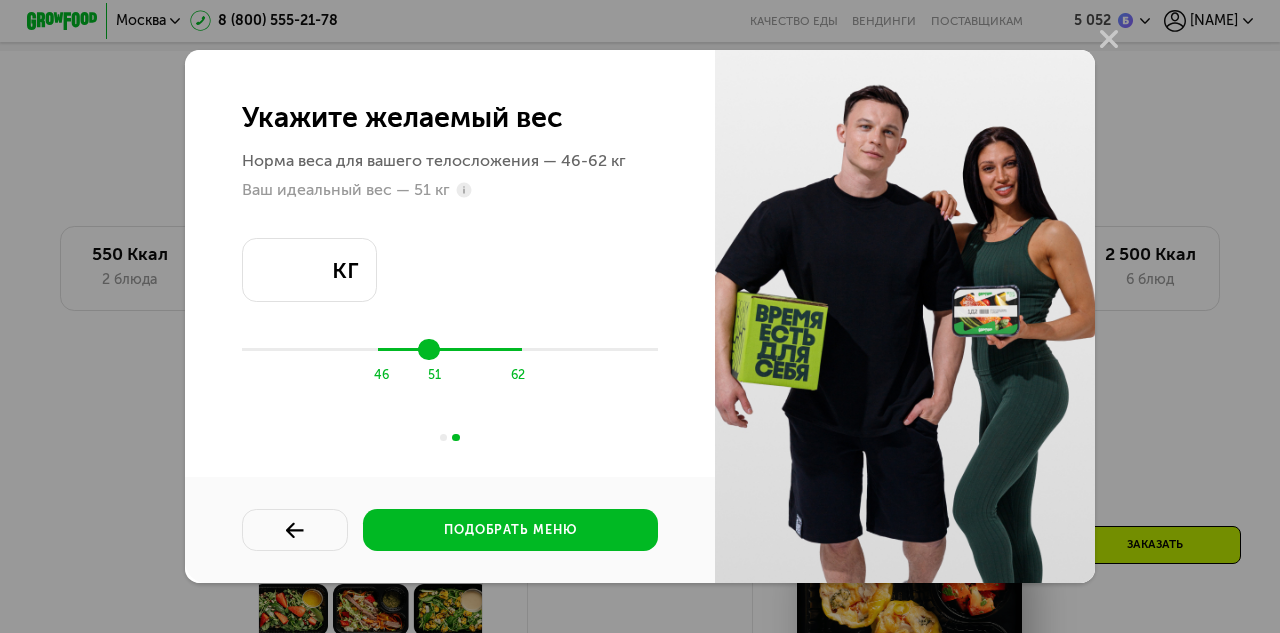 type on "**" 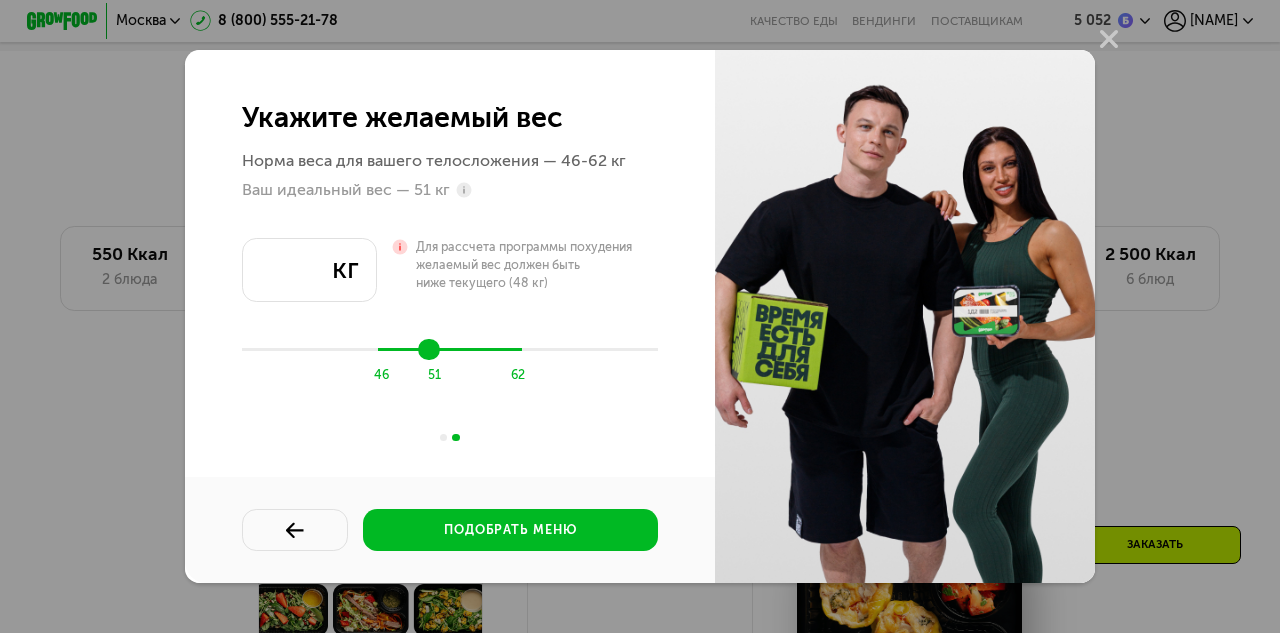 type on "**" 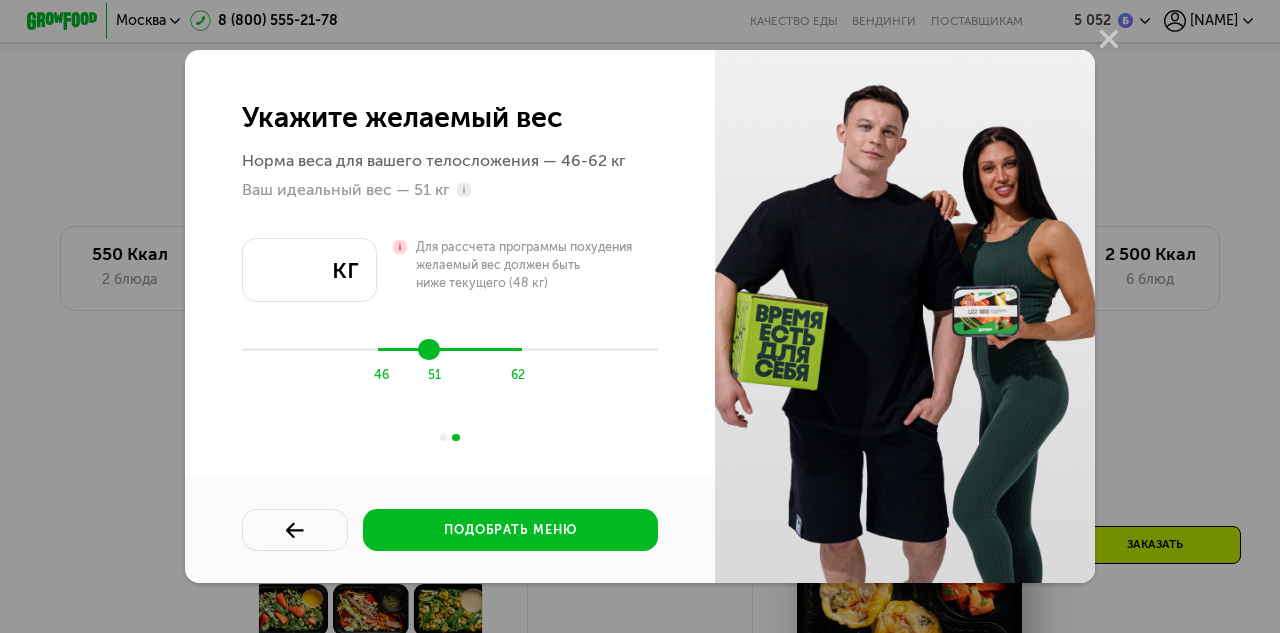type on "**" 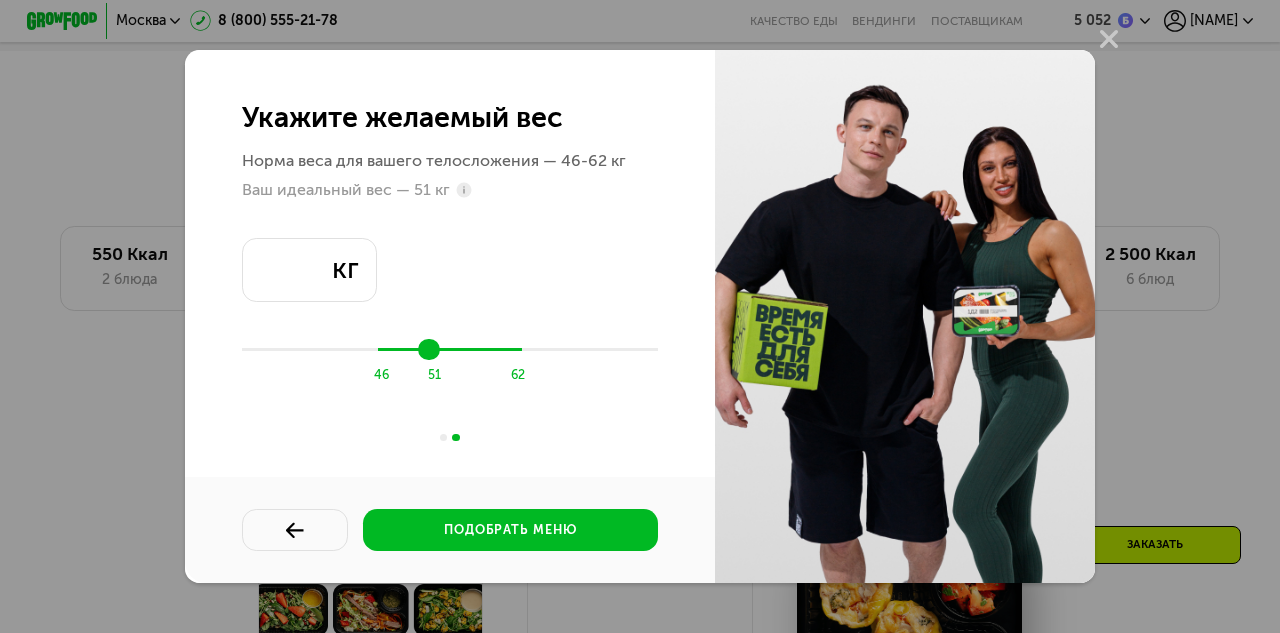 type on "**" 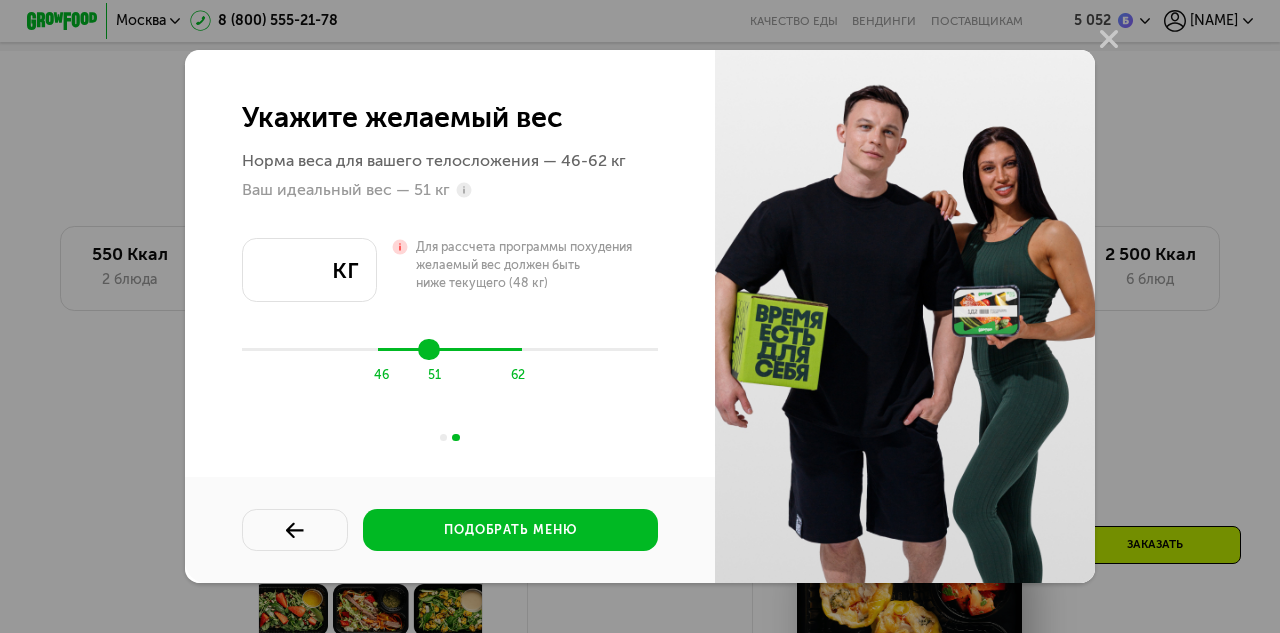 drag, startPoint x: 456, startPoint y: 355, endPoint x: 428, endPoint y: 437, distance: 86.64872 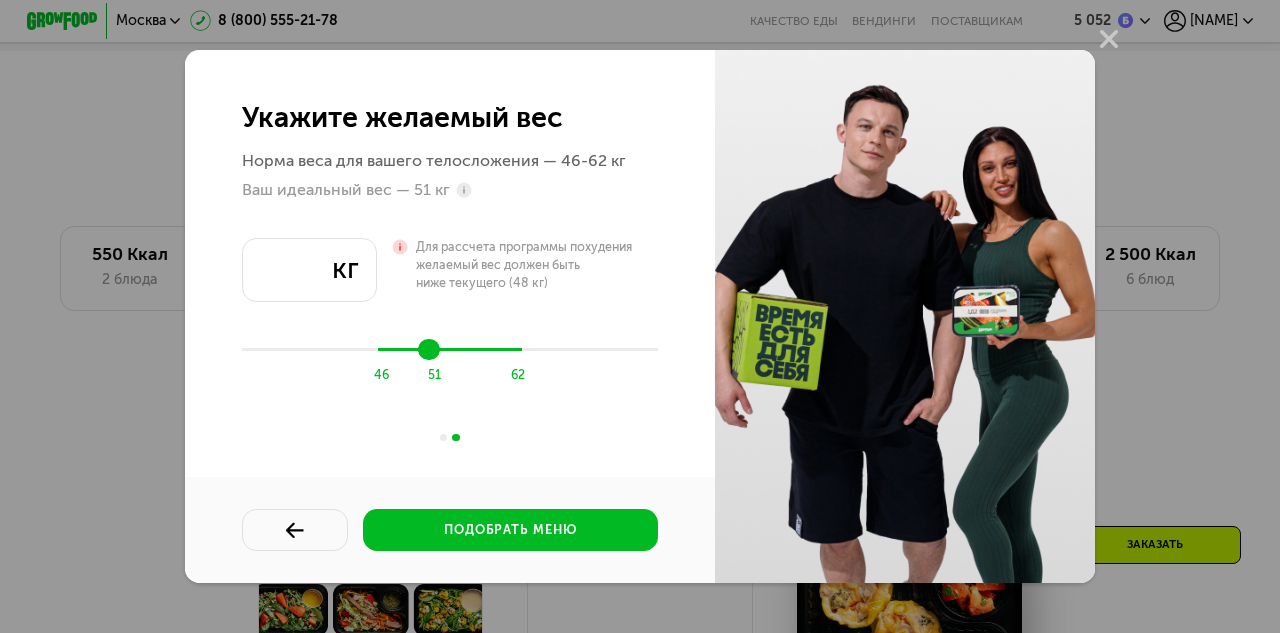 click at bounding box center (450, 349) 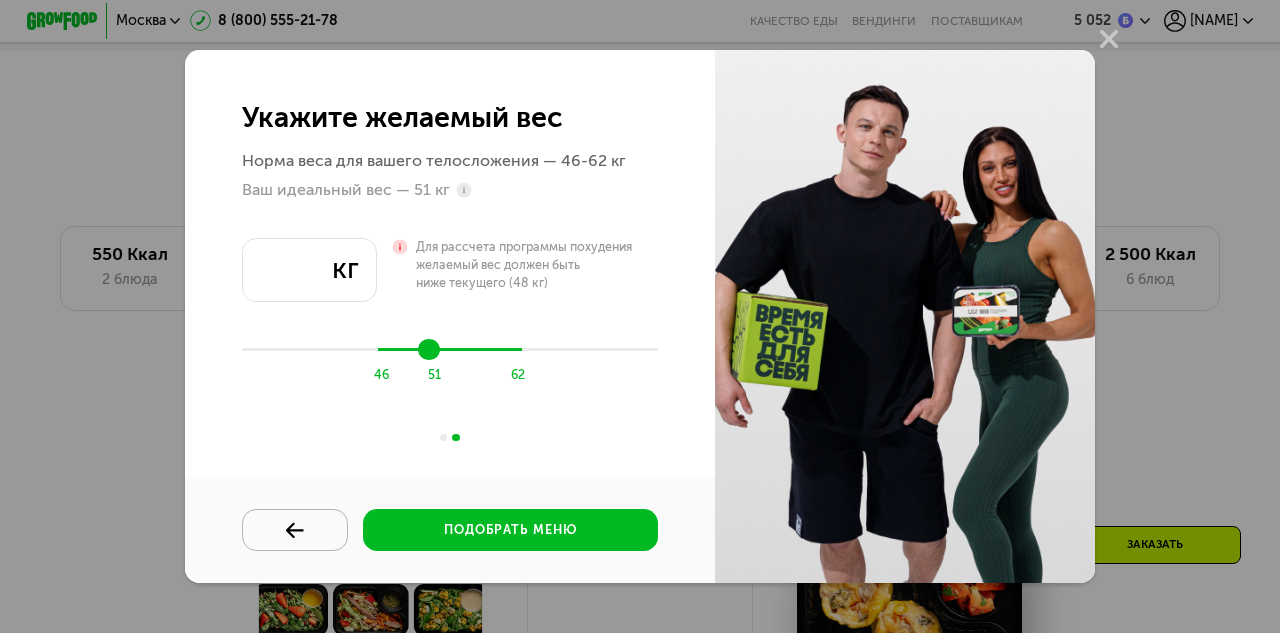 click at bounding box center (295, 531) 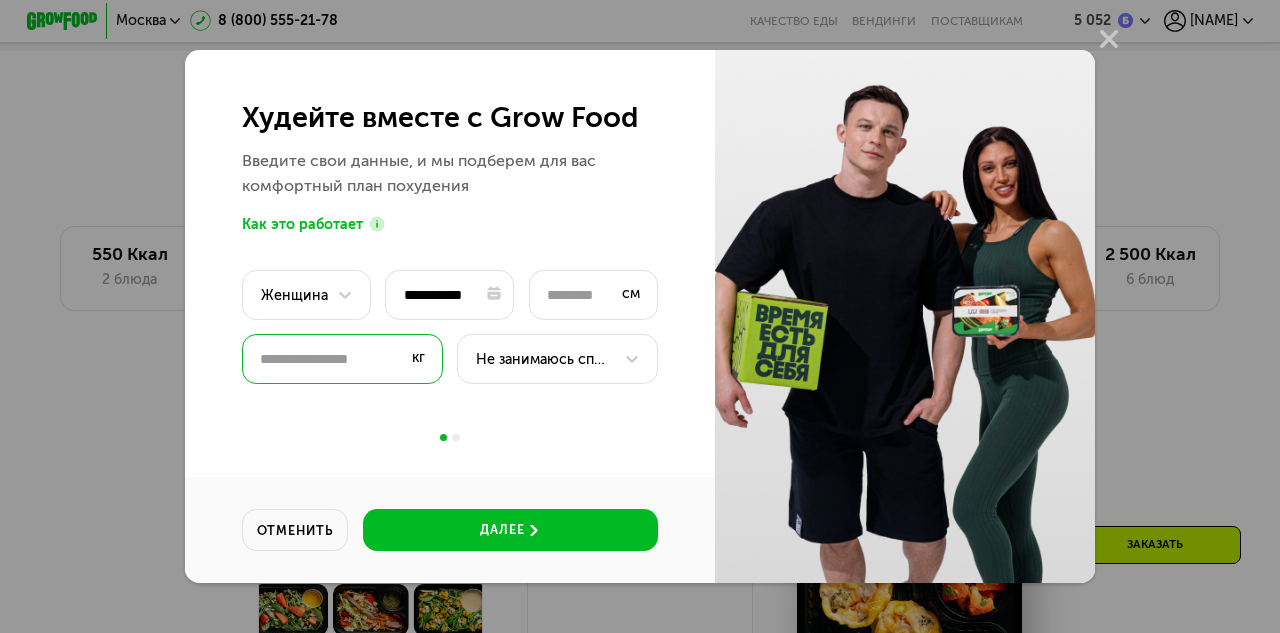 drag, startPoint x: 309, startPoint y: 351, endPoint x: 232, endPoint y: 365, distance: 78.26238 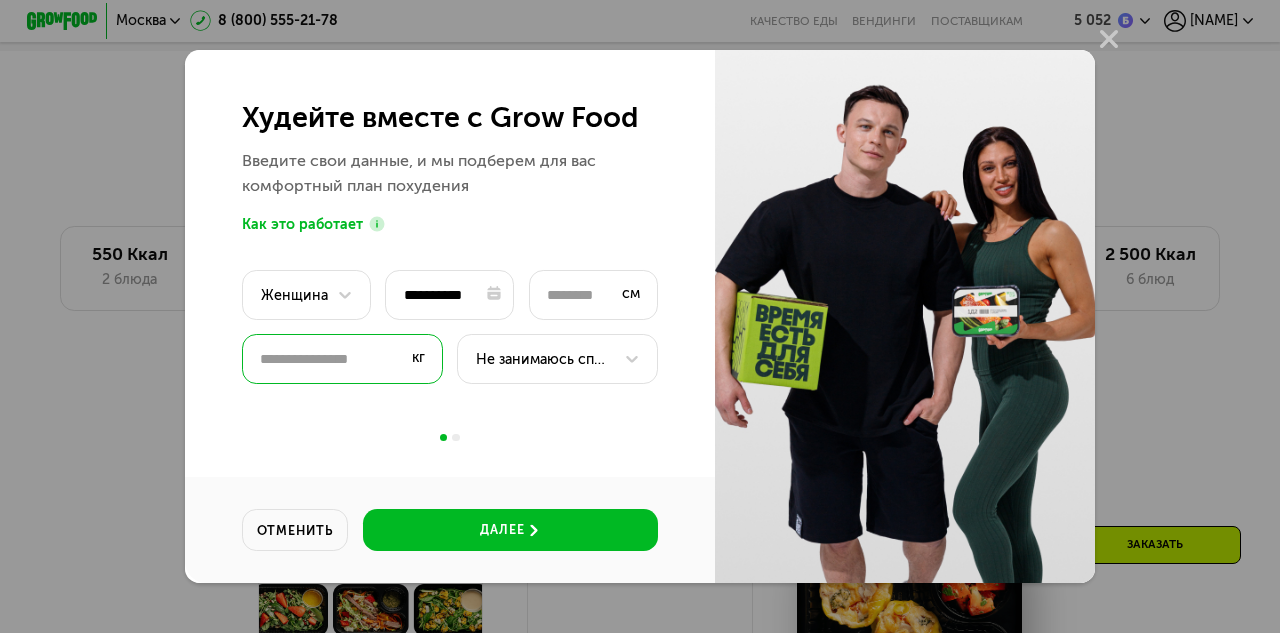 type 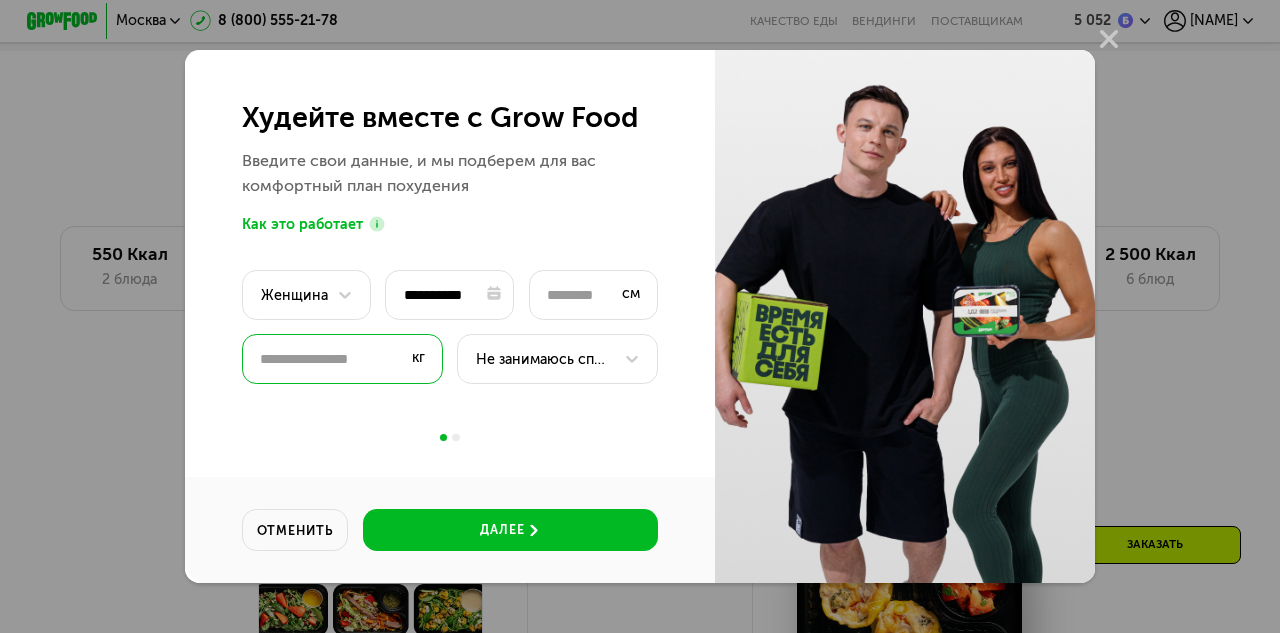 type on "*" 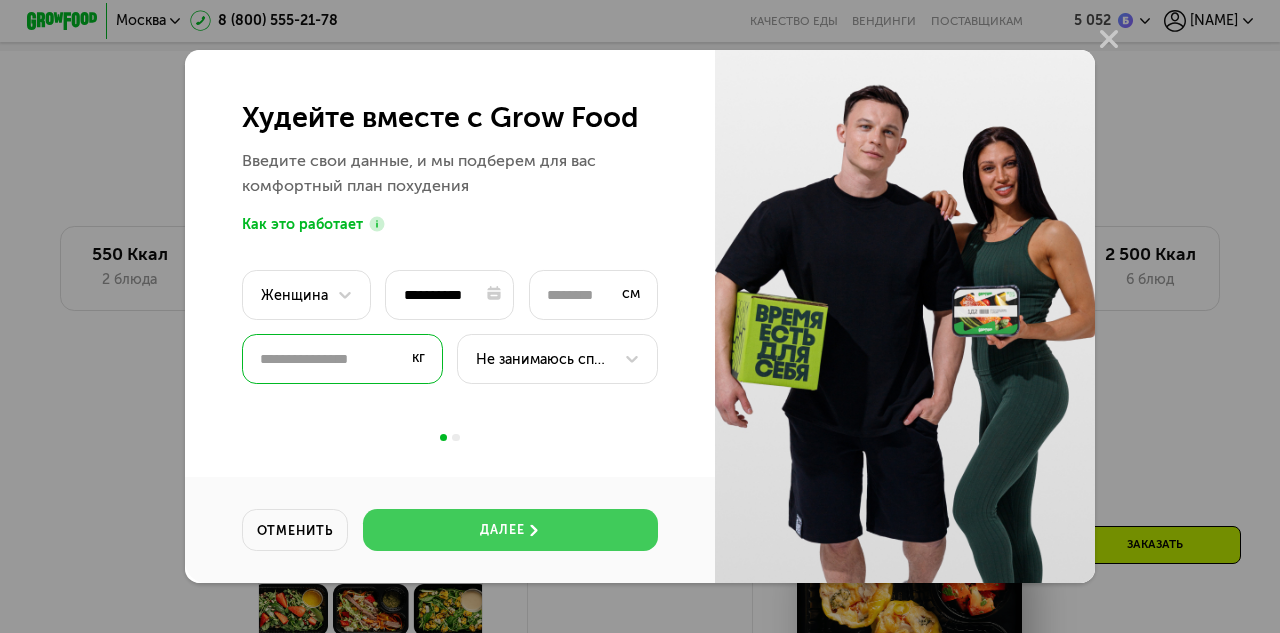 type on "**" 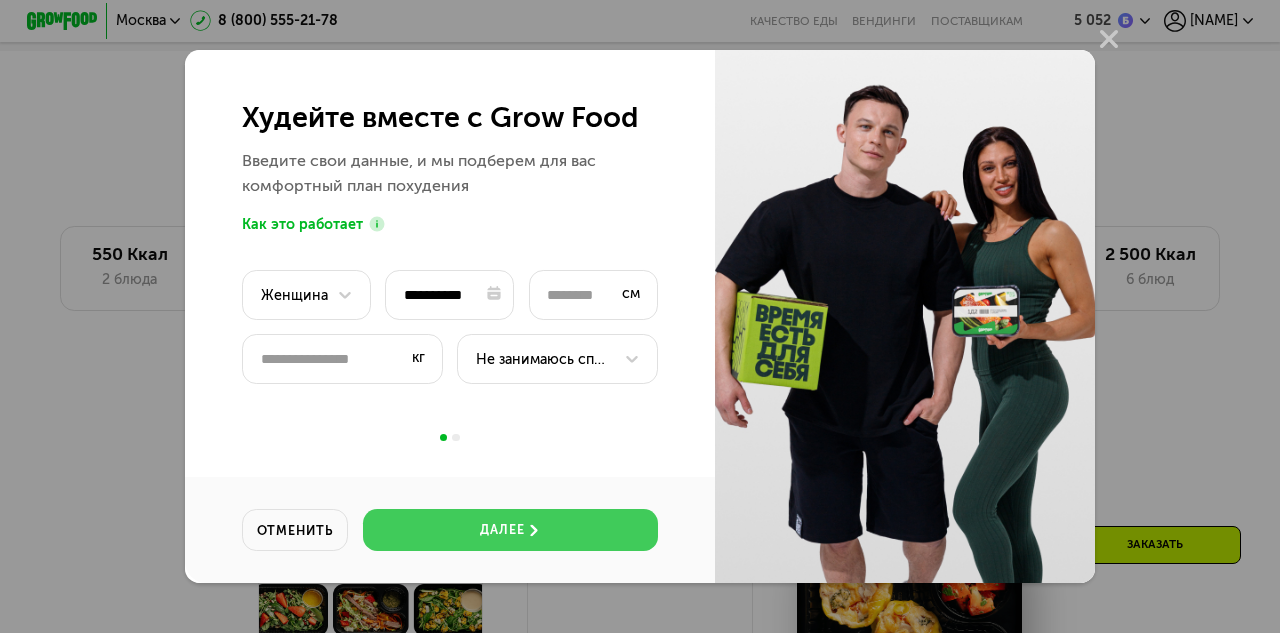 click on "далее" 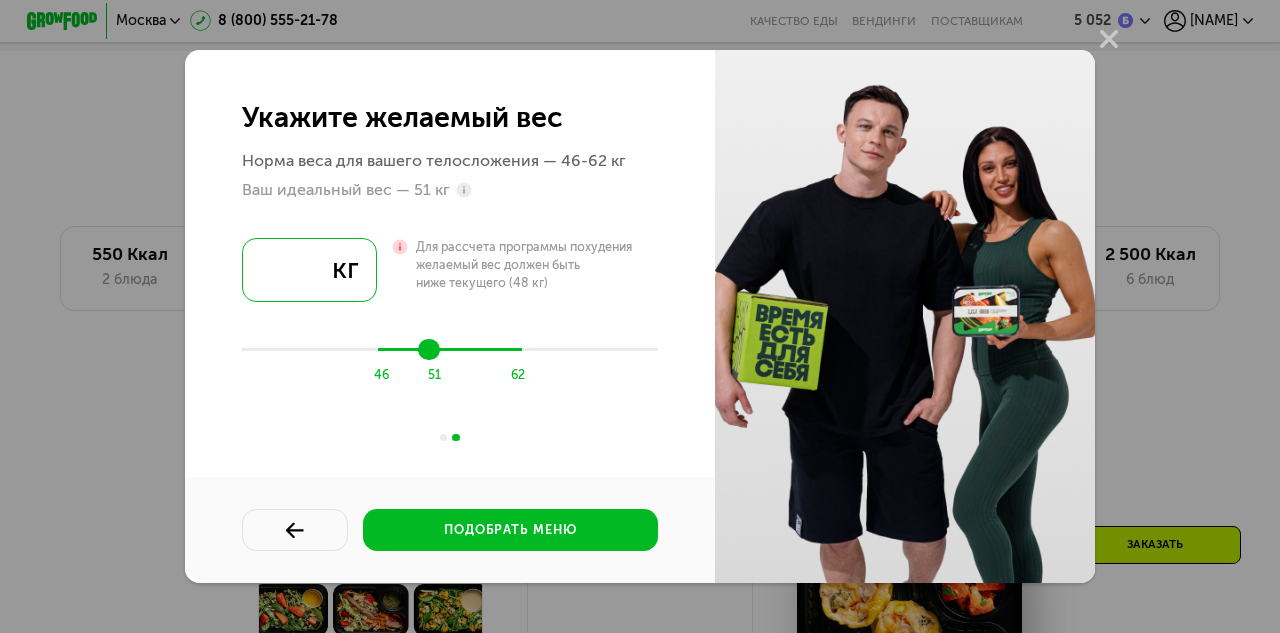 drag, startPoint x: 306, startPoint y: 263, endPoint x: 254, endPoint y: 268, distance: 52.23983 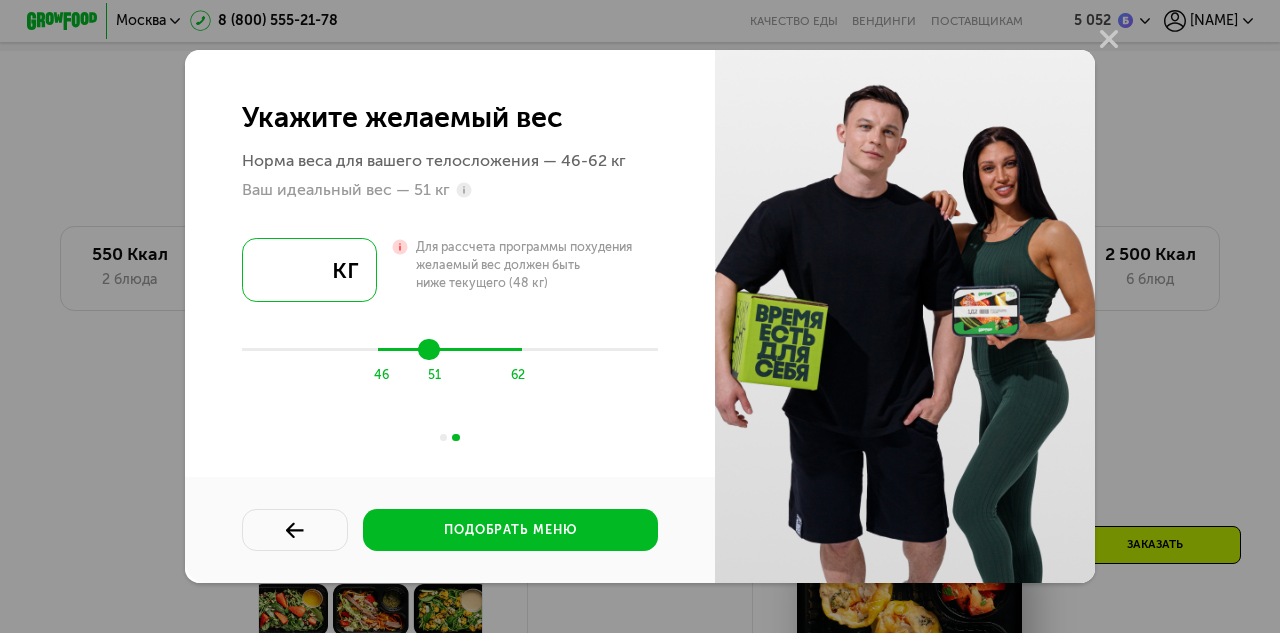 click on "**" at bounding box center (309, 270) 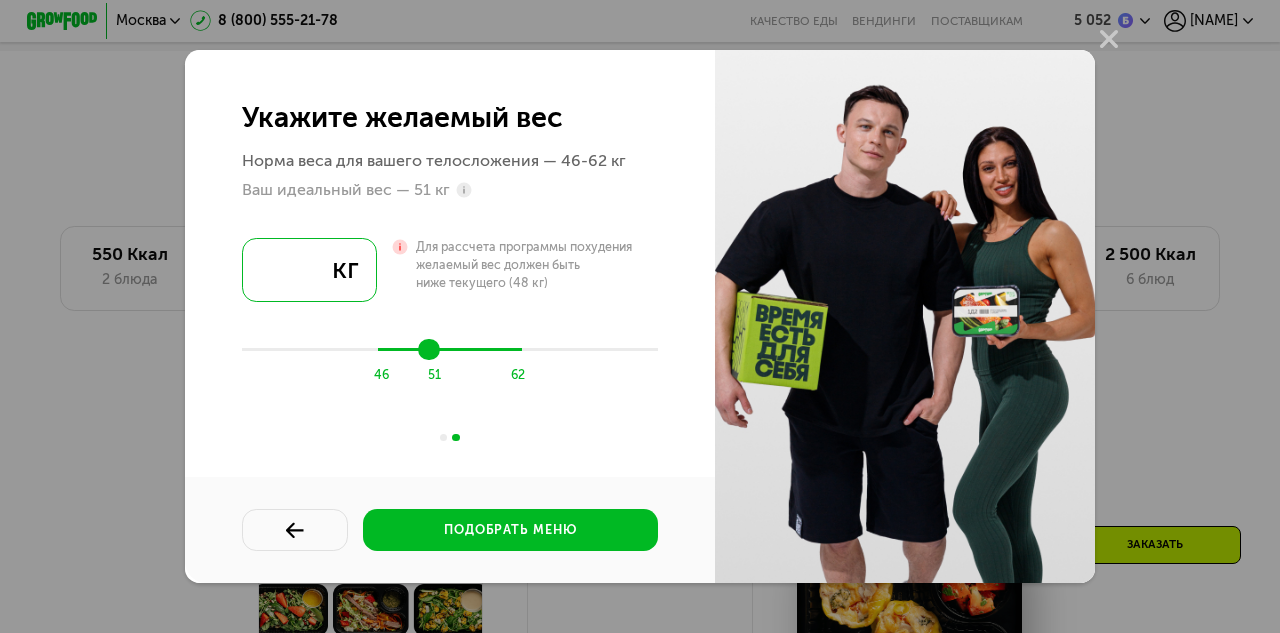 type on "**" 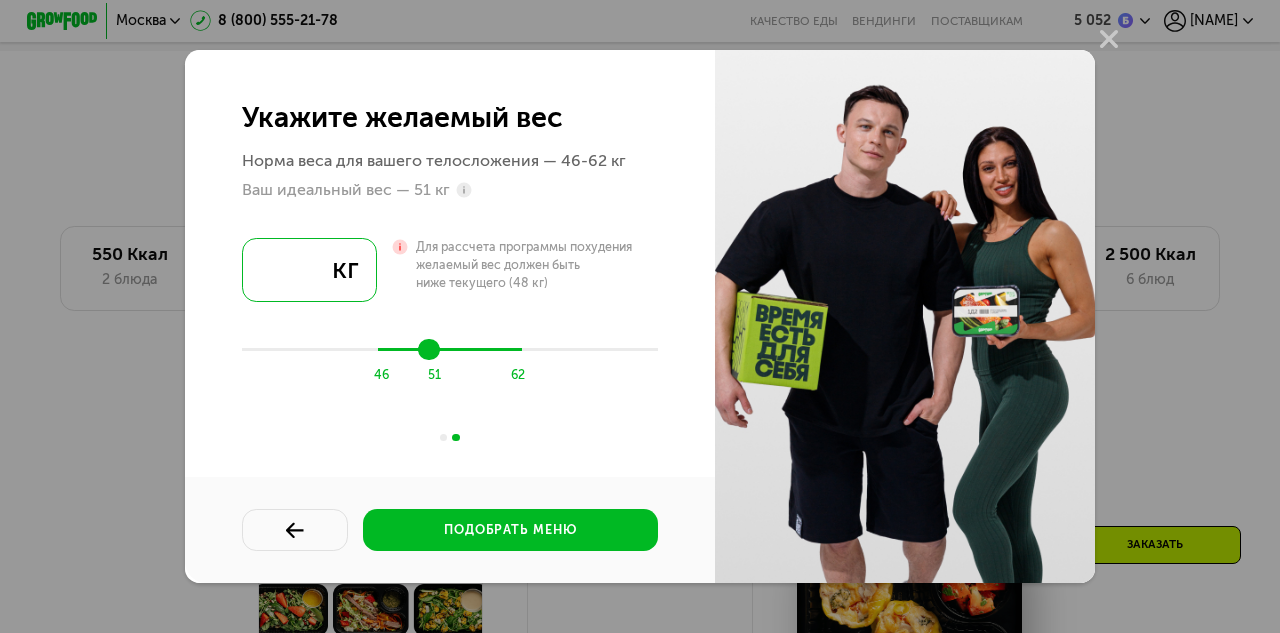 type on "**" 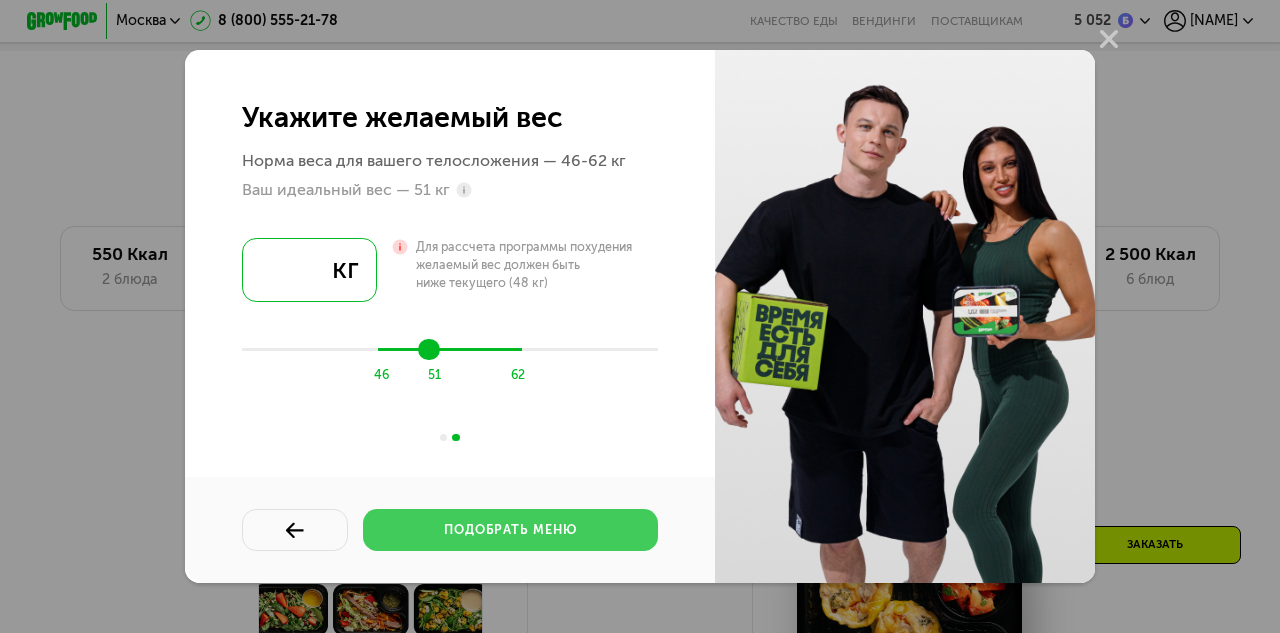 type on "**" 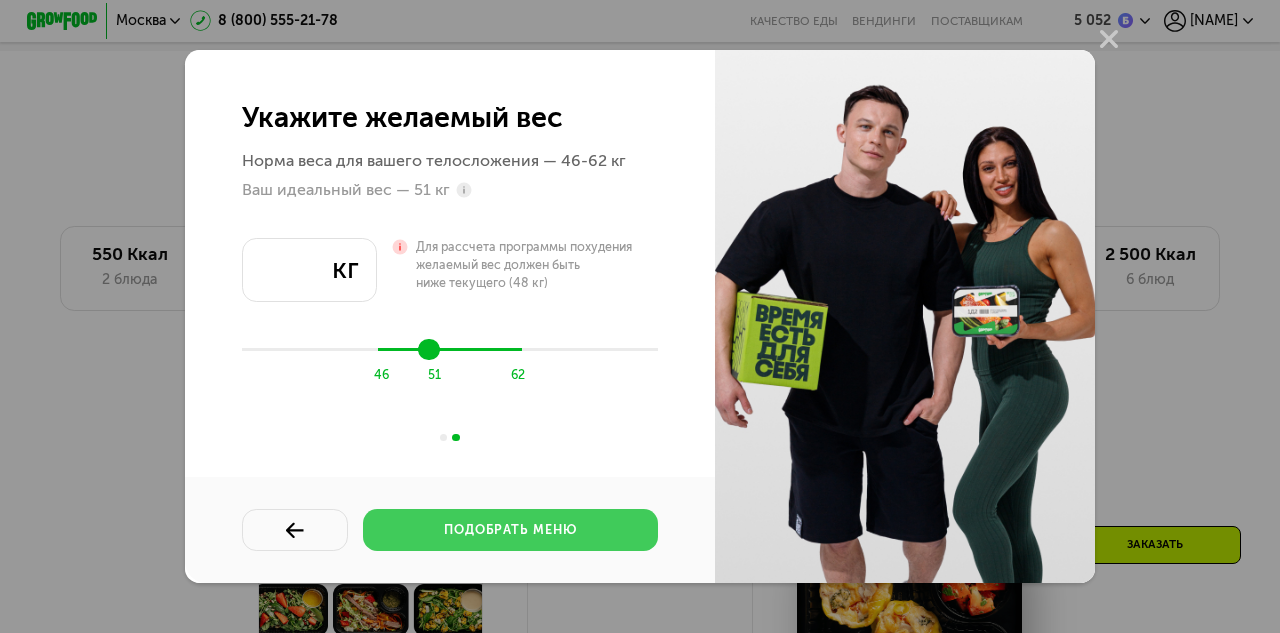 click on "подобрать меню" 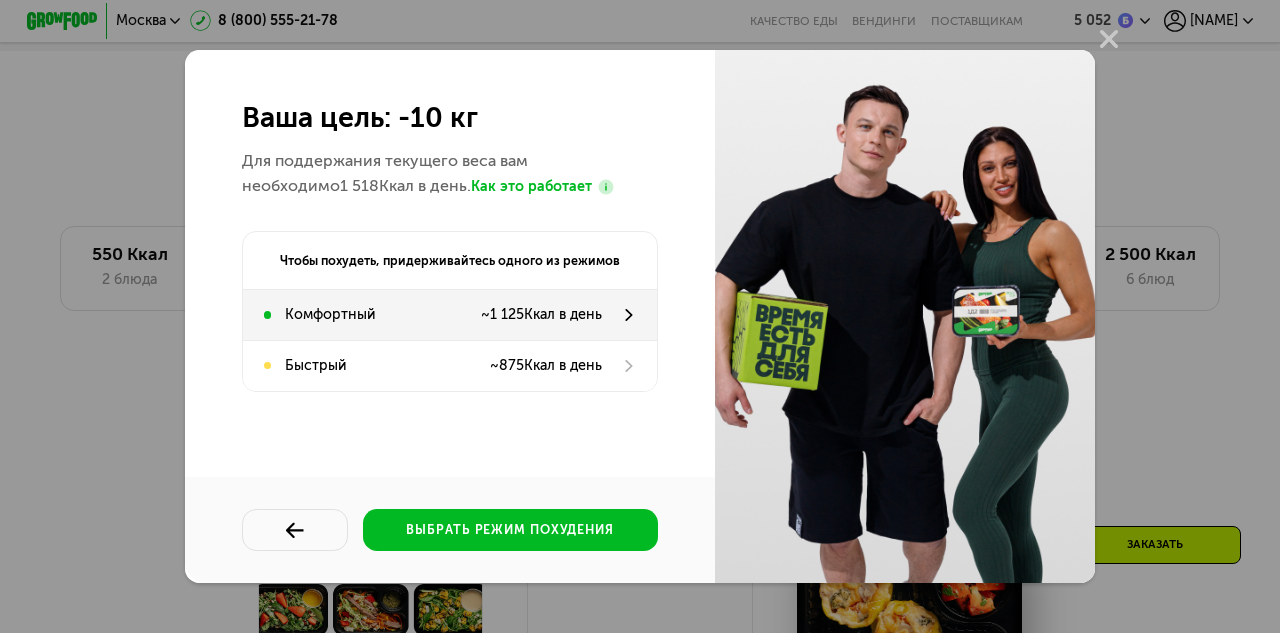 click on "Комфортный" at bounding box center (382, 314) 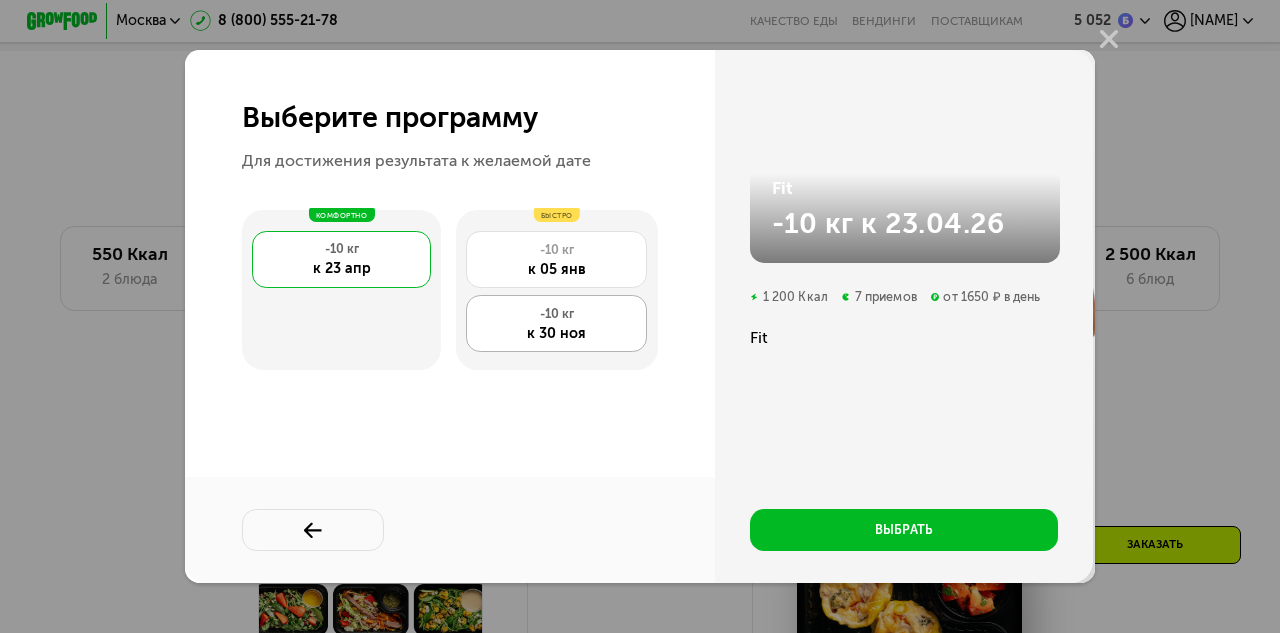 click on "к 30 ноя" at bounding box center [556, 333] 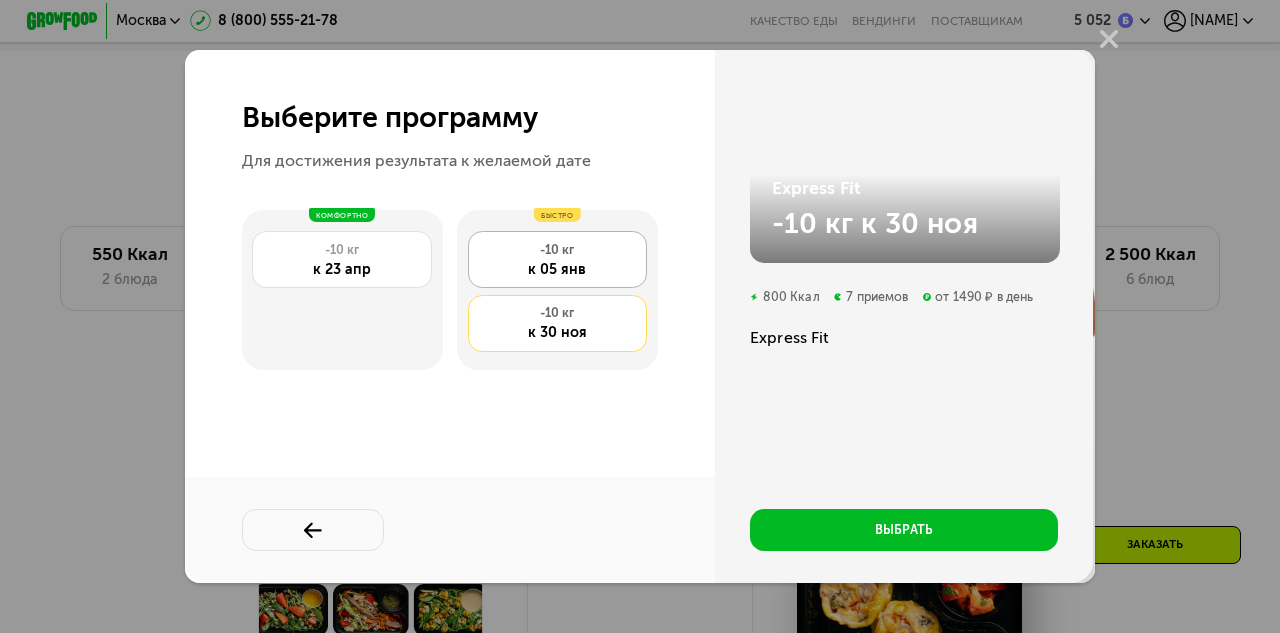 click on "к 05 янв" at bounding box center (557, 269) 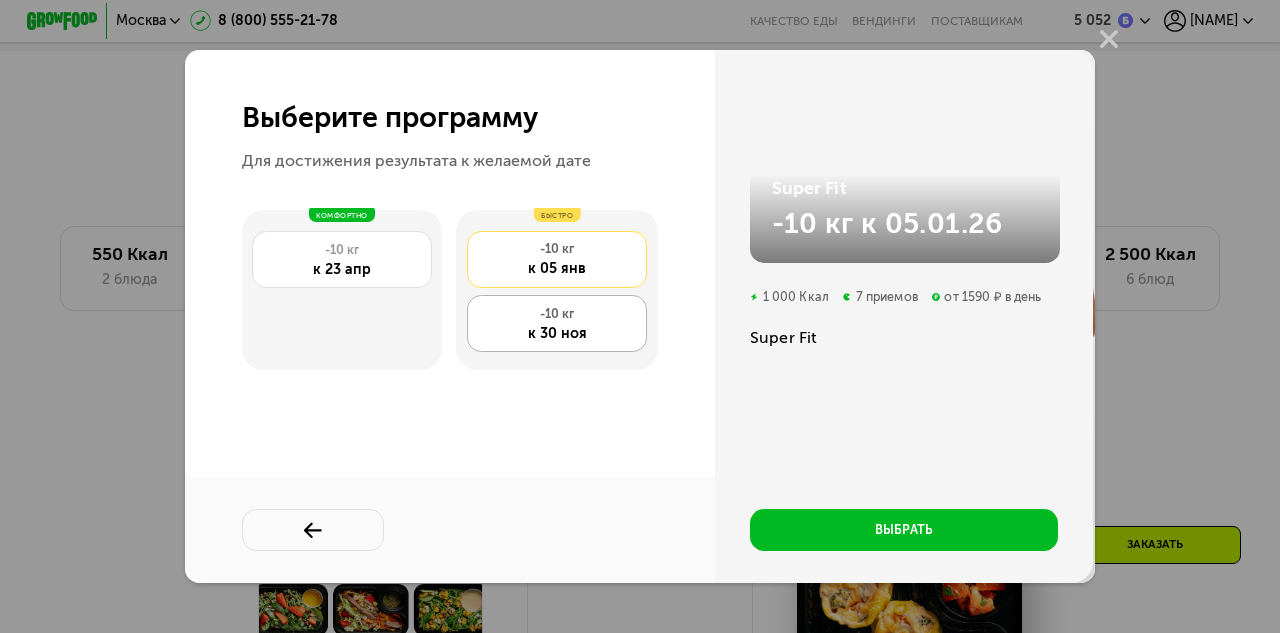 click on "-10 кг" at bounding box center [557, 314] 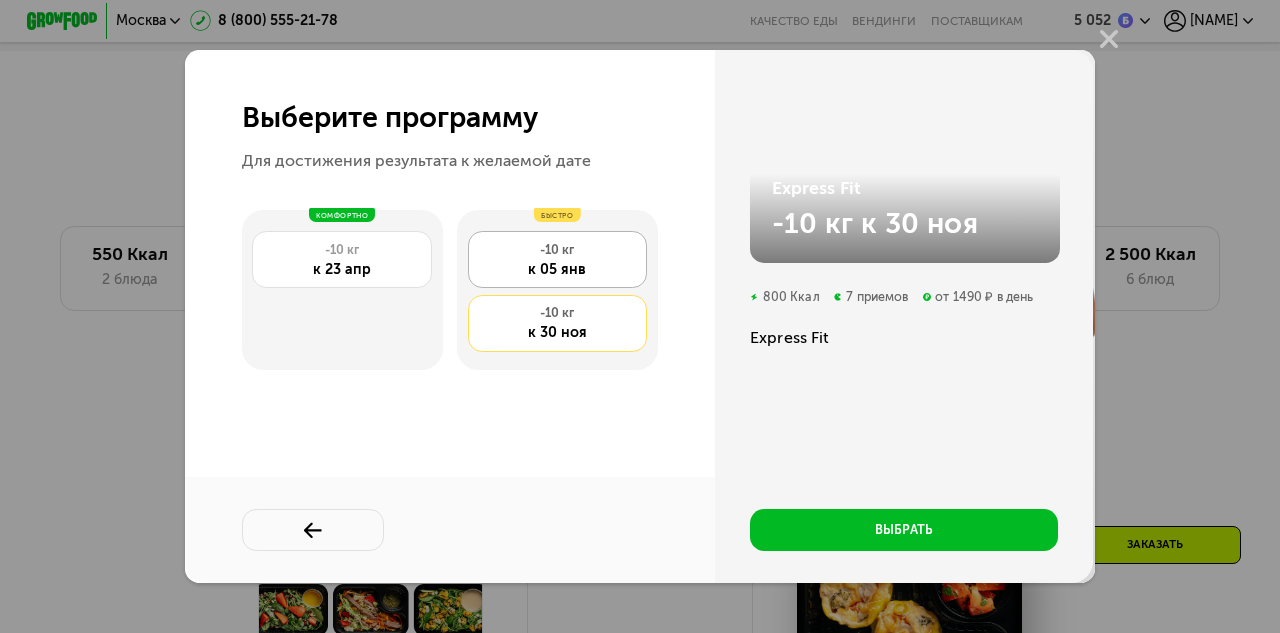 click on "-10 кг к 05 янв" 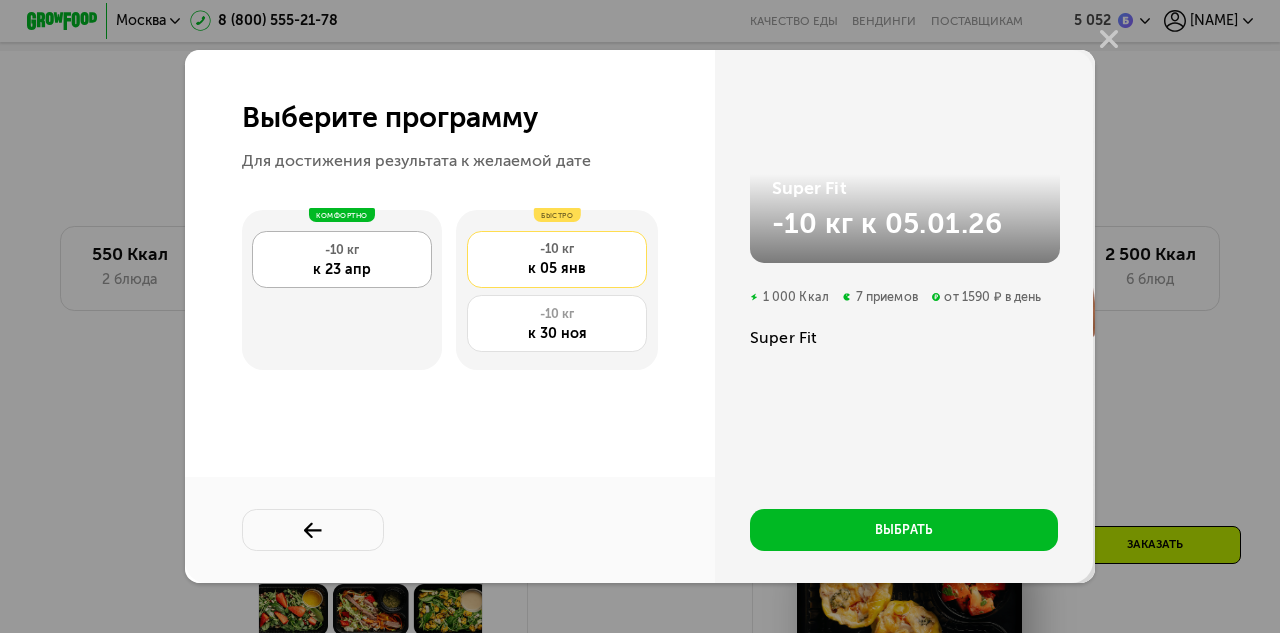 click on "к 23 апр" at bounding box center [341, 269] 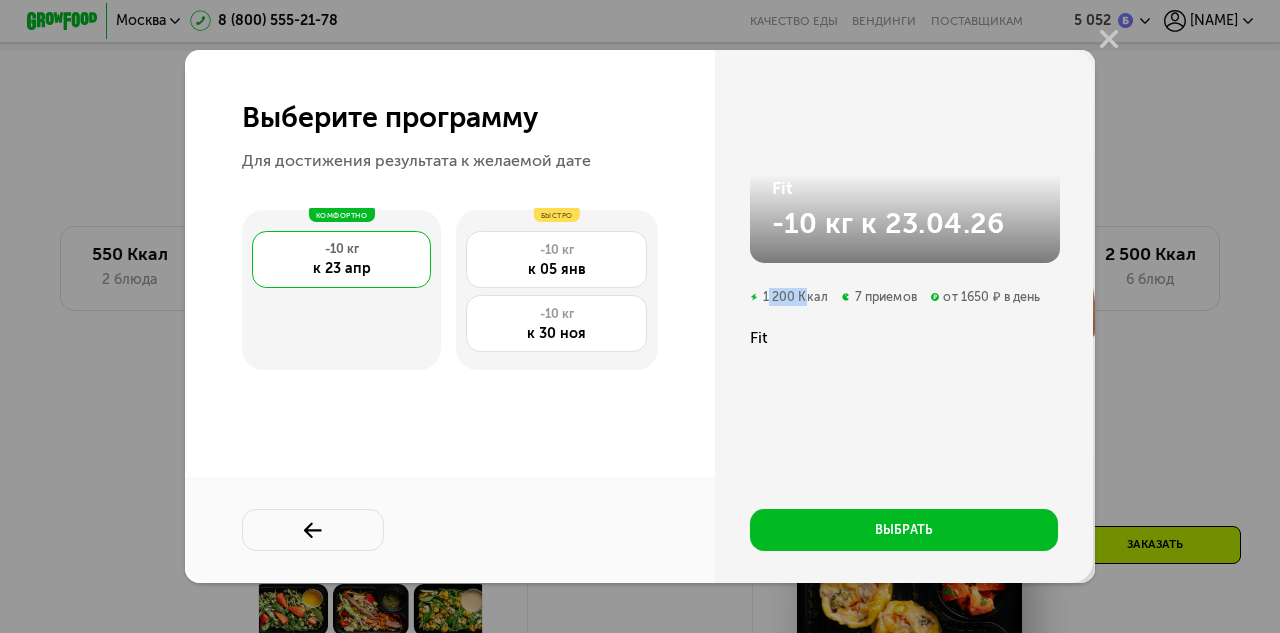 drag, startPoint x: 766, startPoint y: 293, endPoint x: 803, endPoint y: 294, distance: 37.01351 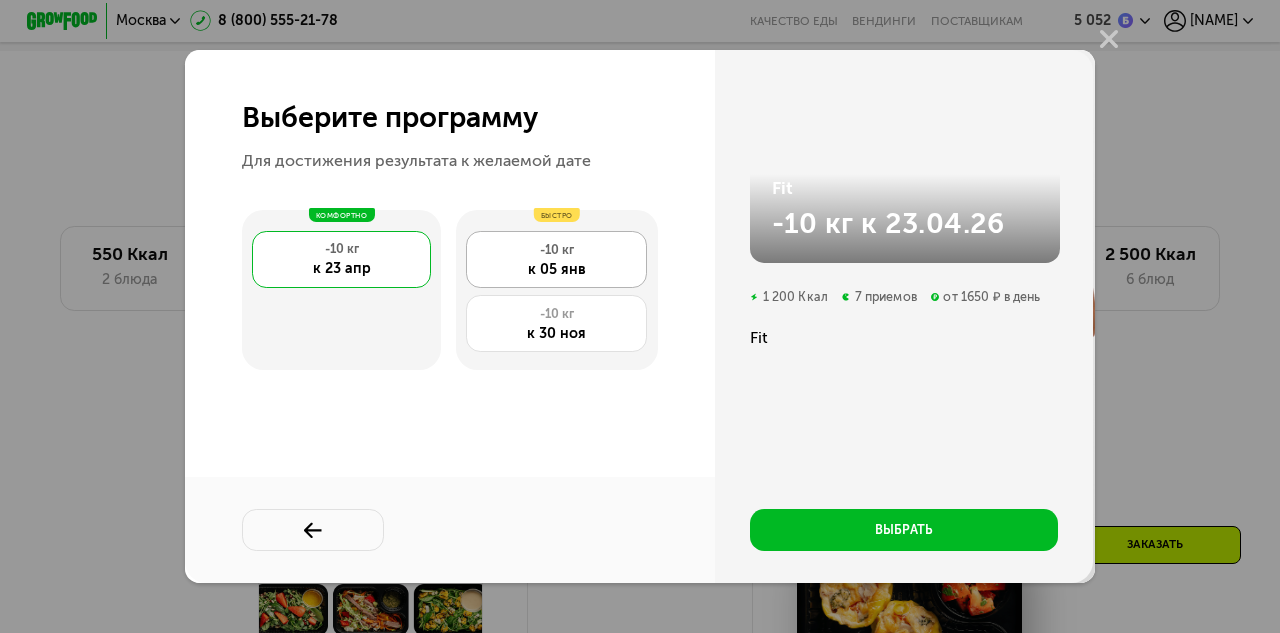 click on "к 05 янв" at bounding box center [556, 269] 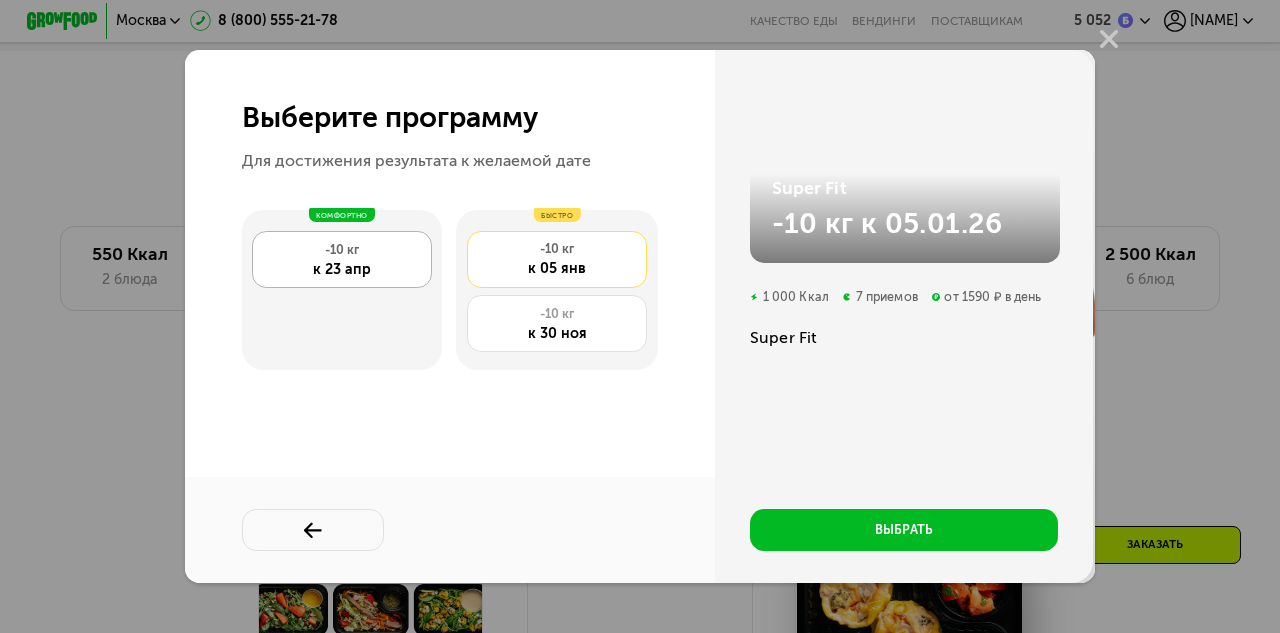 click on "к 23 апр" at bounding box center [341, 269] 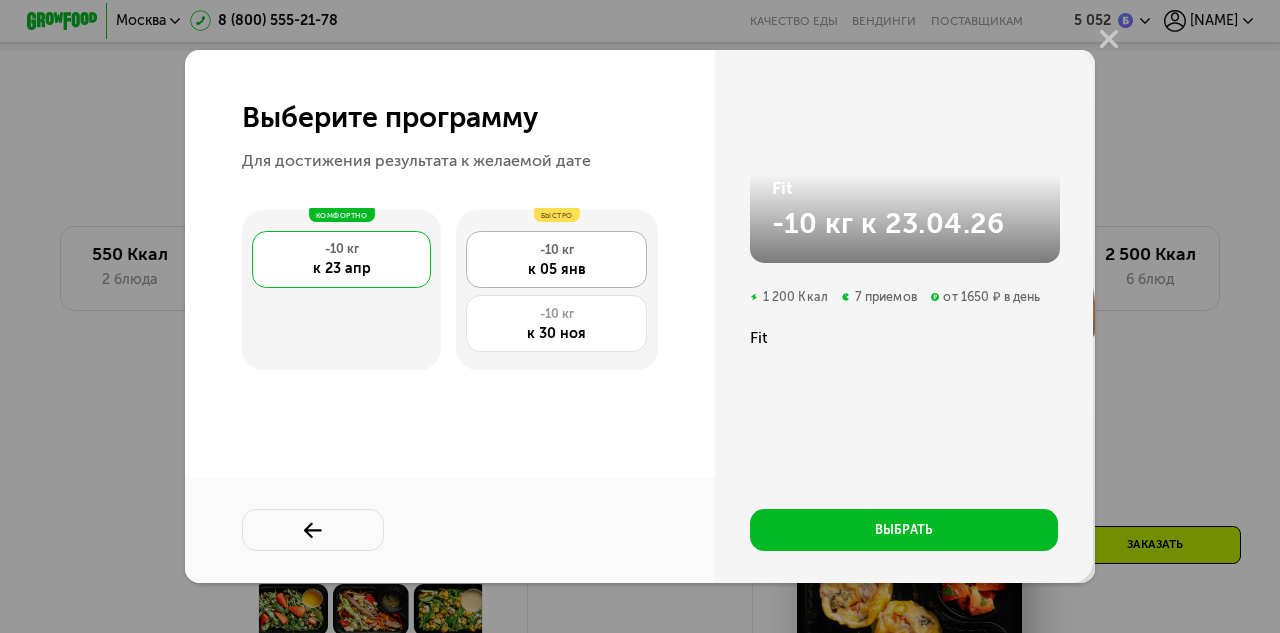 click on "-10 кг" at bounding box center (556, 250) 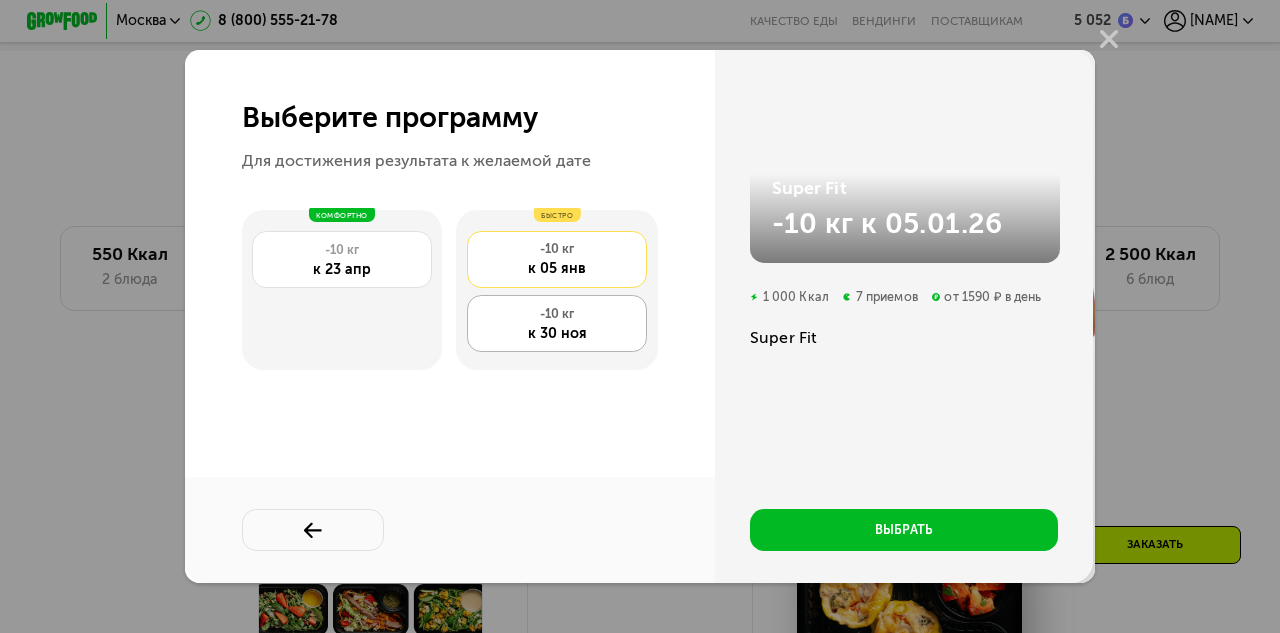 click on "-10 кг" at bounding box center [557, 314] 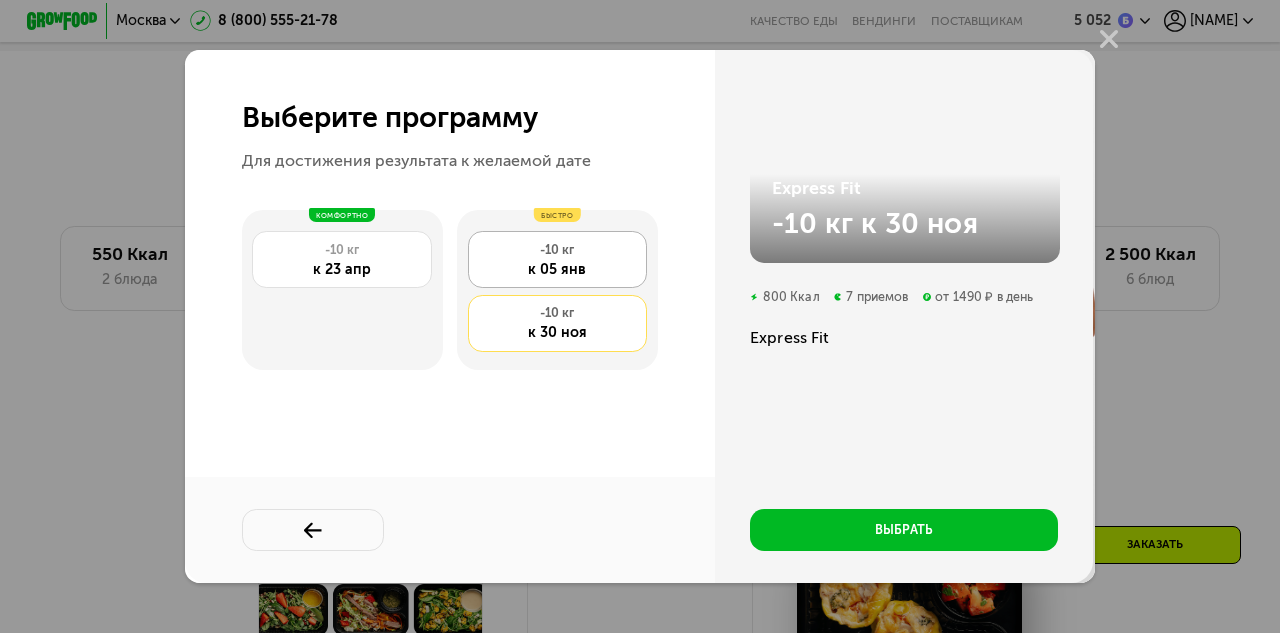 click on "к 05 янв" at bounding box center [557, 269] 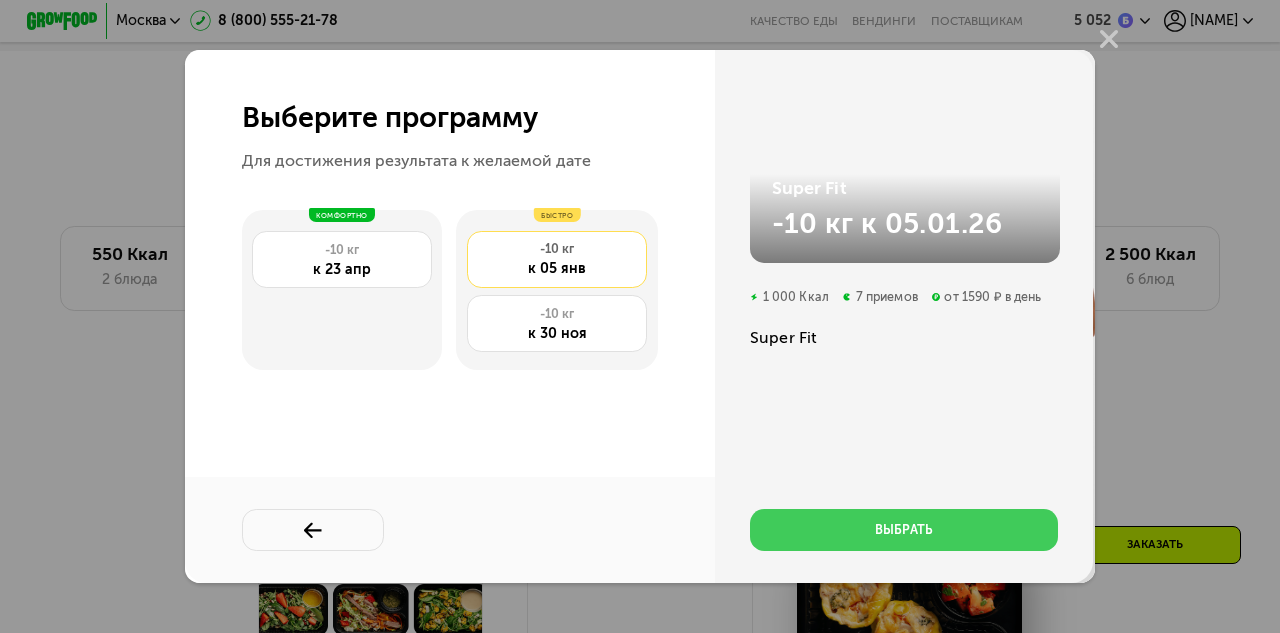 click on "выбрать" at bounding box center [904, 530] 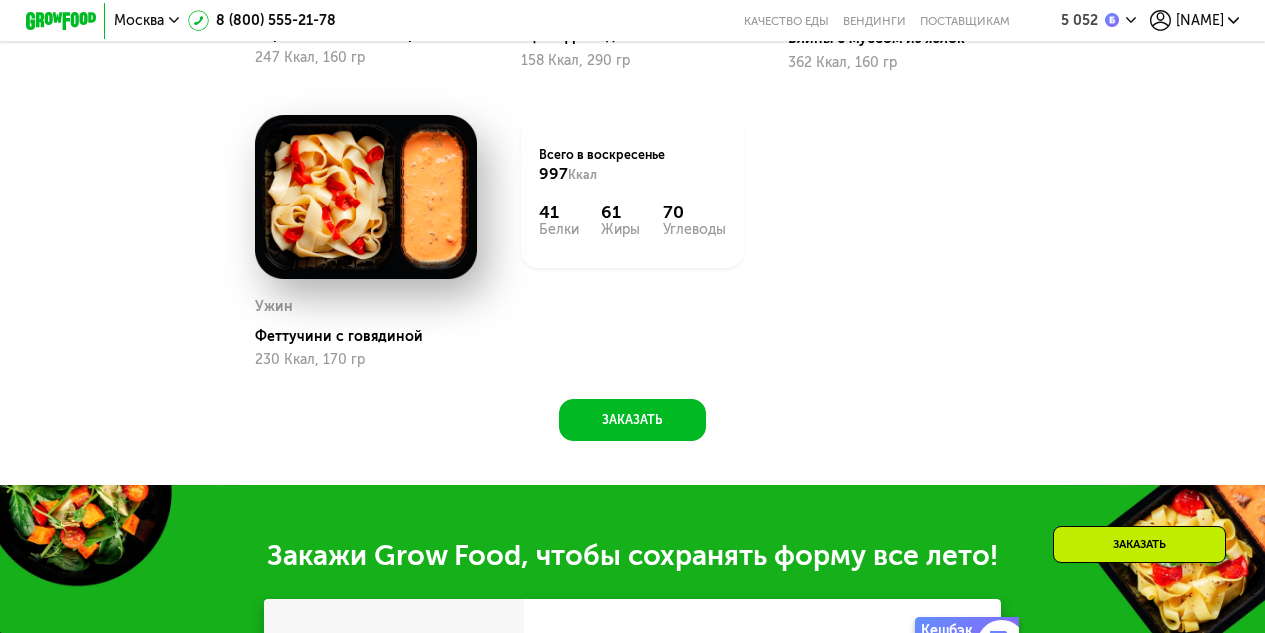 scroll, scrollTop: 1877, scrollLeft: 0, axis: vertical 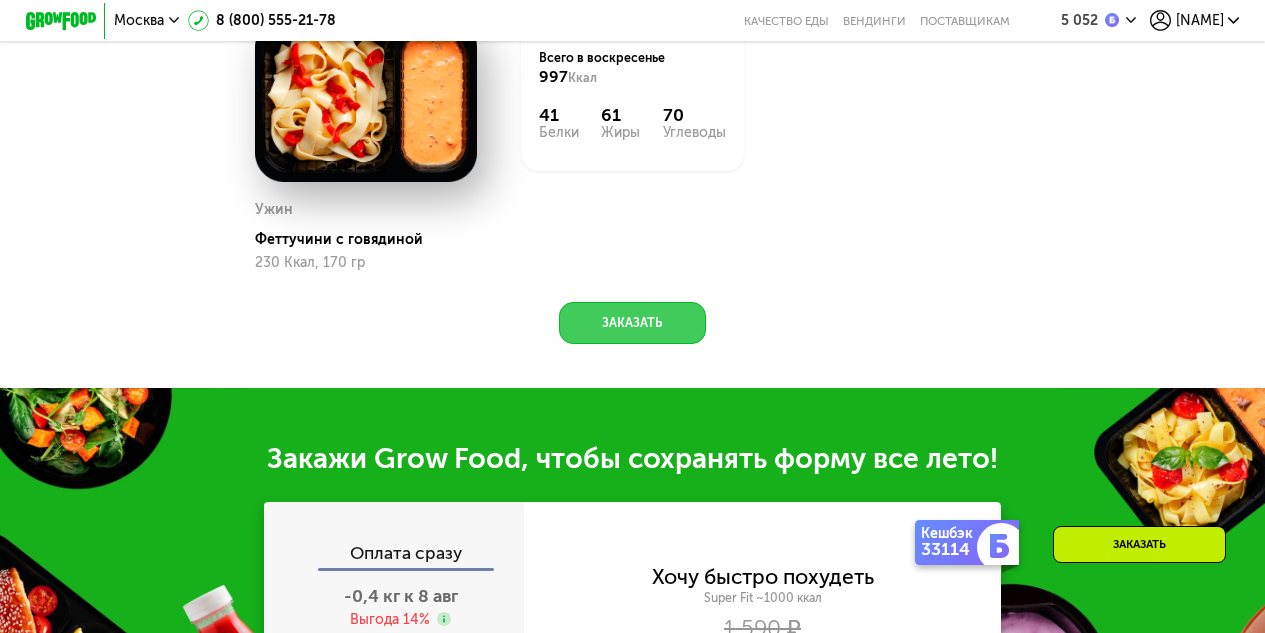 click on "Заказать" 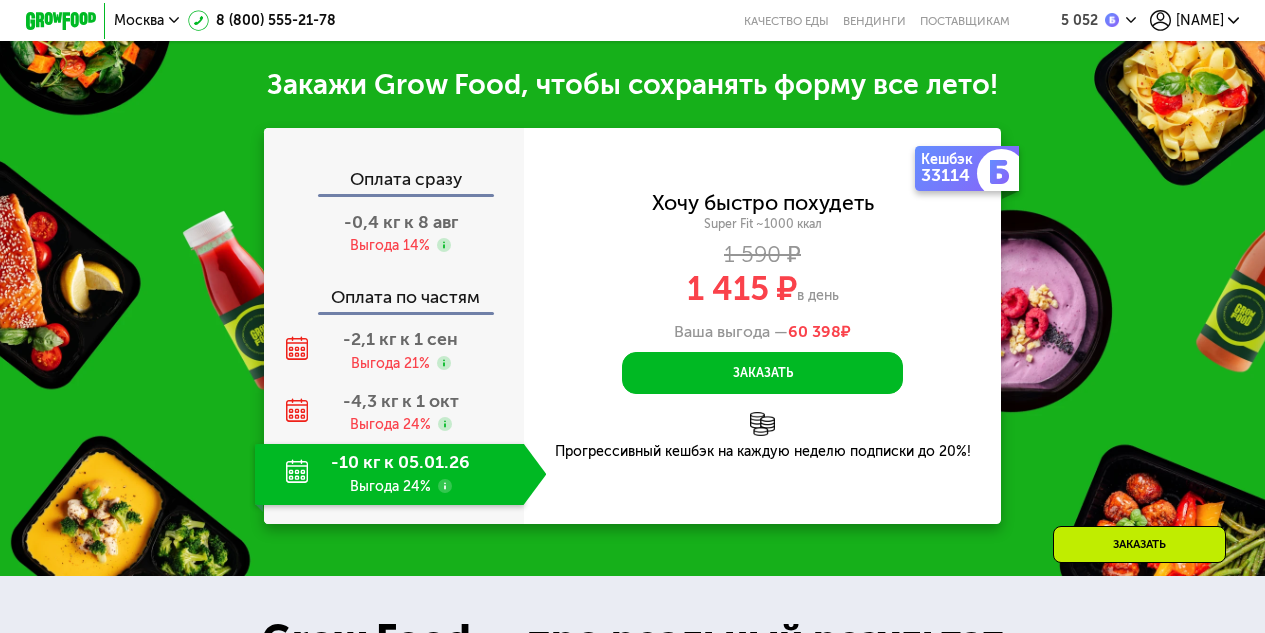 scroll, scrollTop: 2283, scrollLeft: 0, axis: vertical 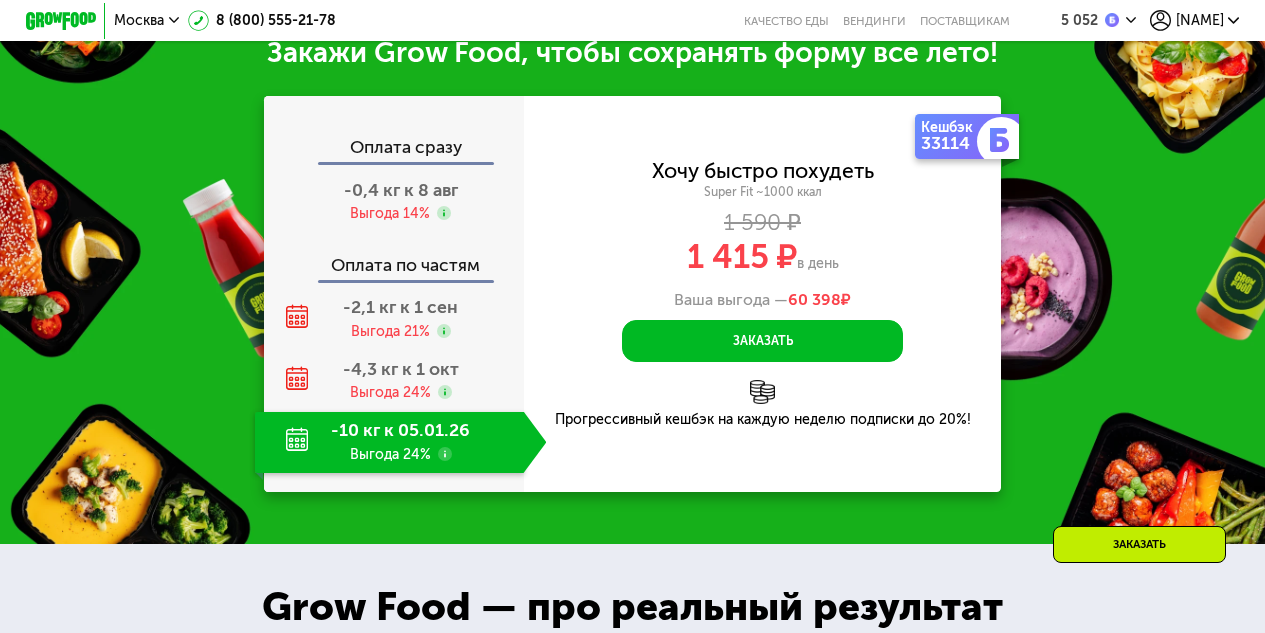 drag, startPoint x: 741, startPoint y: 318, endPoint x: 877, endPoint y: 314, distance: 136.0588 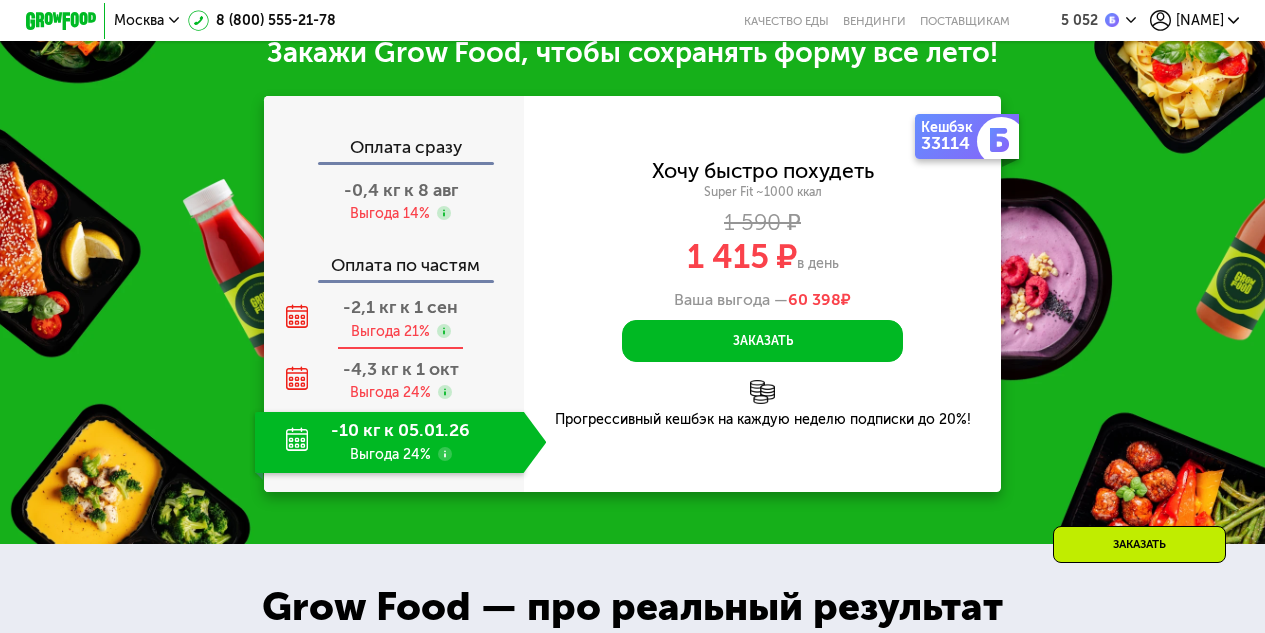 click on "-2,1 кг к 1 сен" at bounding box center [400, 307] 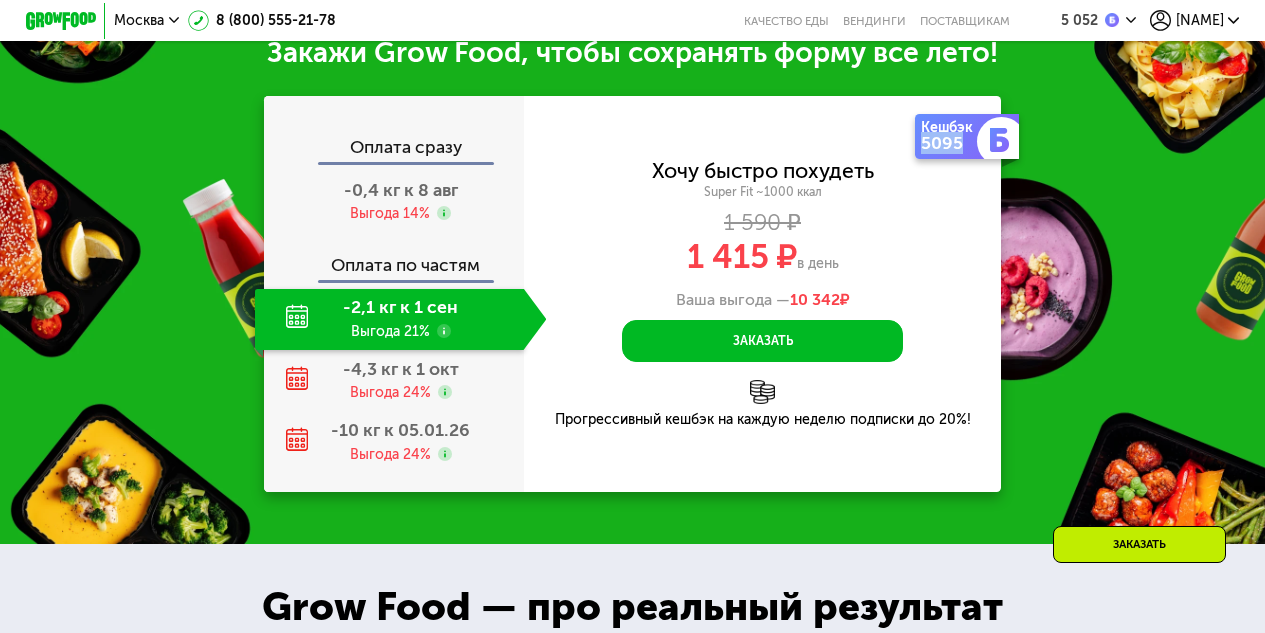 drag, startPoint x: 921, startPoint y: 165, endPoint x: 963, endPoint y: 164, distance: 42.0119 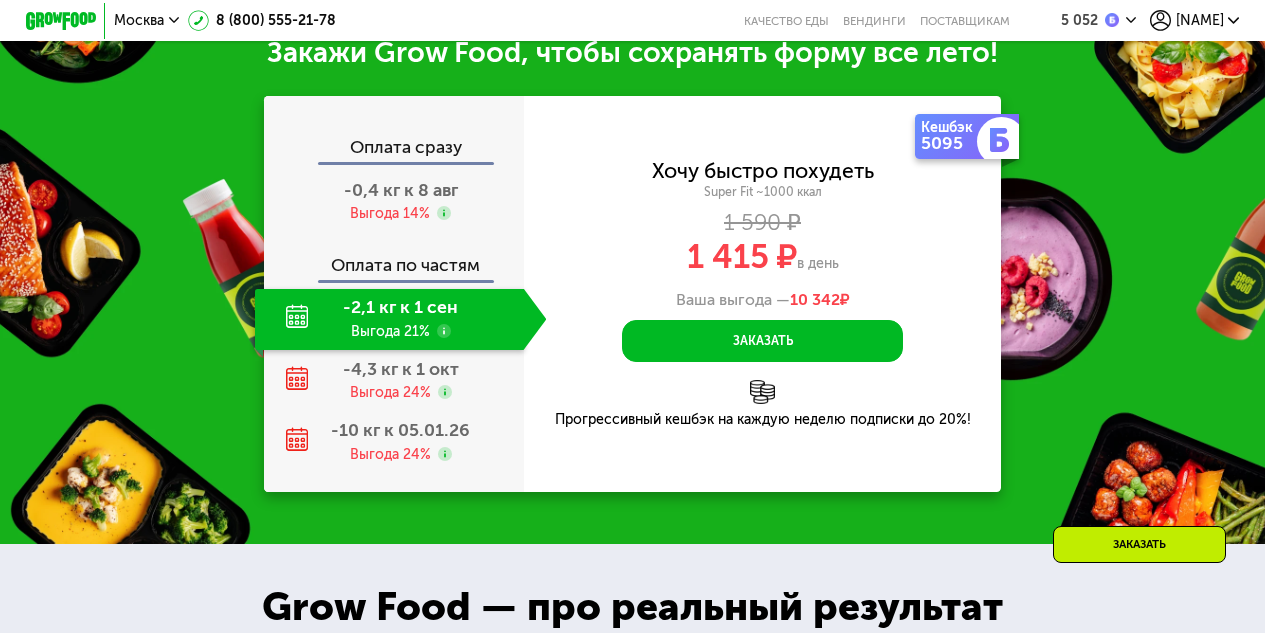click on "1 415 ₽ в день" at bounding box center [763, 257] 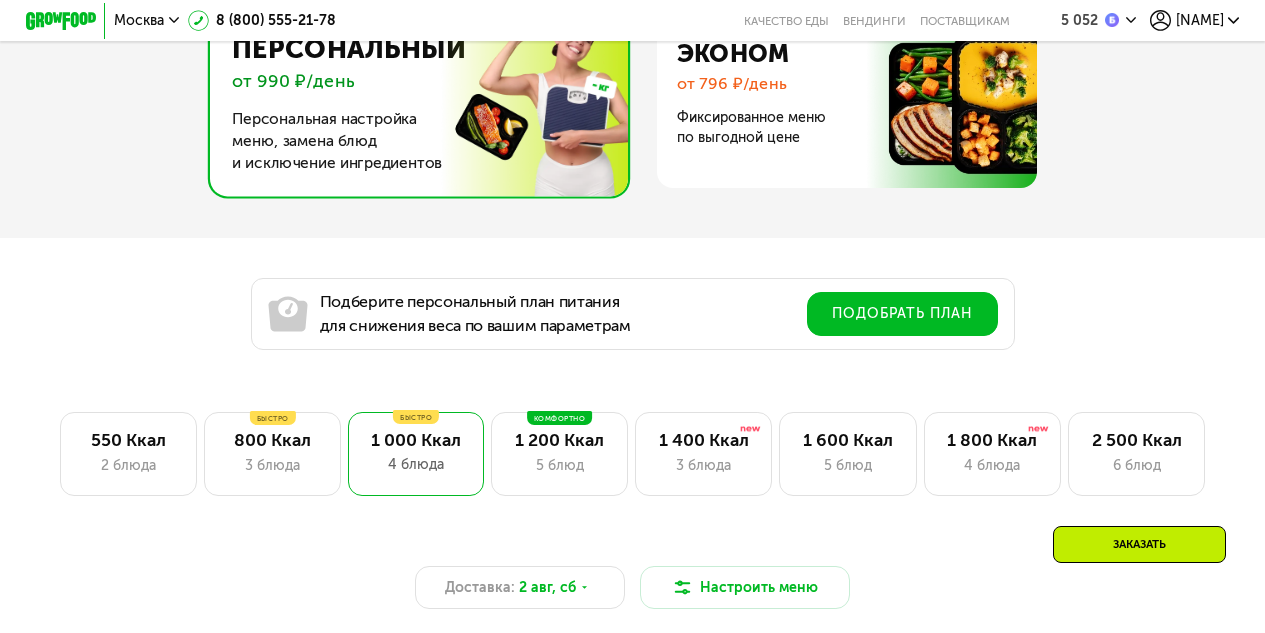 scroll, scrollTop: 1083, scrollLeft: 0, axis: vertical 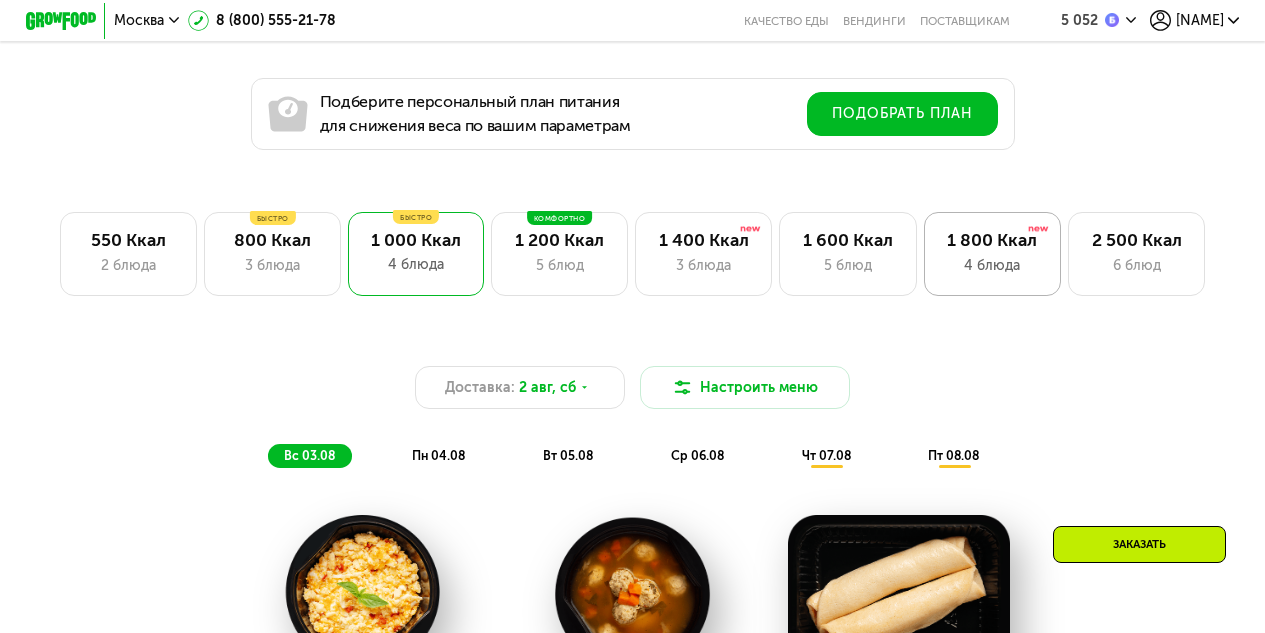 click on "4 блюда" at bounding box center (992, 265) 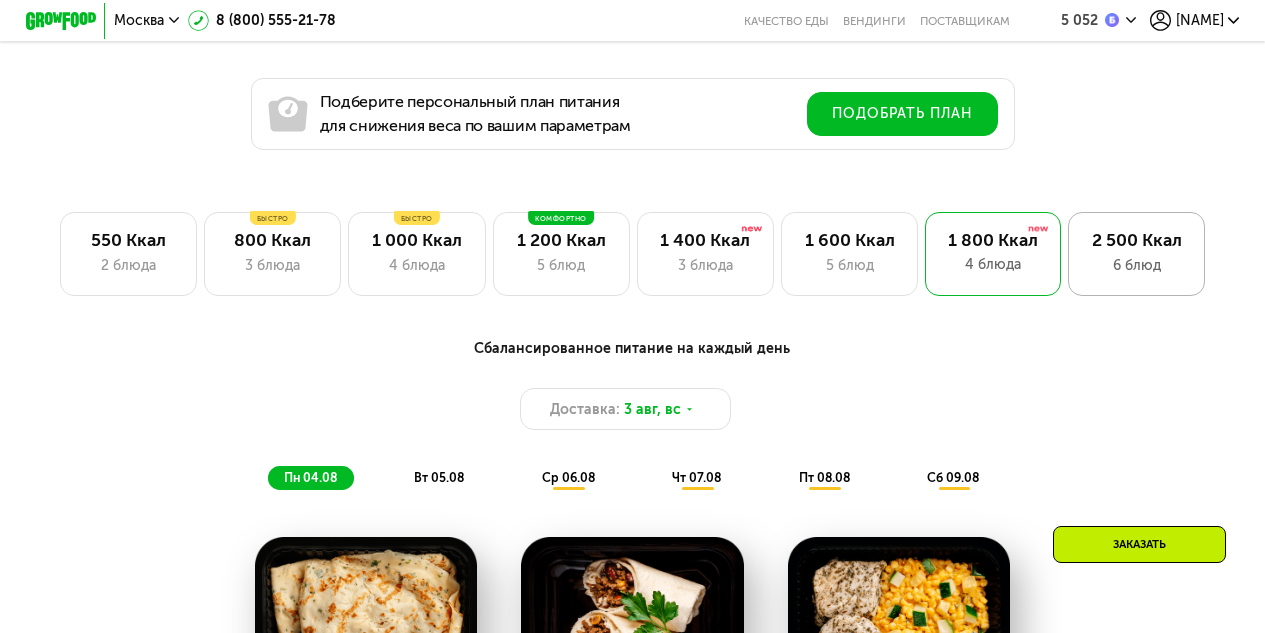 click on "6 блюд" at bounding box center (1137, 265) 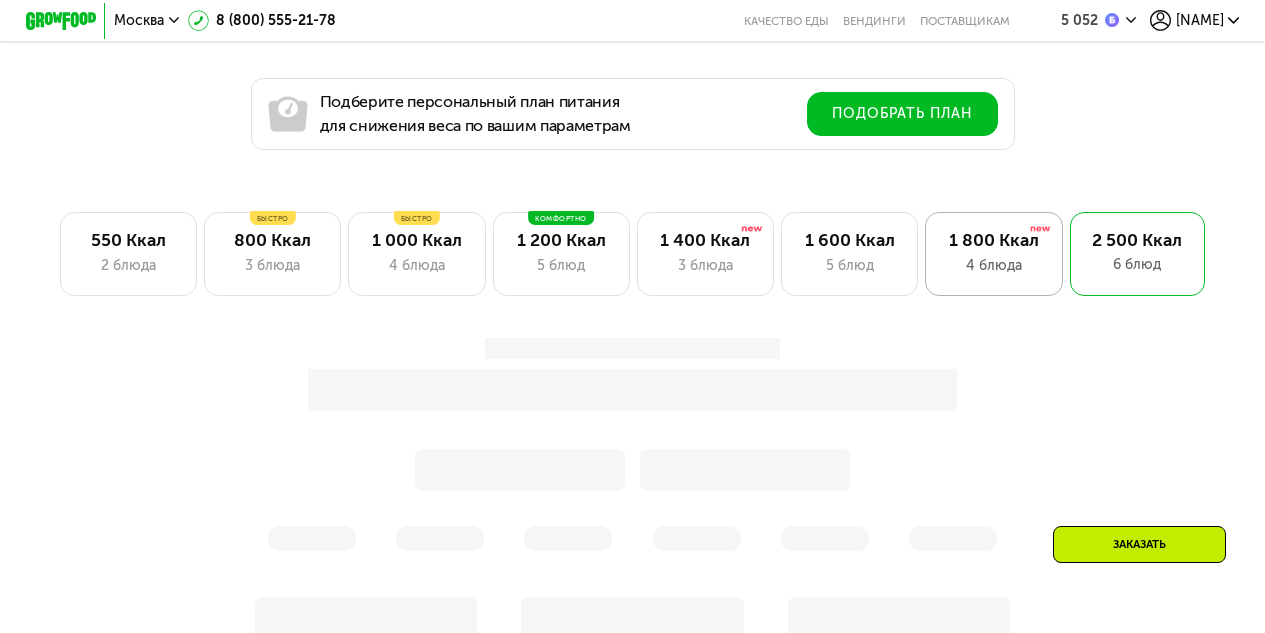click on "1 800 Ккал 4 блюда" 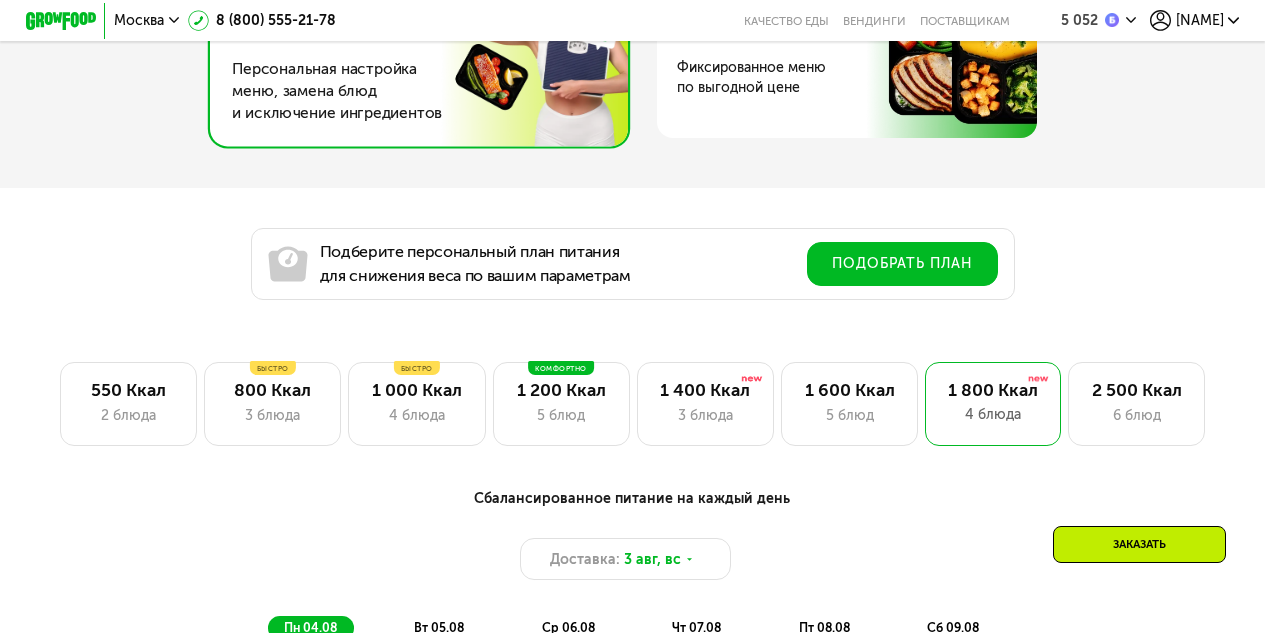 scroll, scrollTop: 783, scrollLeft: 0, axis: vertical 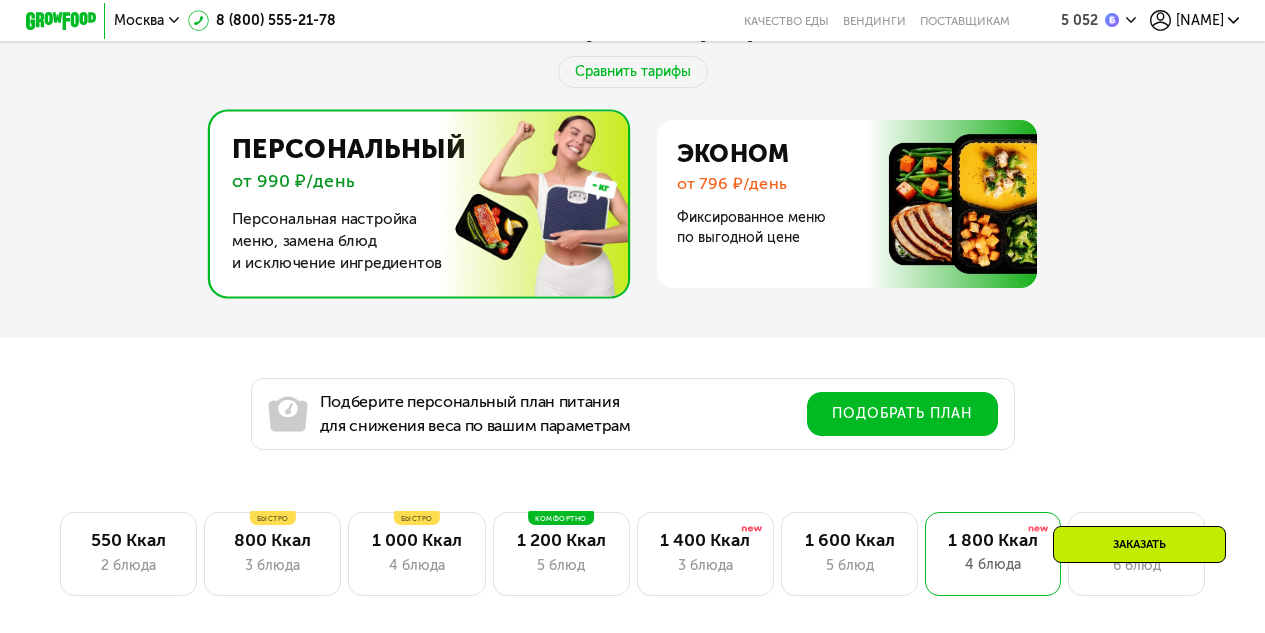 click at bounding box center (413, 204) 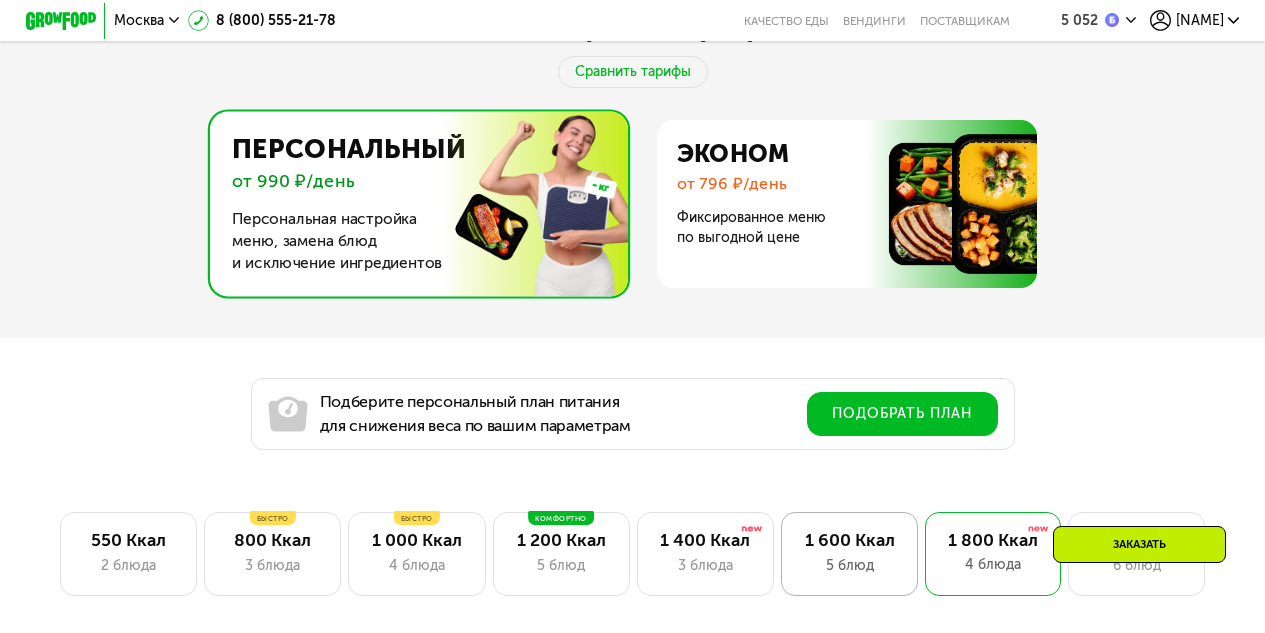 scroll, scrollTop: 983, scrollLeft: 0, axis: vertical 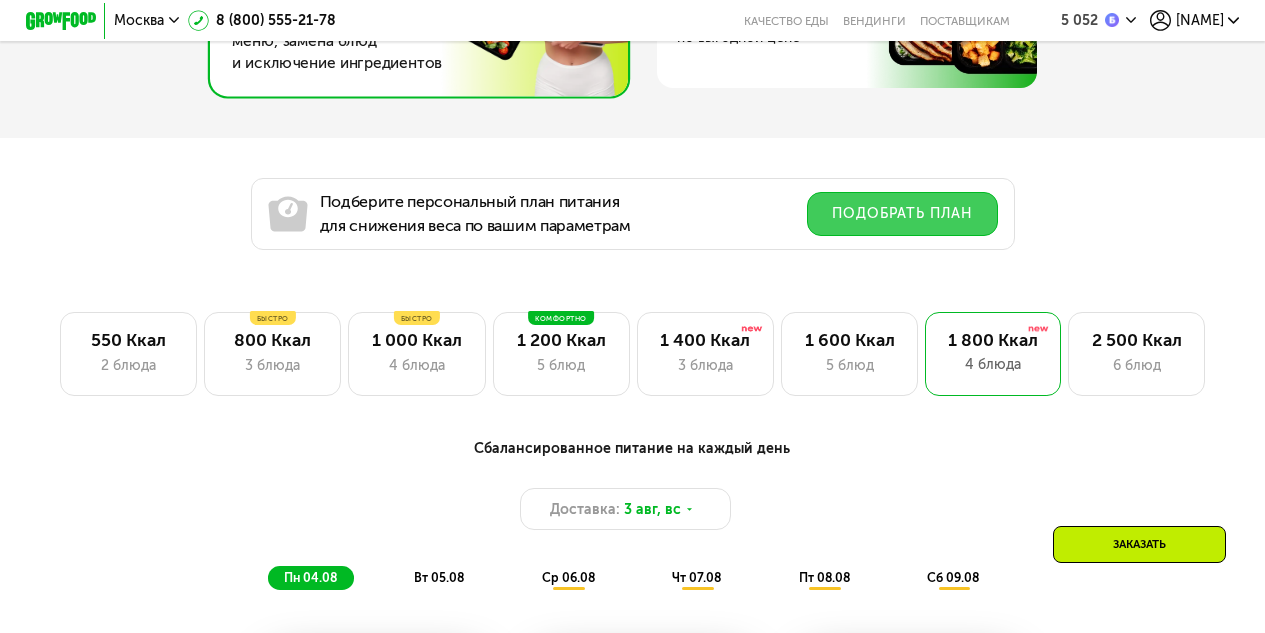 click on "Подобрать план" at bounding box center (902, 214) 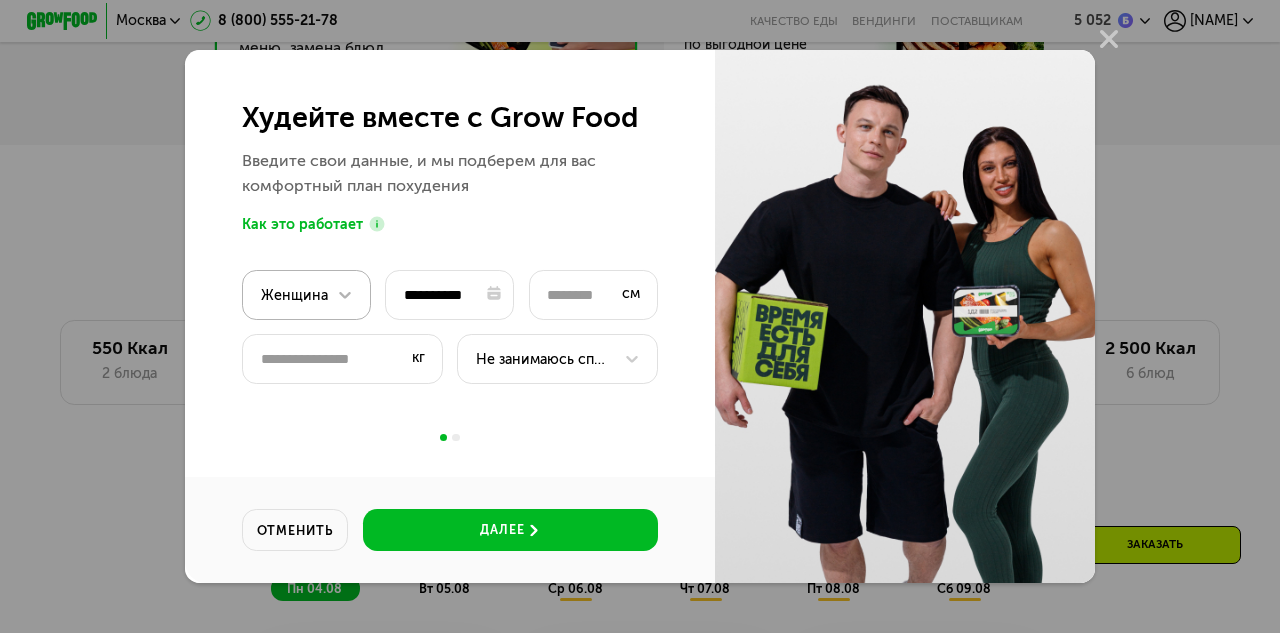 click 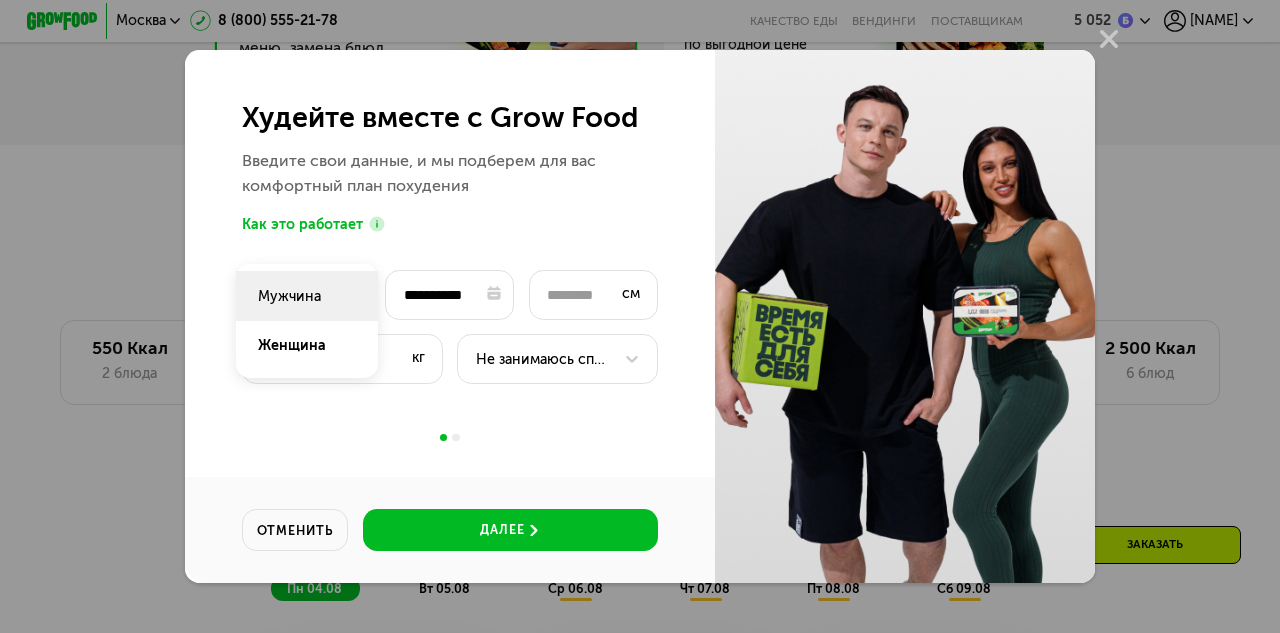 click on "Мужчина" 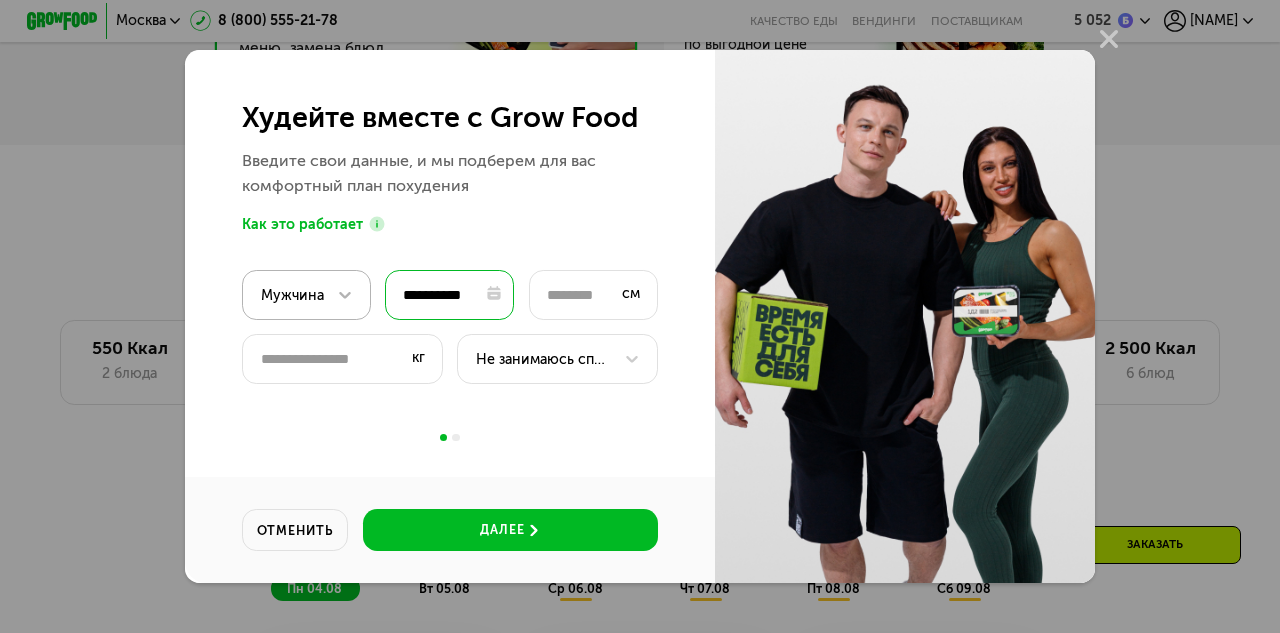 type 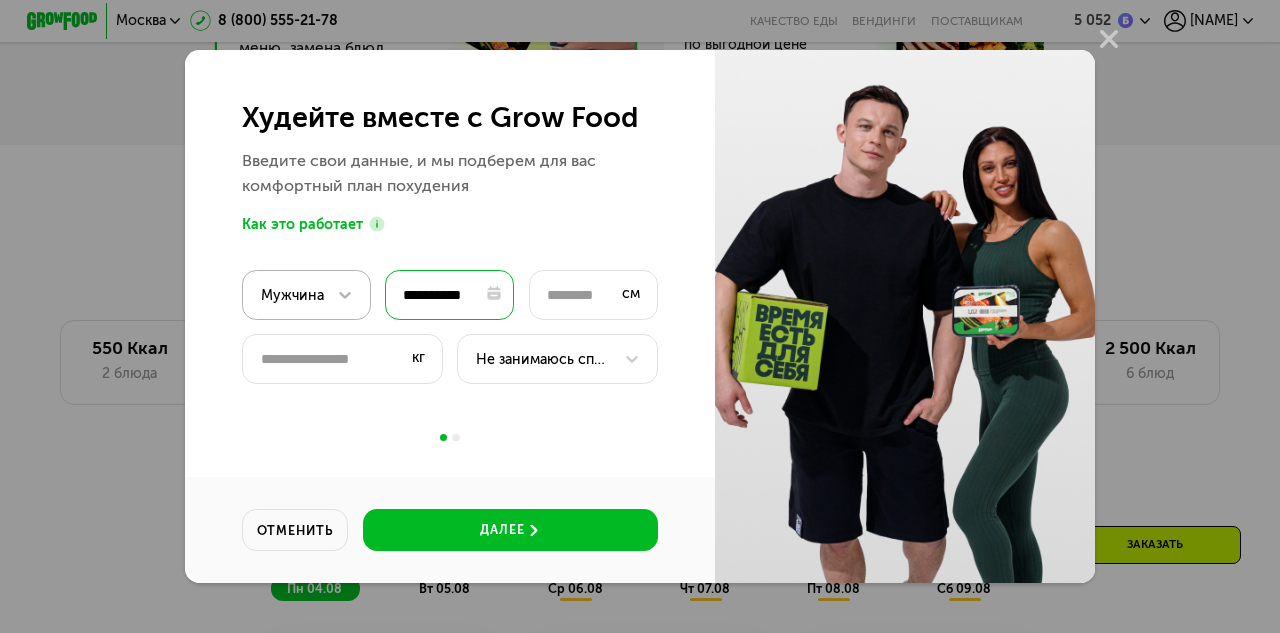 drag, startPoint x: 477, startPoint y: 297, endPoint x: 330, endPoint y: 294, distance: 147.03061 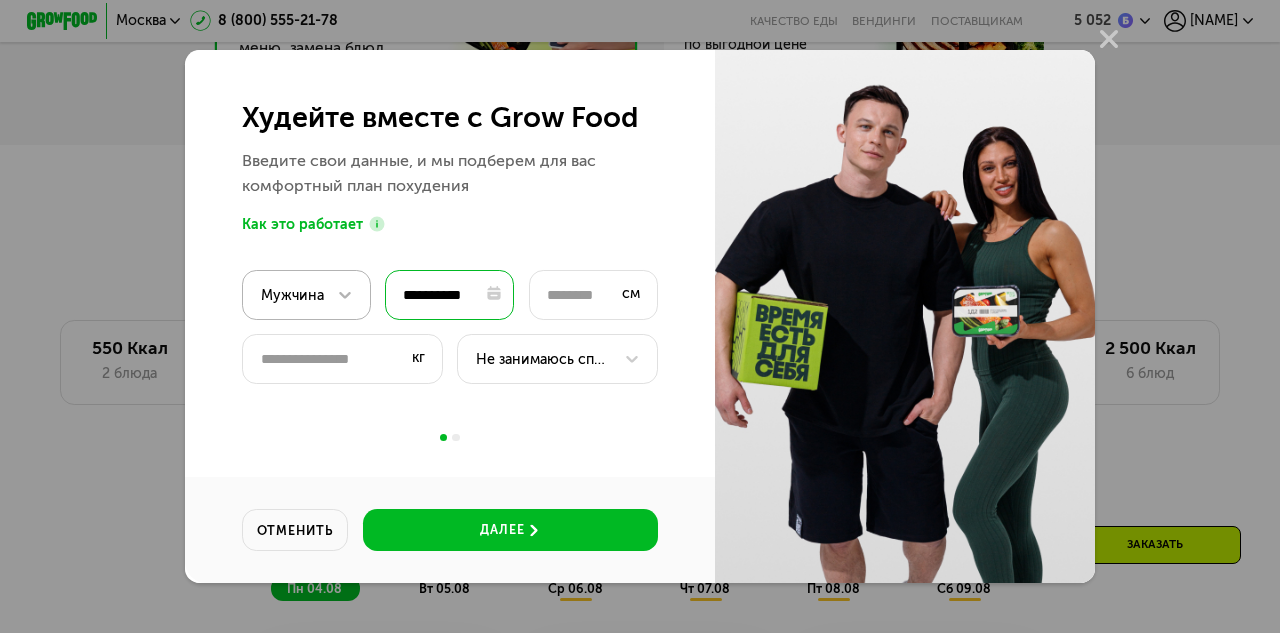 type on "*" 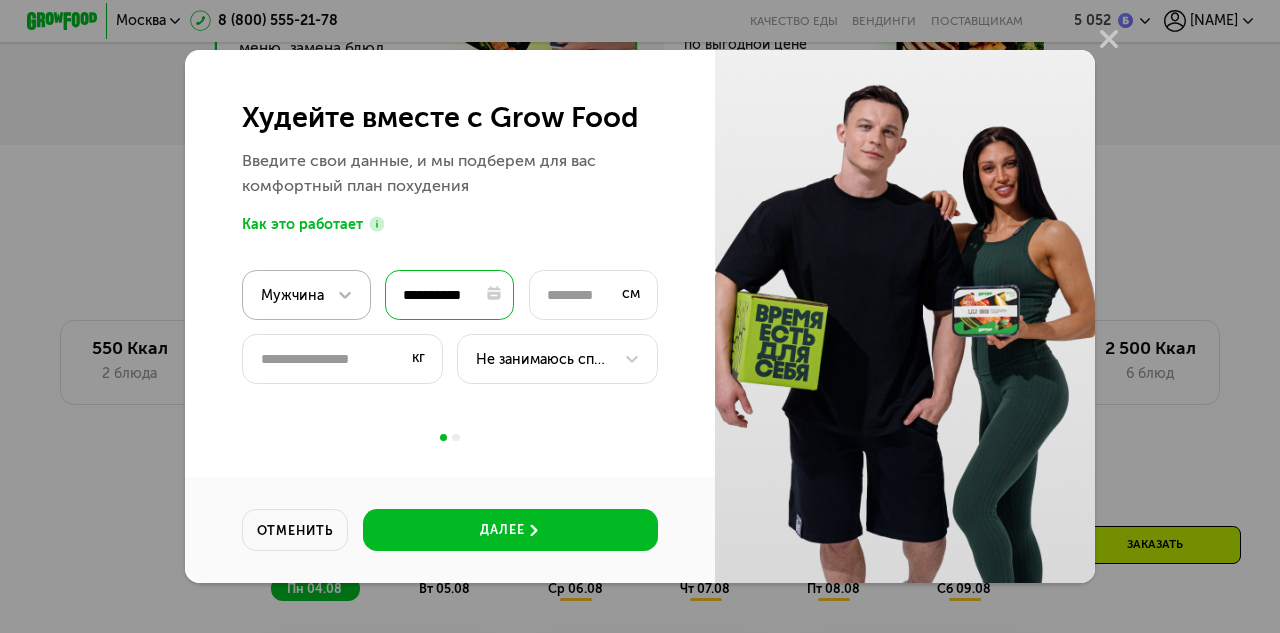 type on "**********" 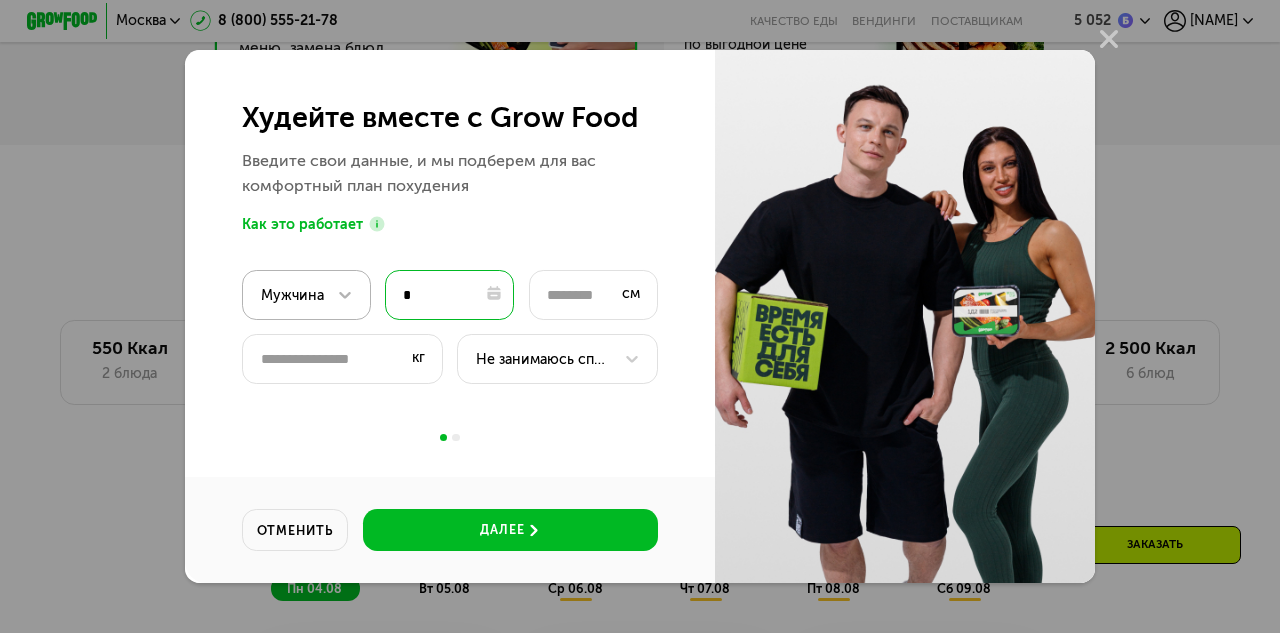 type on "***" 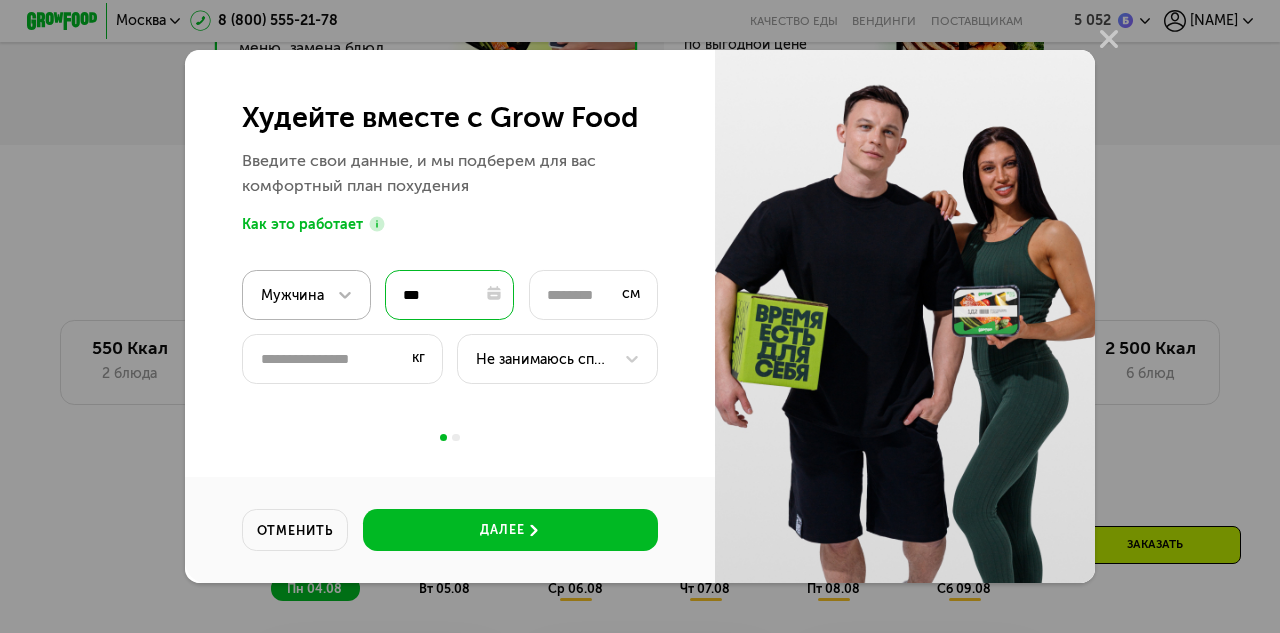 type on "****" 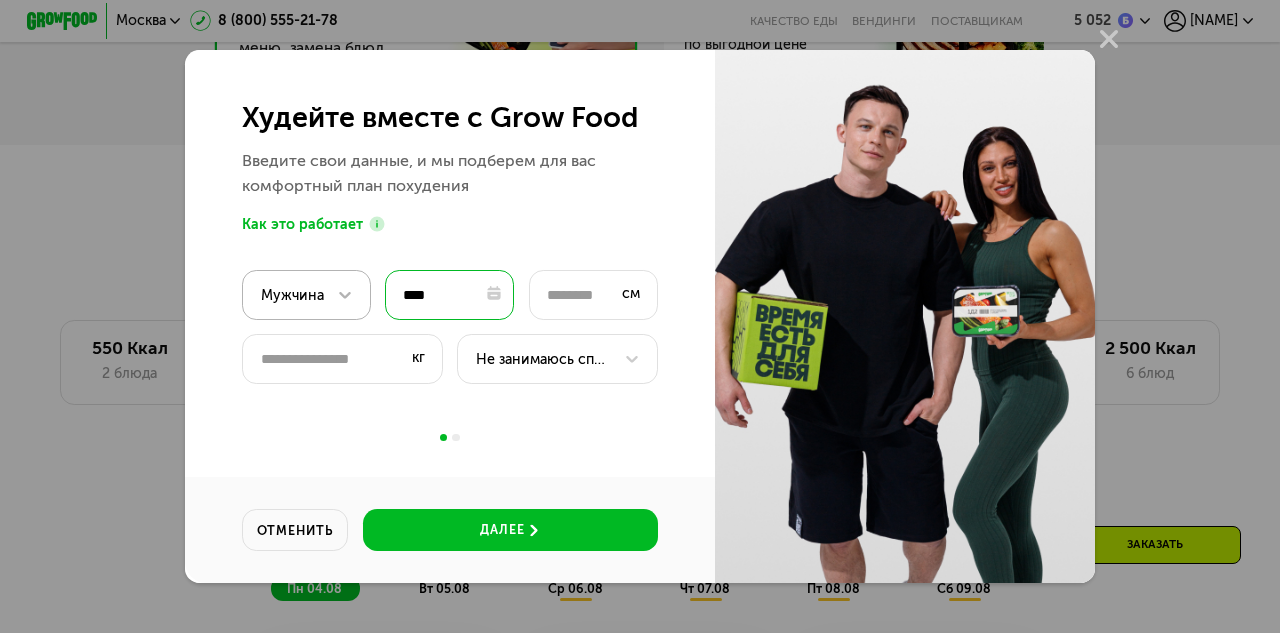 type on "******" 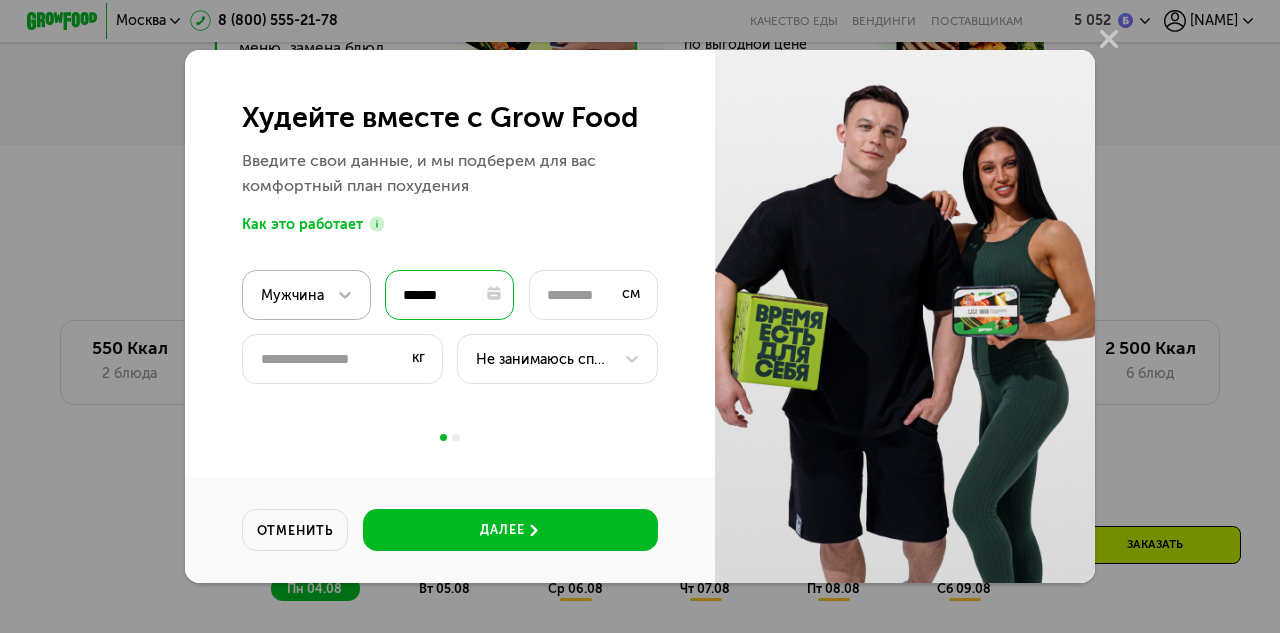 type on "*******" 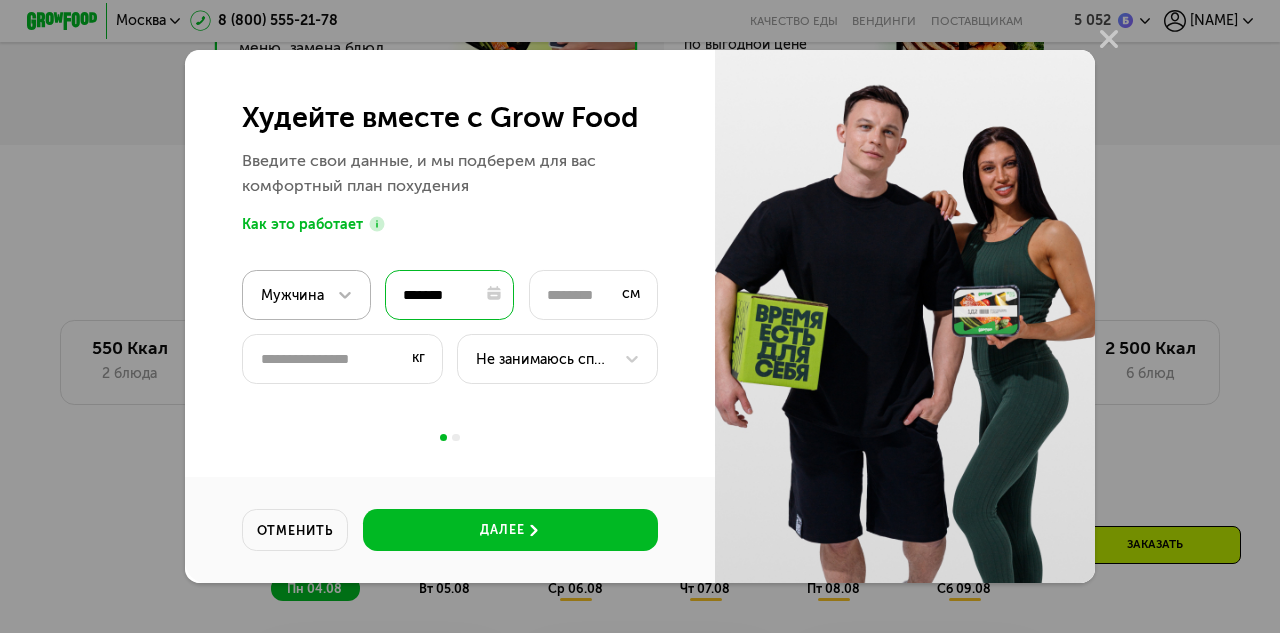 type on "********" 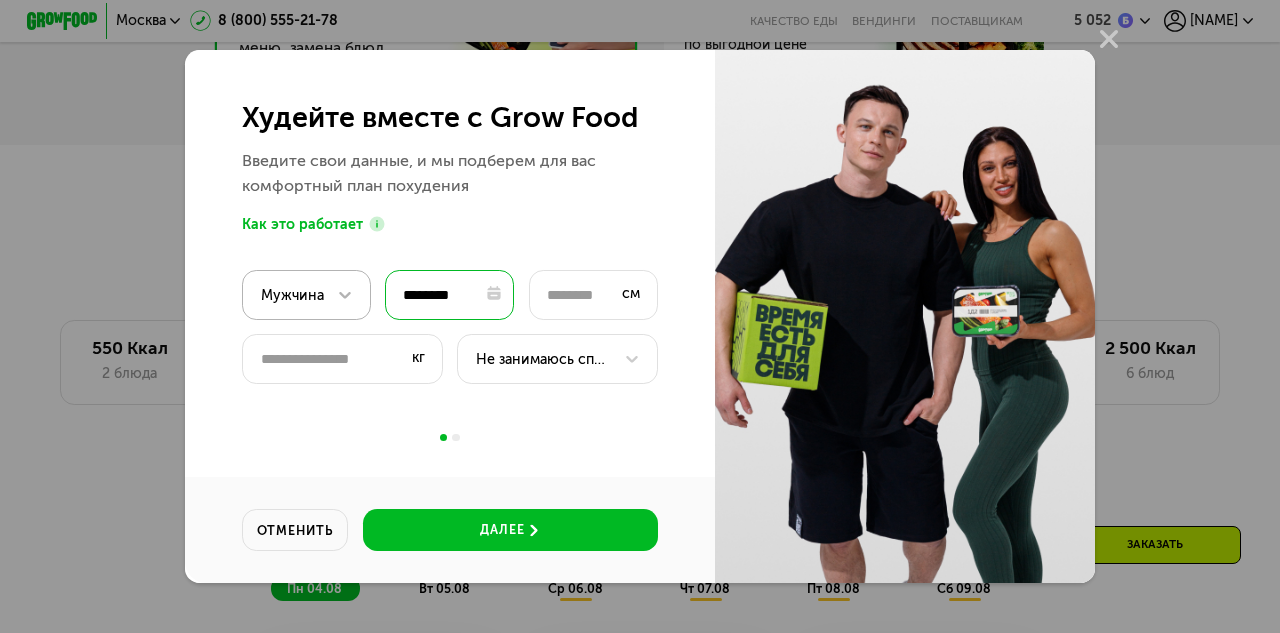 type on "*********" 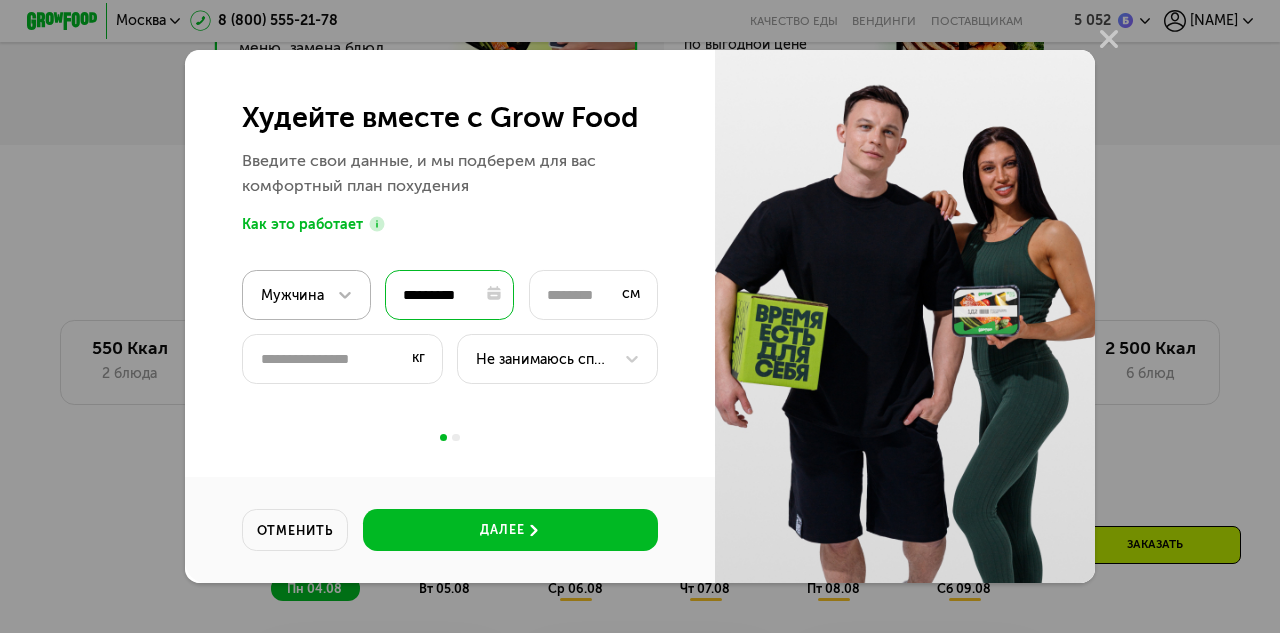 type 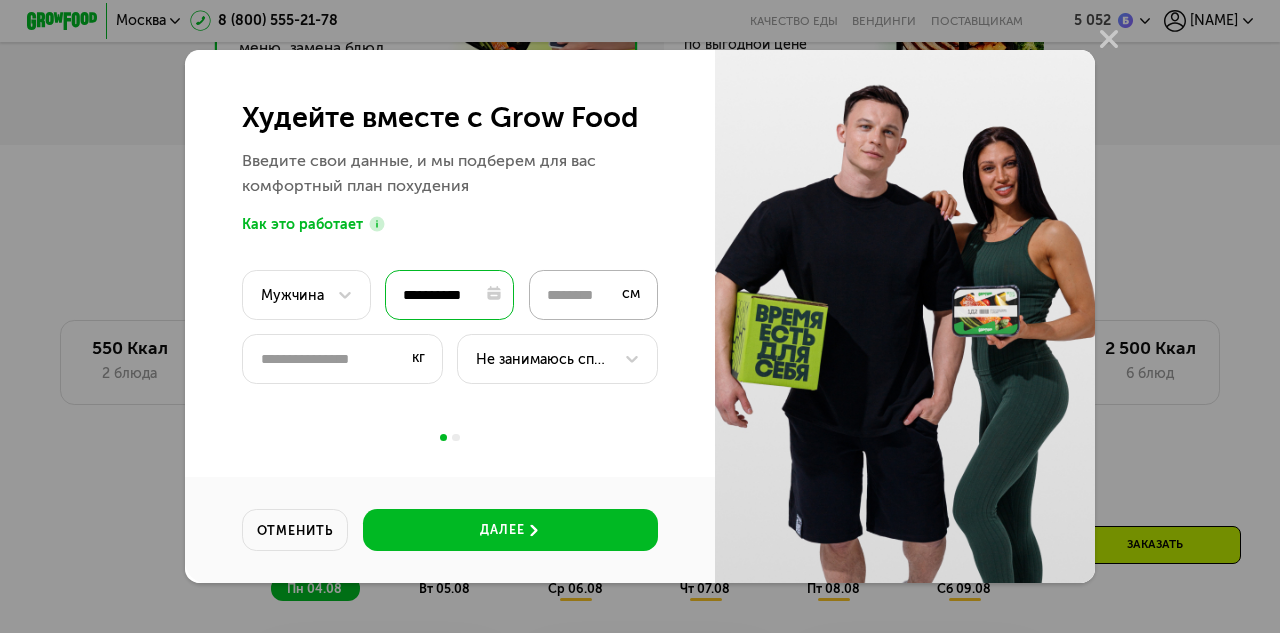type on "**********" 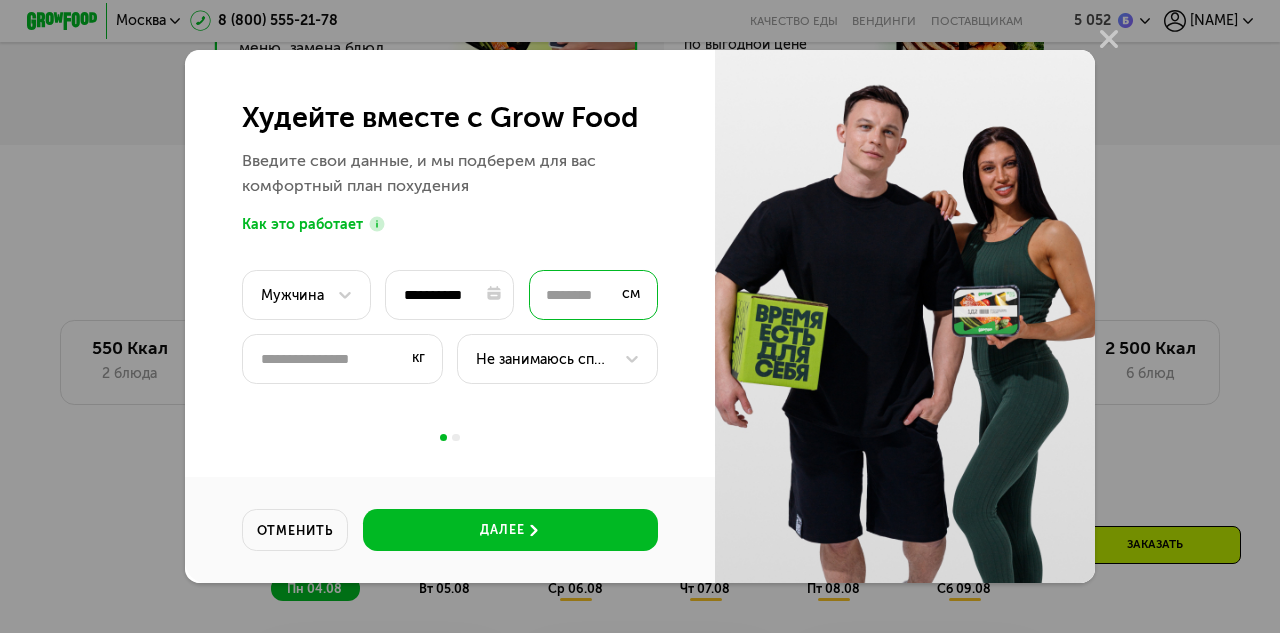 drag, startPoint x: 591, startPoint y: 308, endPoint x: 529, endPoint y: 311, distance: 62.072536 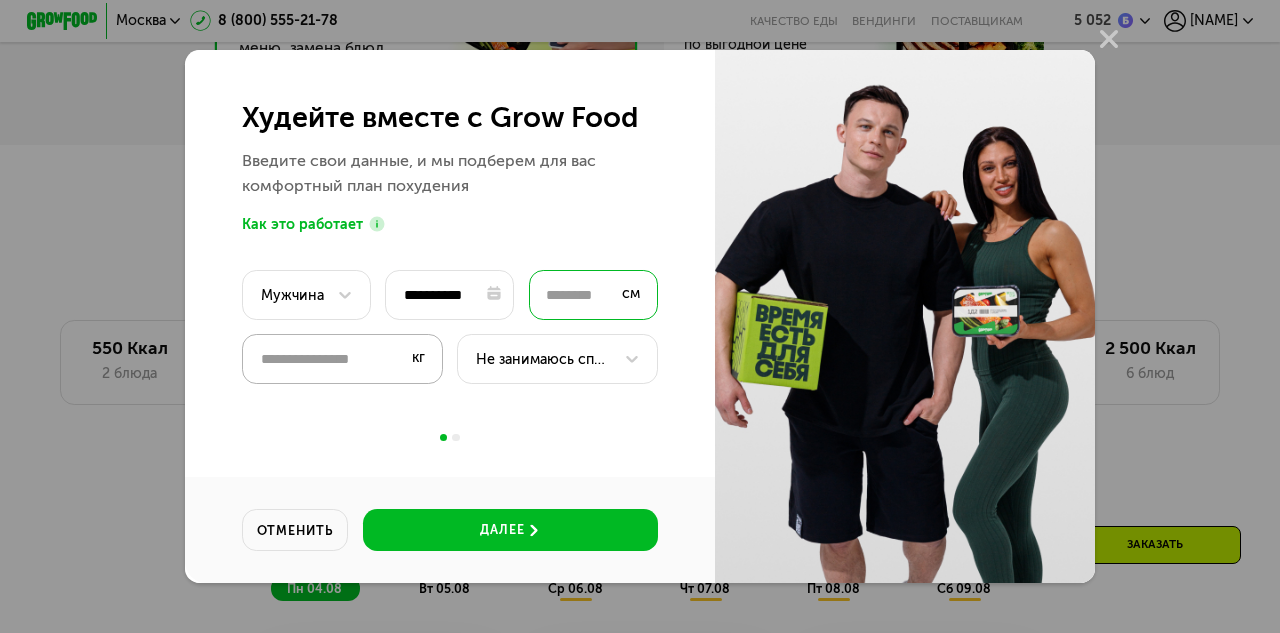 type on "***" 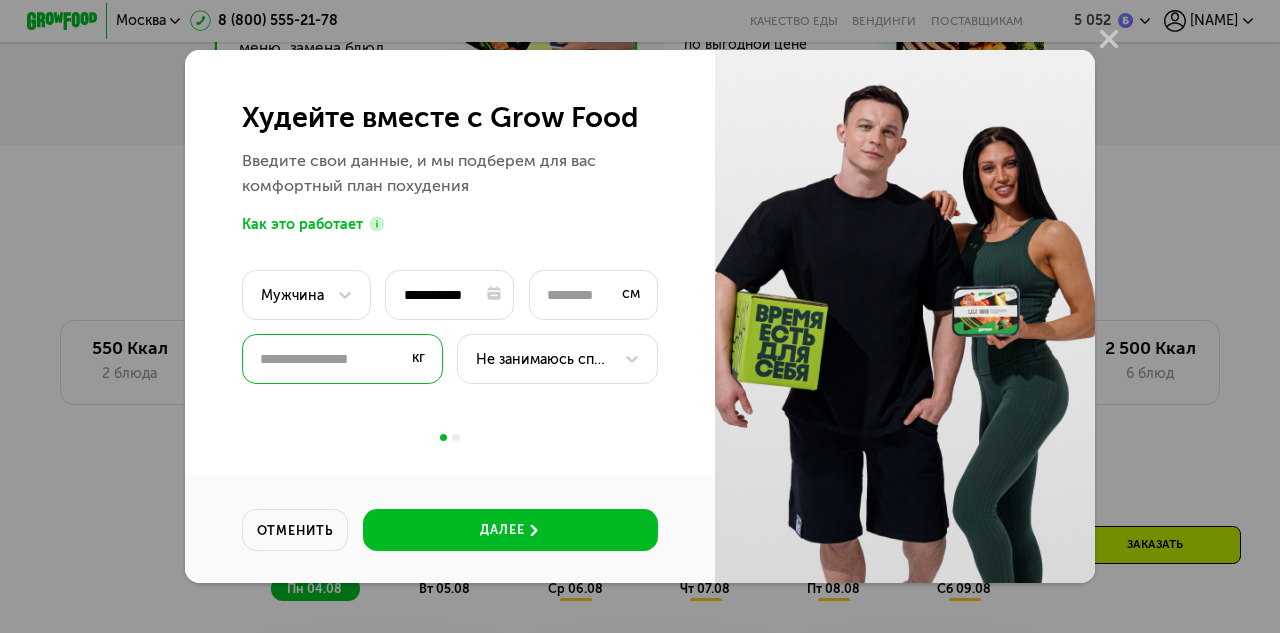 click on "****" at bounding box center [342, 359] 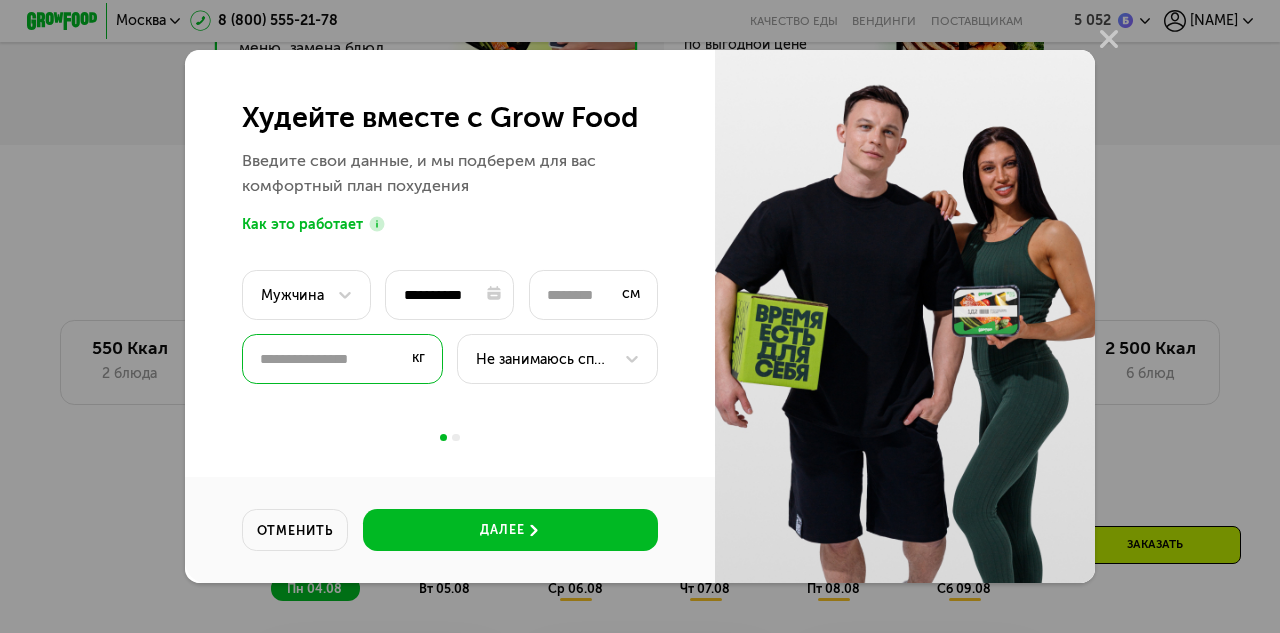 type 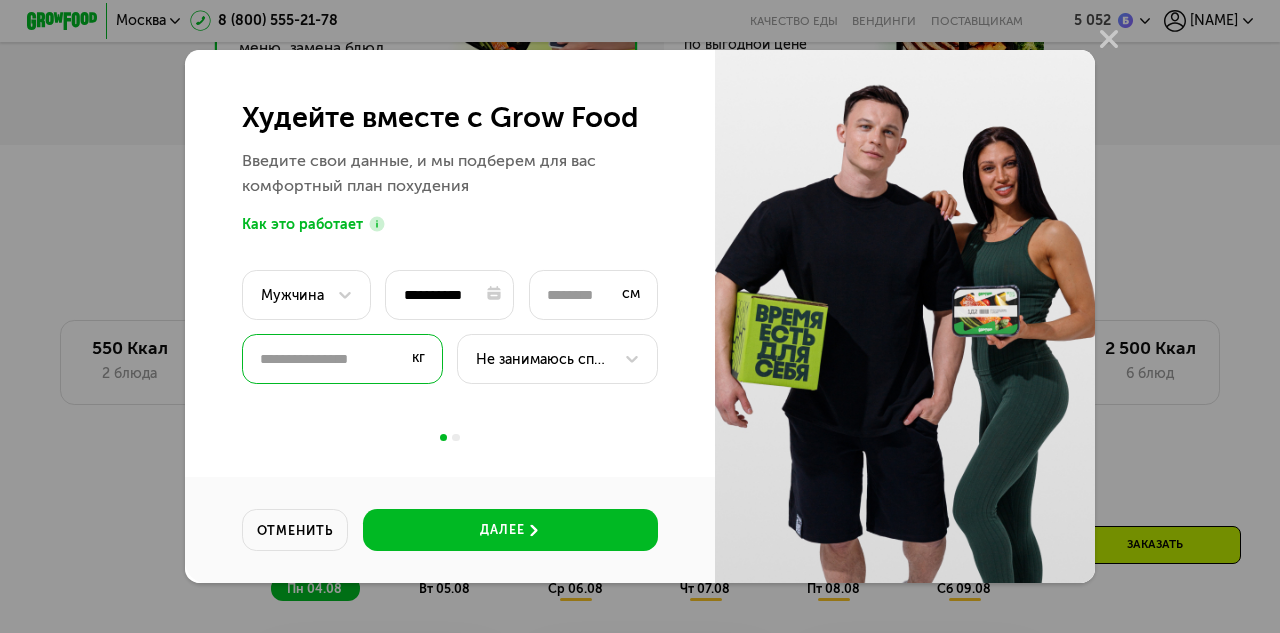 type on "*" 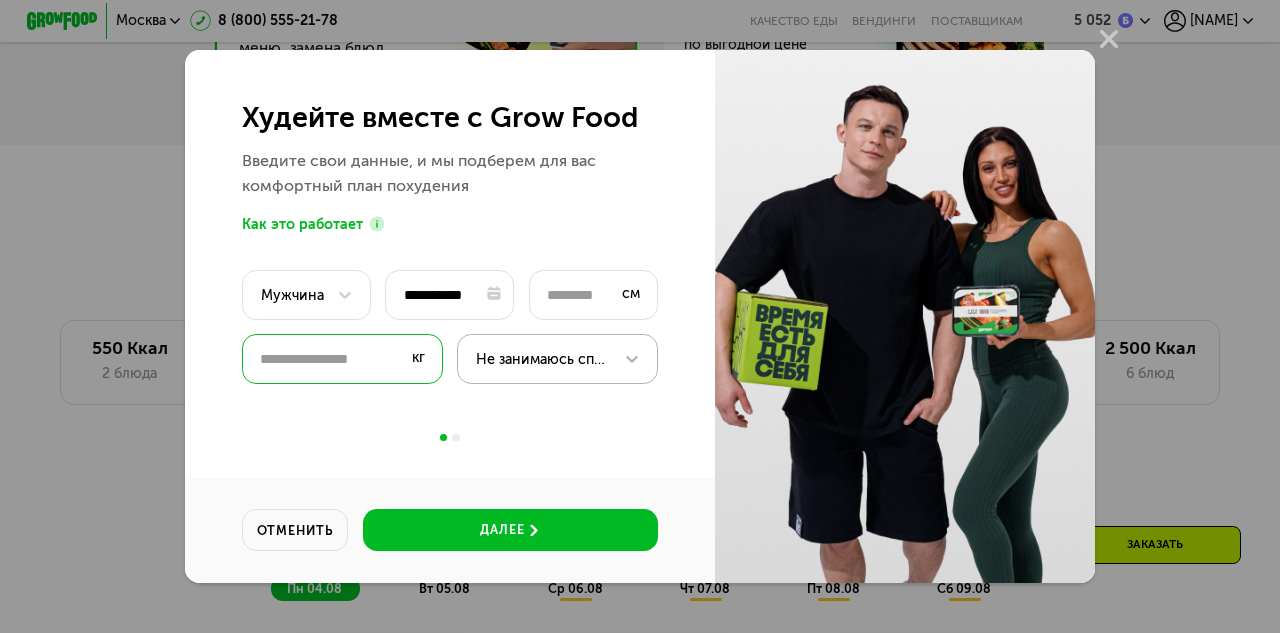 type on "***" 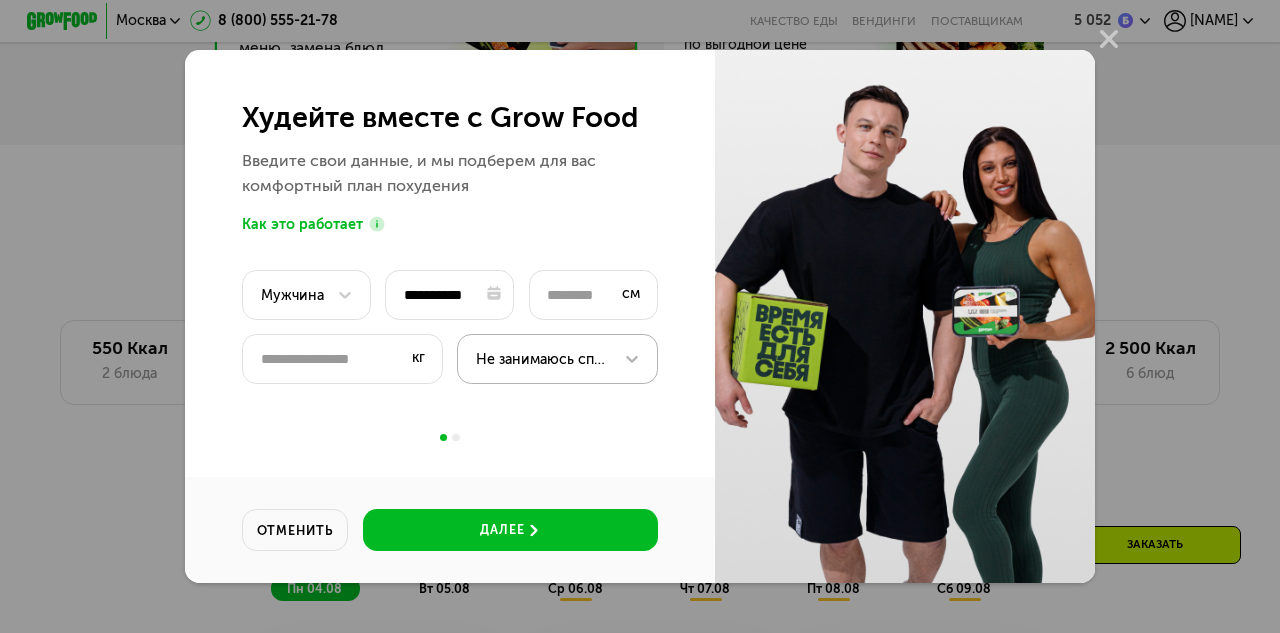 click on "Не занимаюсь спортом" at bounding box center [544, 359] 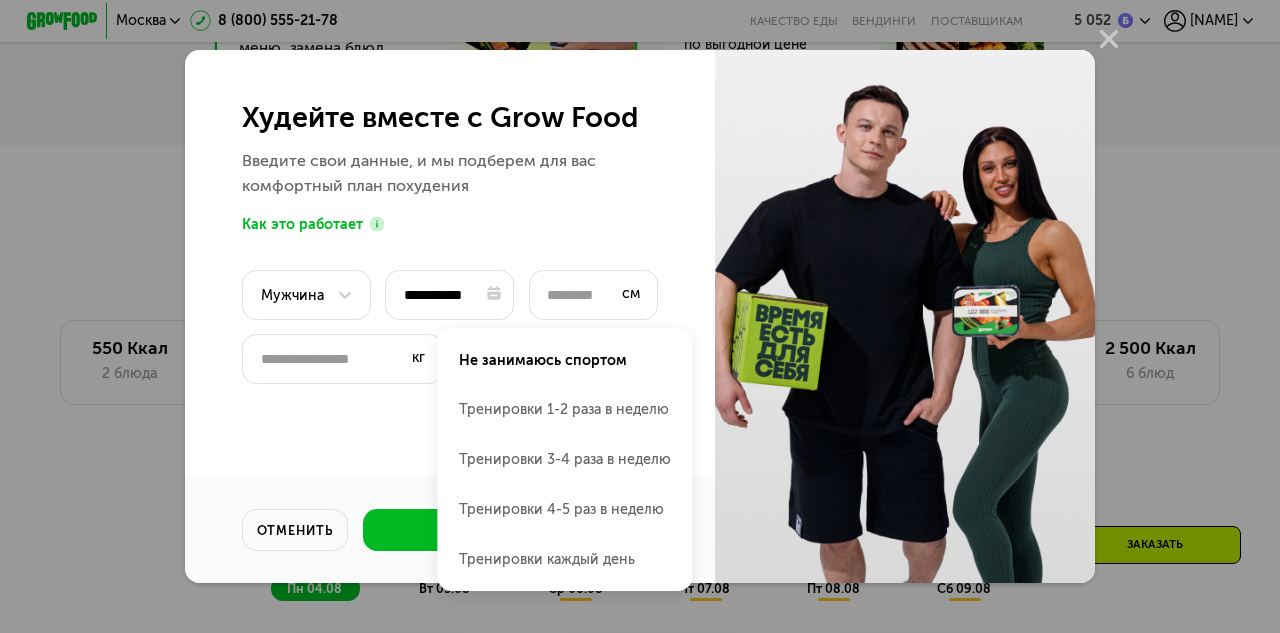 drag, startPoint x: 279, startPoint y: 440, endPoint x: 329, endPoint y: 475, distance: 61.03278 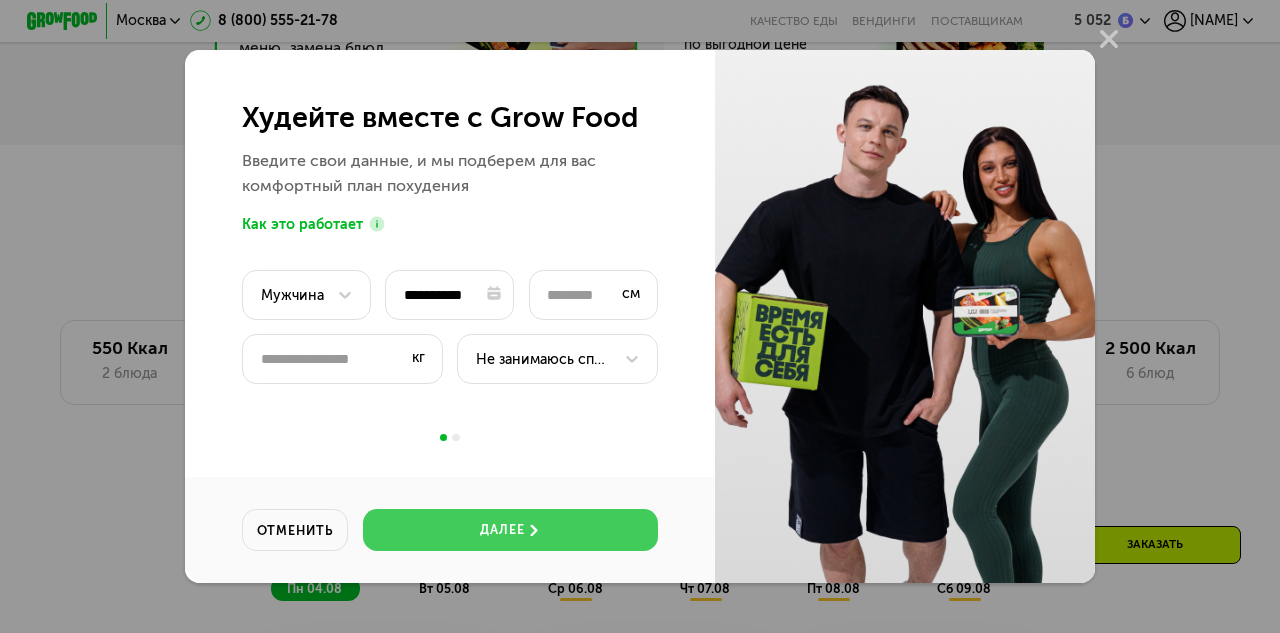 click on "далее" 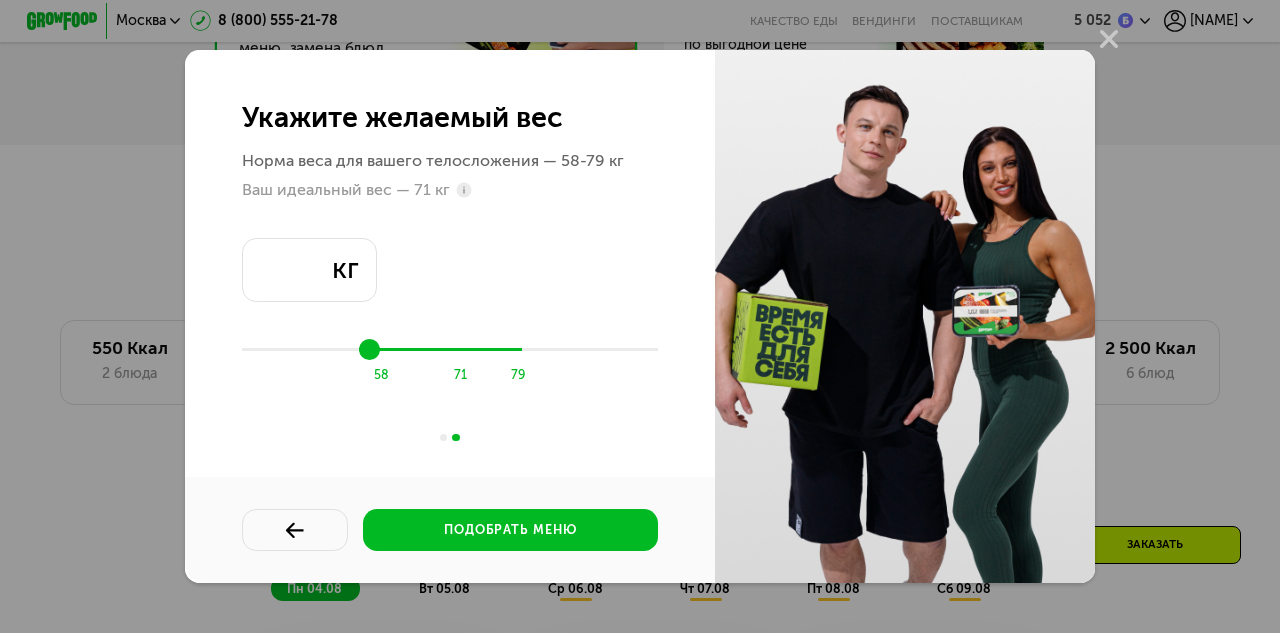 type on "**" 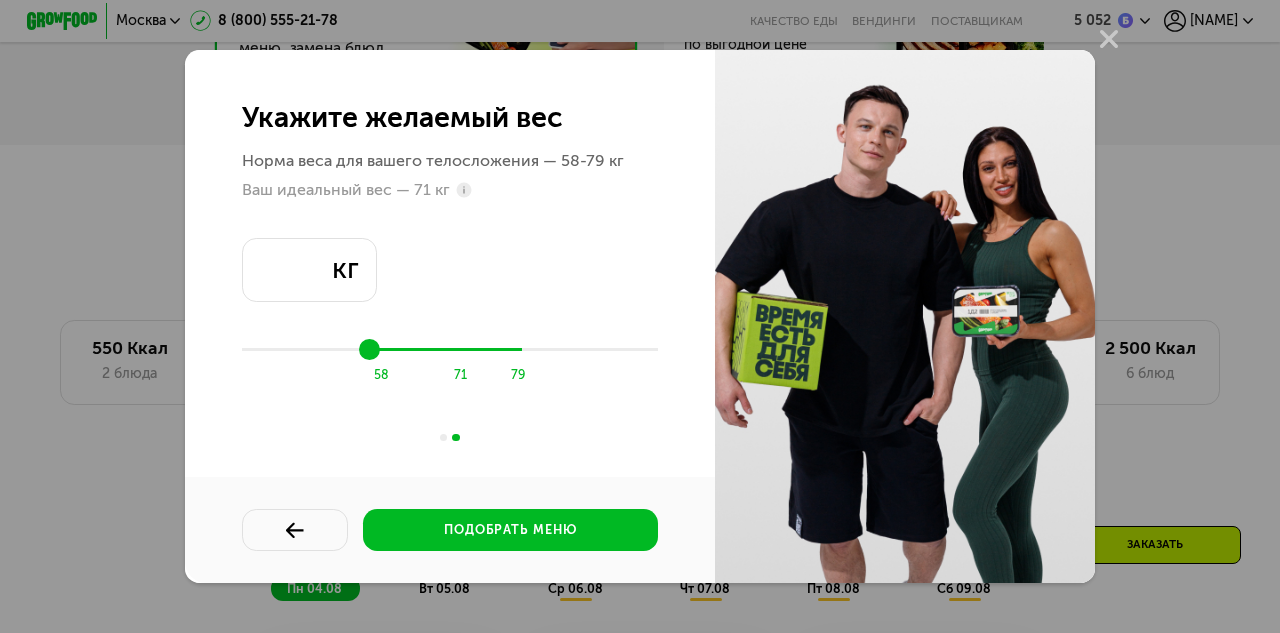 type on "**" 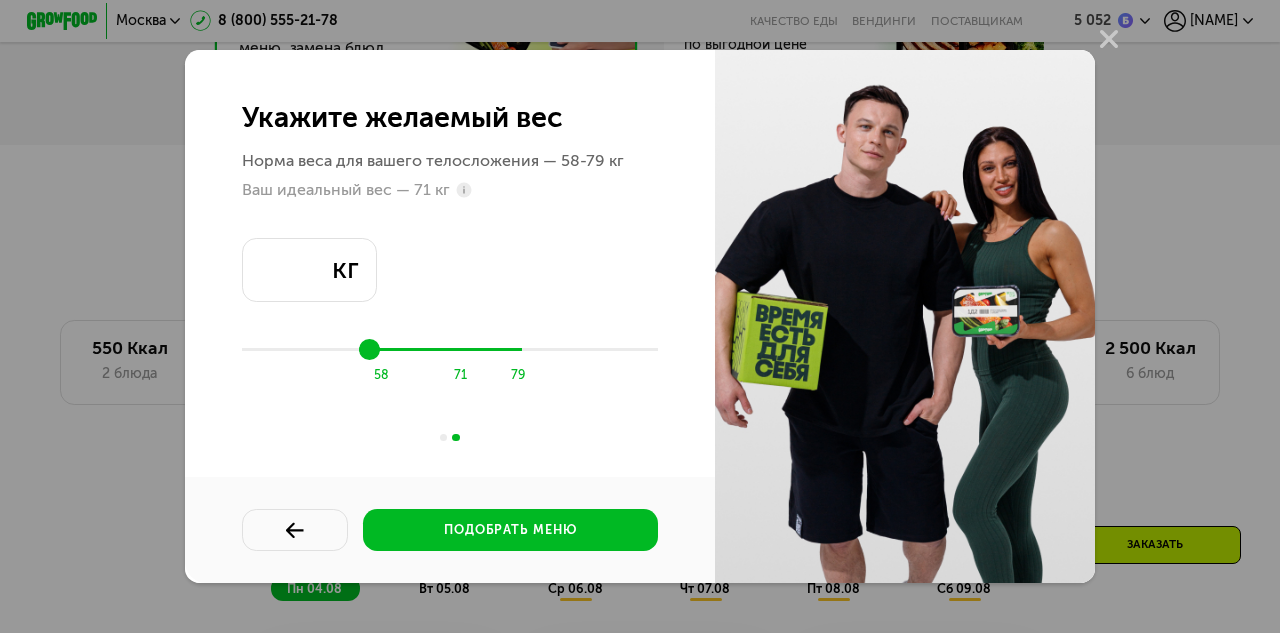 type on "**" 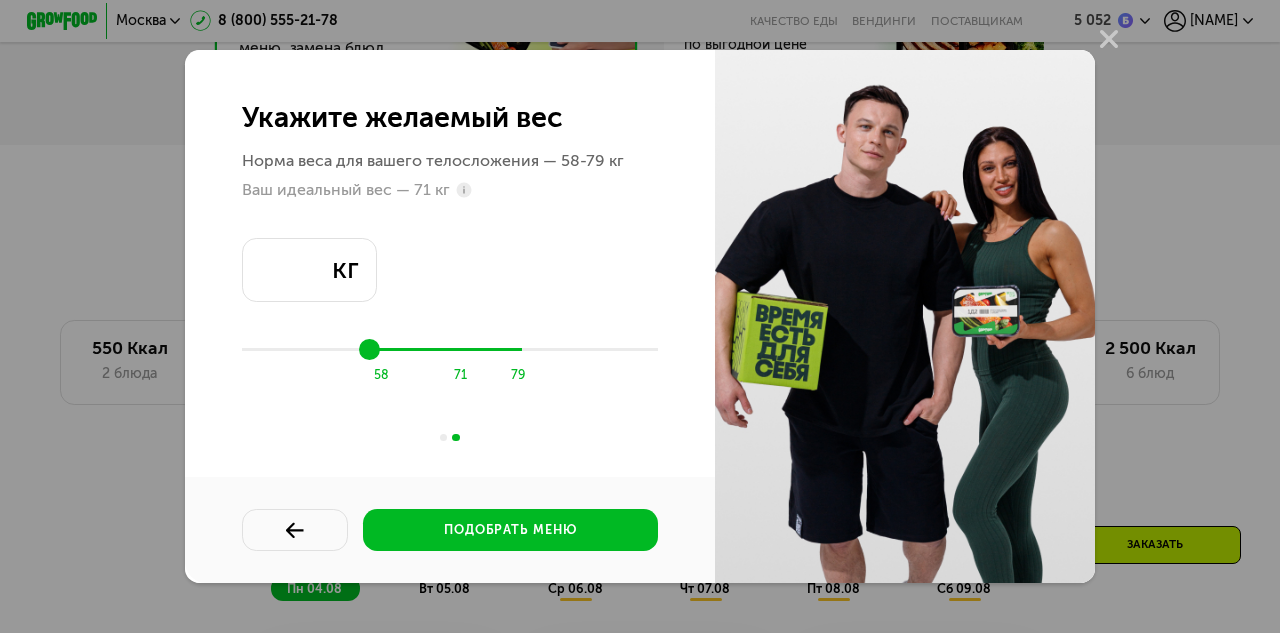 type on "**" 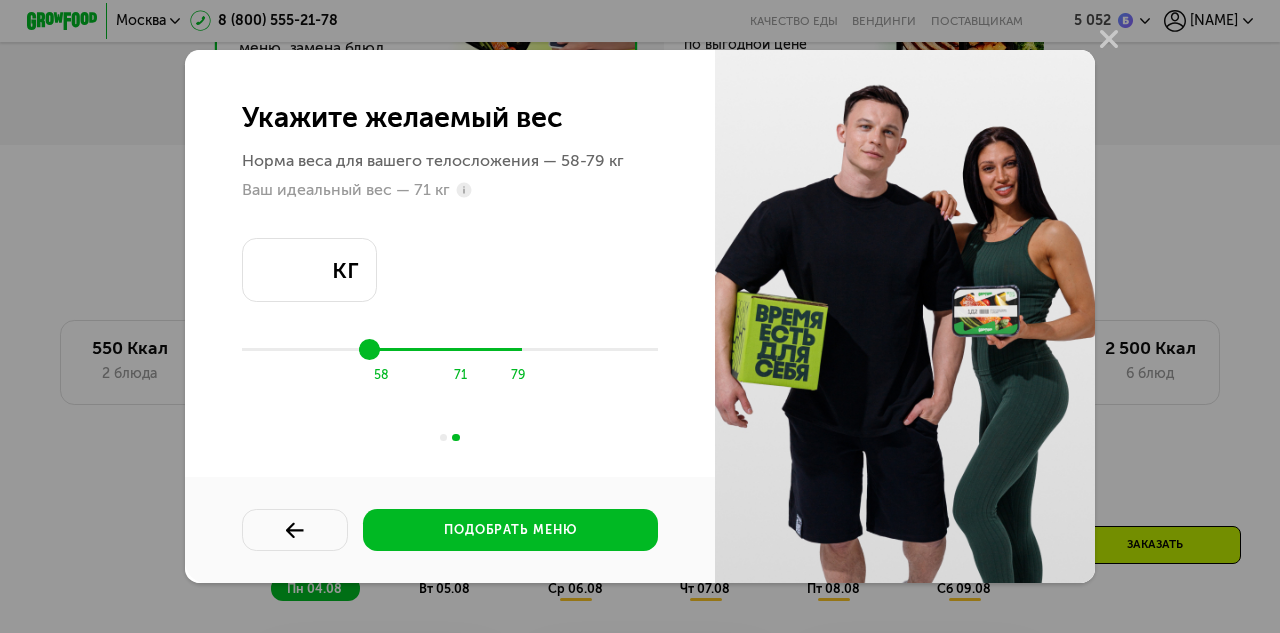 type on "**" 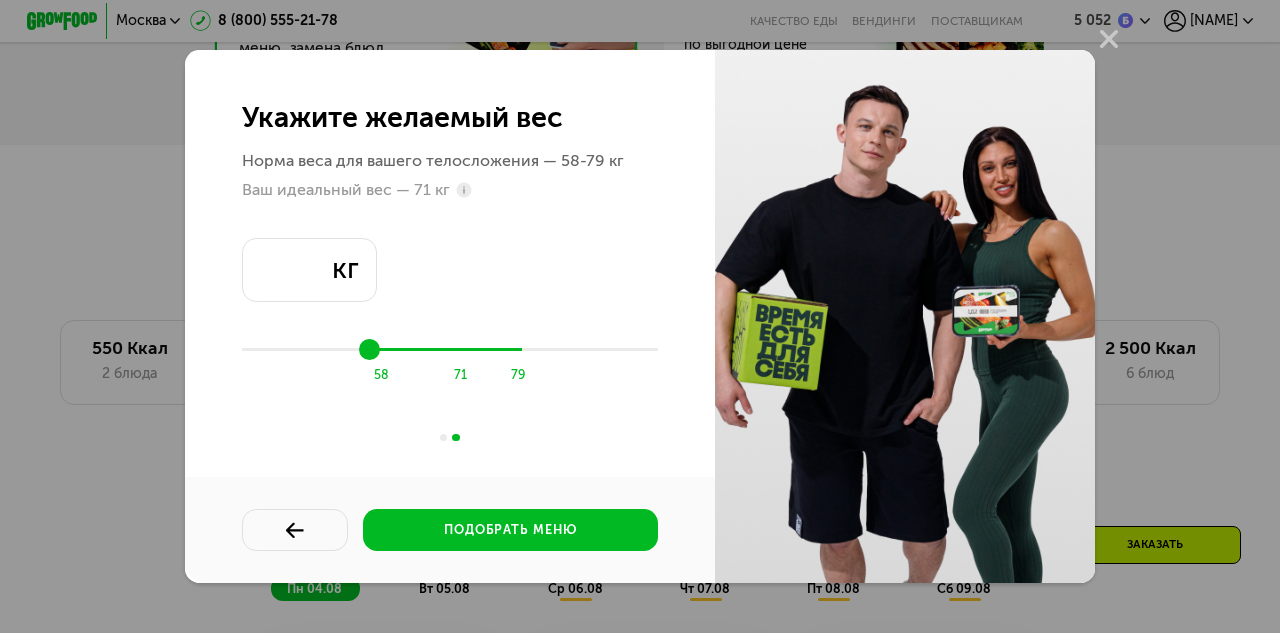 type on "**" 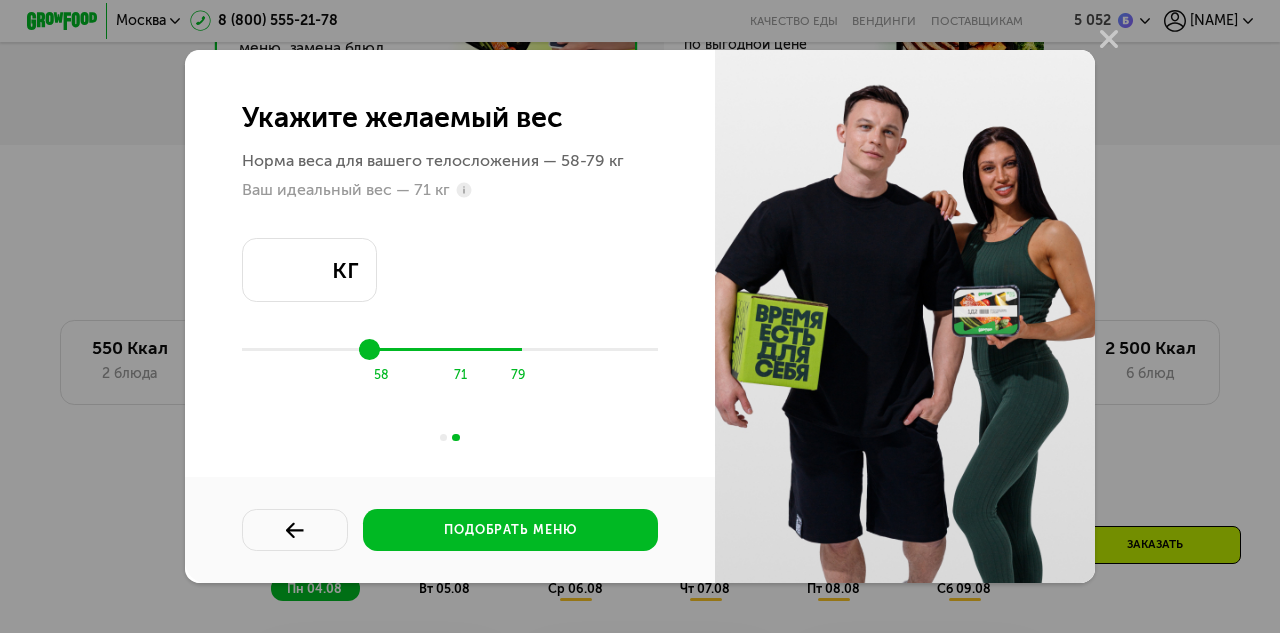 type on "**" 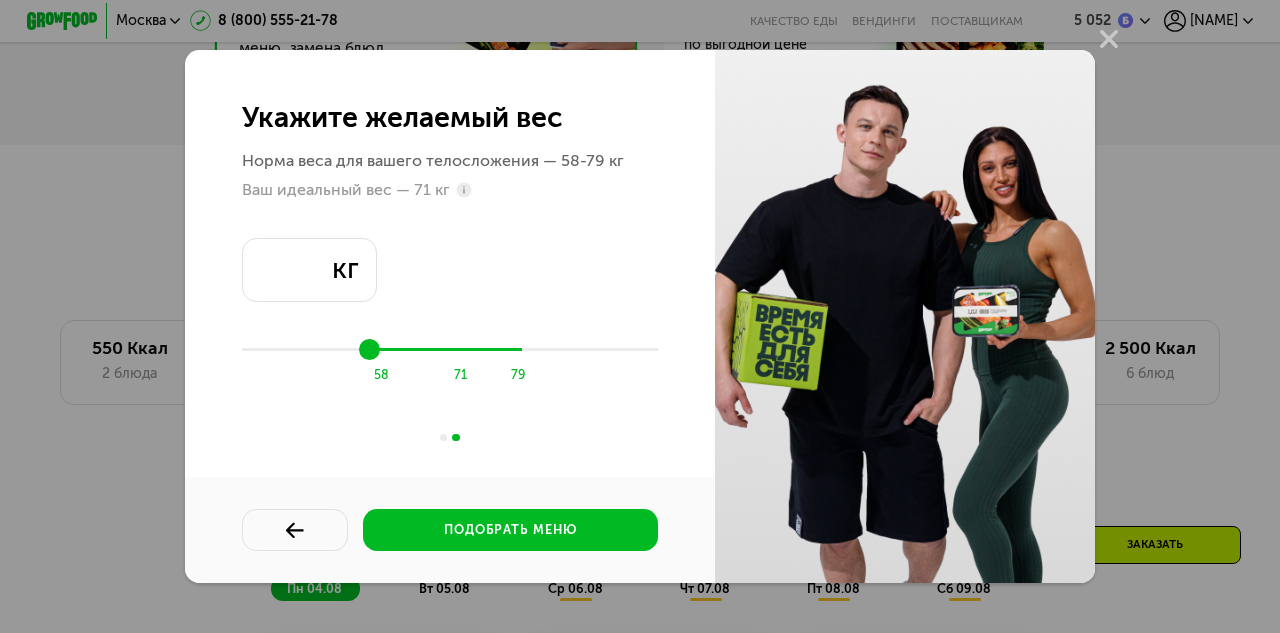 type on "**" 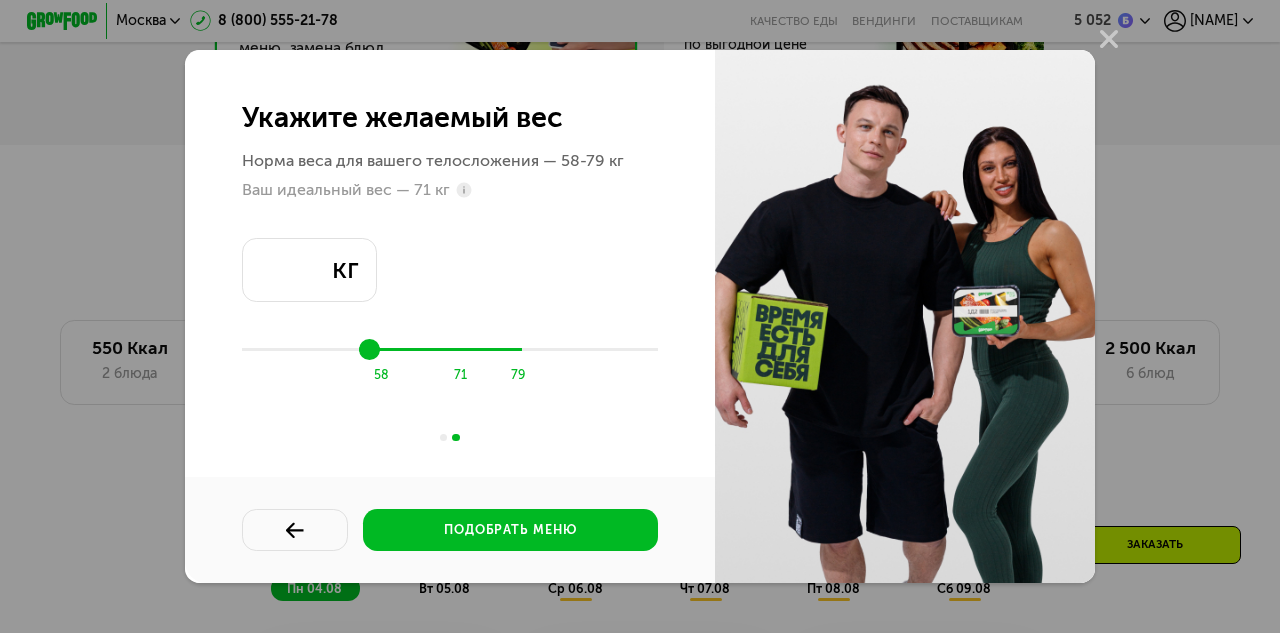 type on "**" 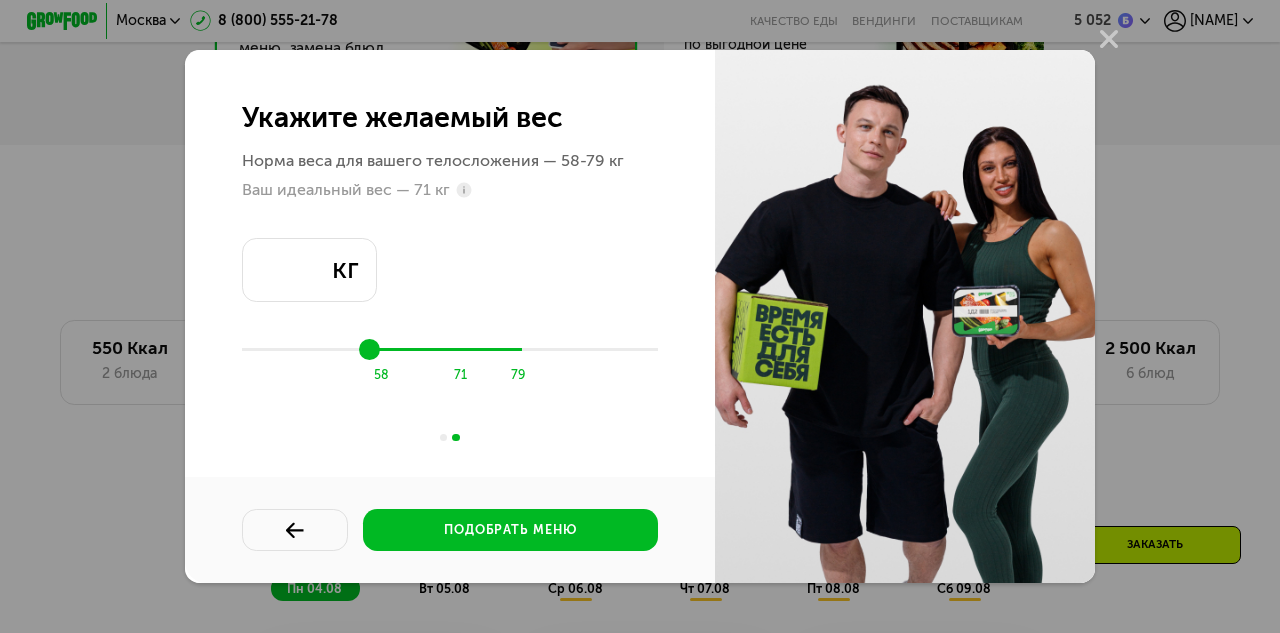 type on "**" 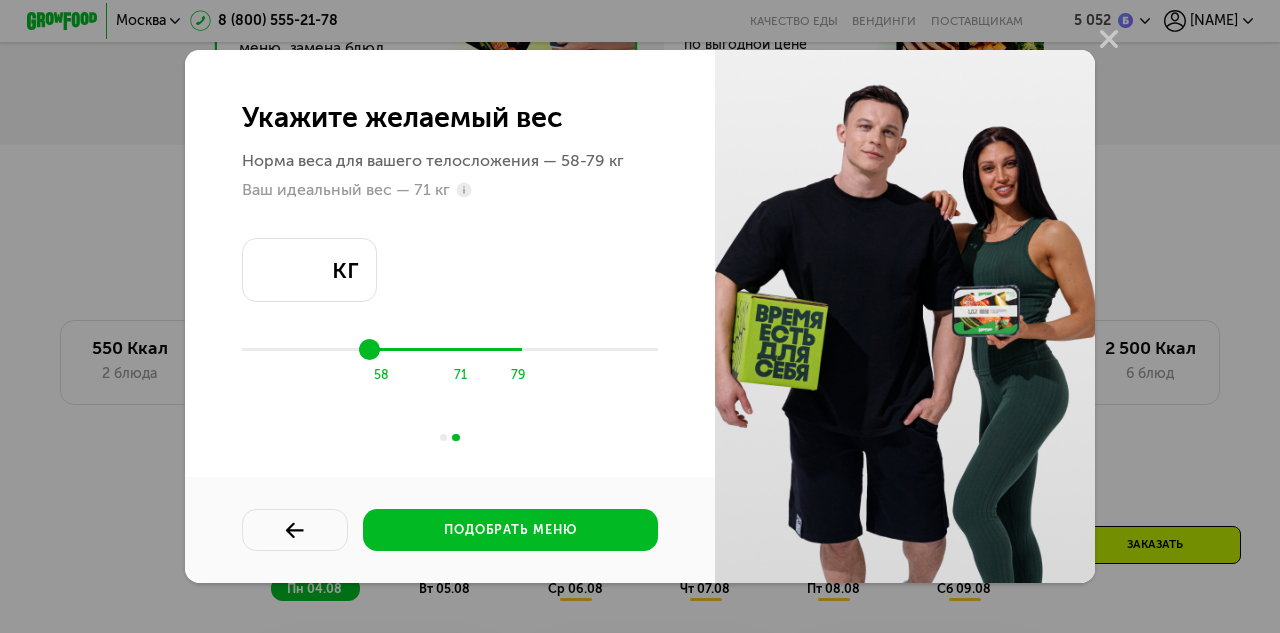 type on "**" 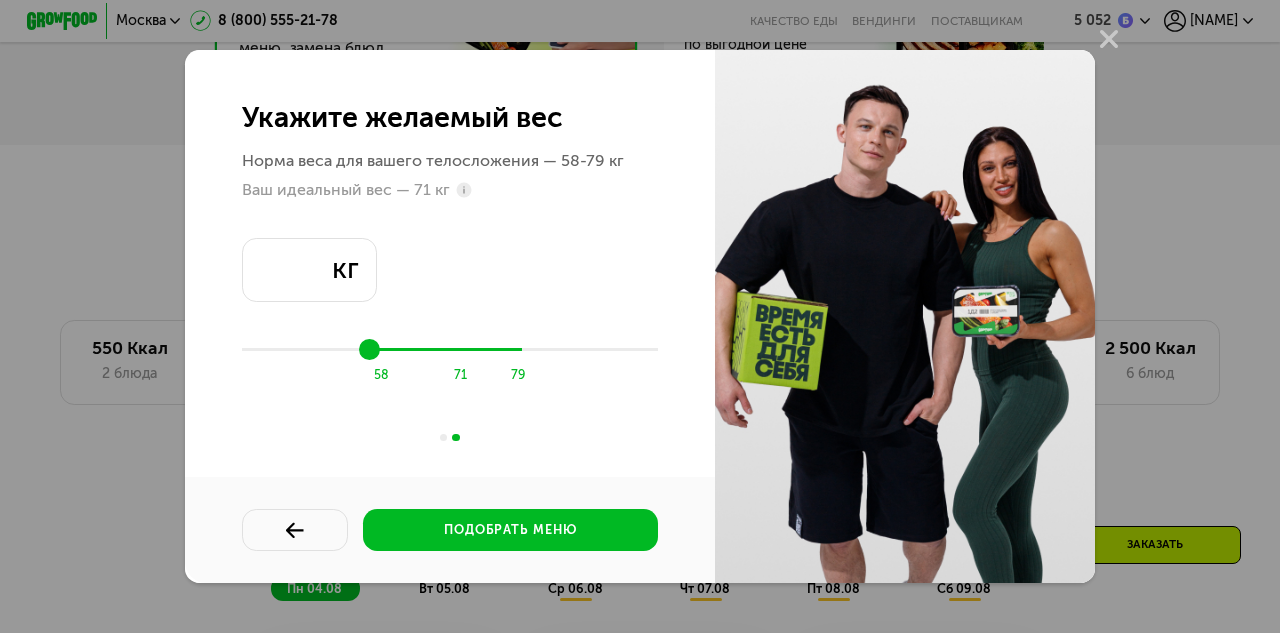 type on "**" 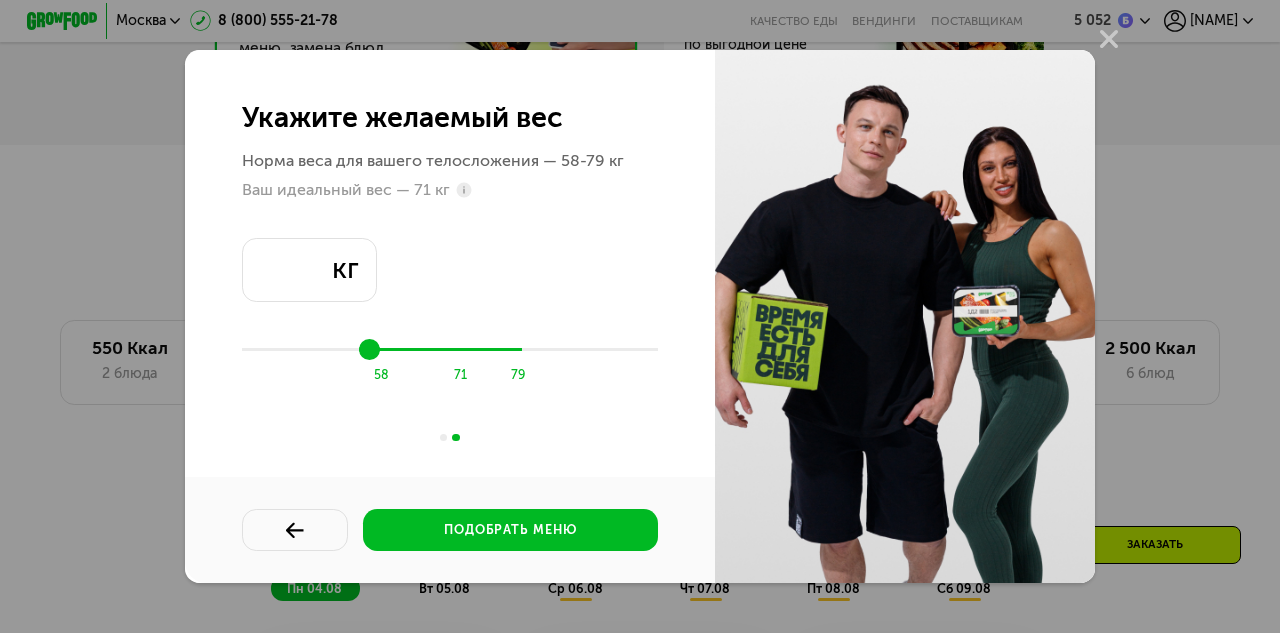 type on "**" 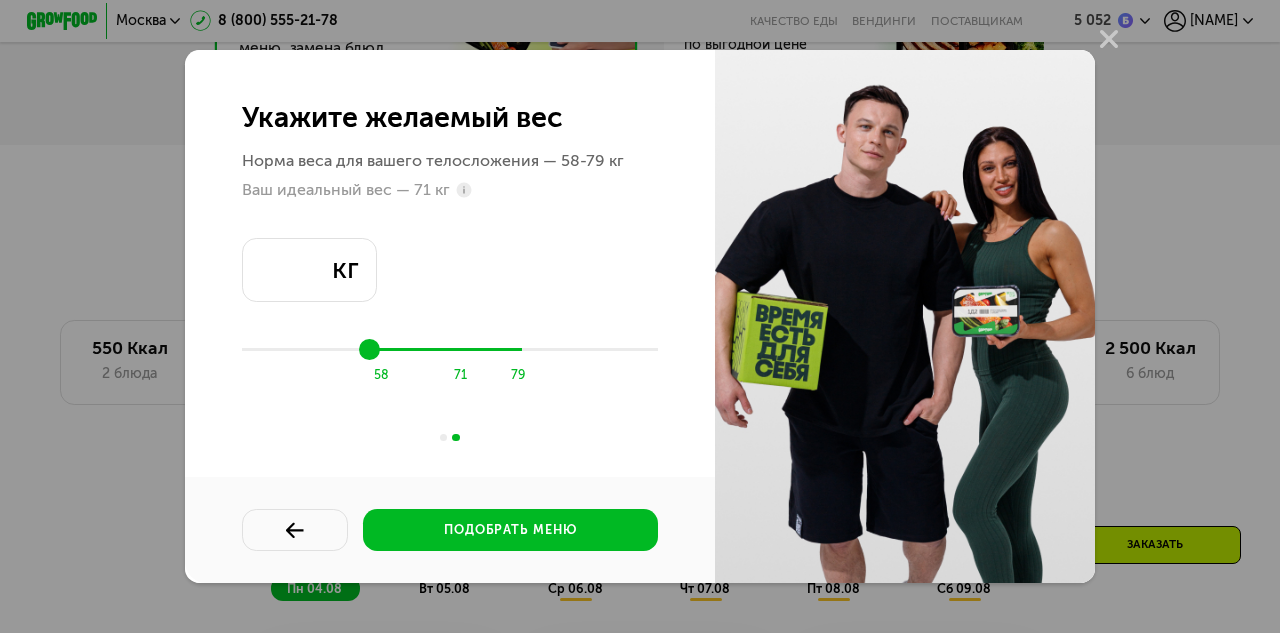 type on "**" 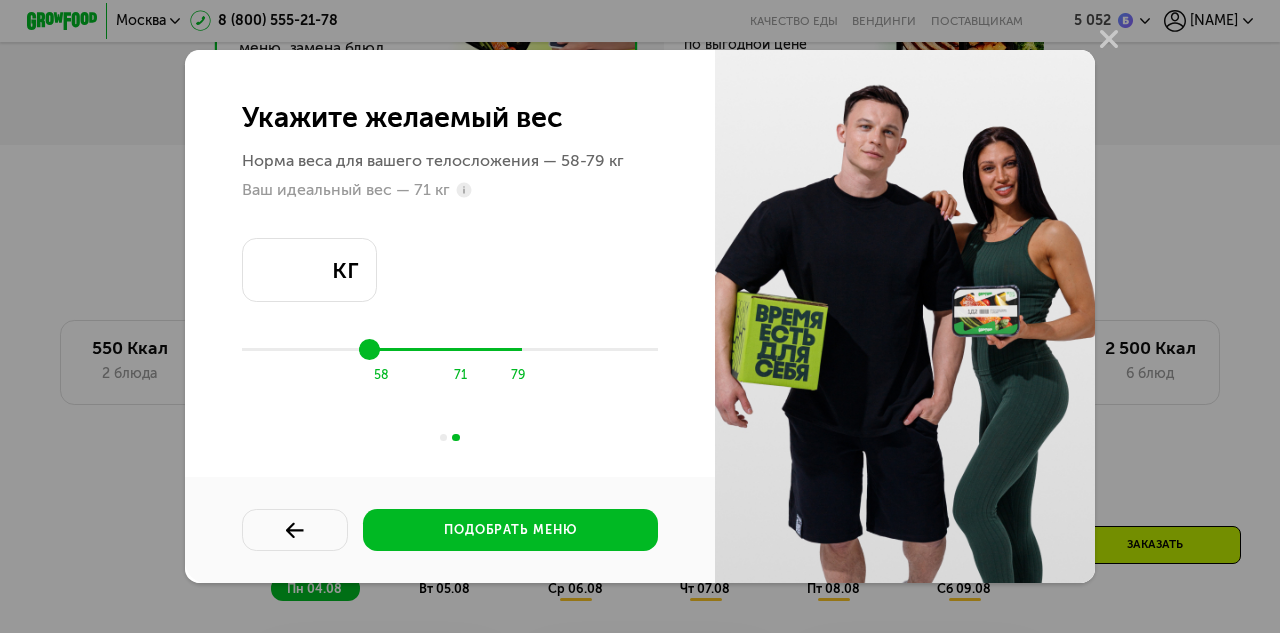 type on "**" 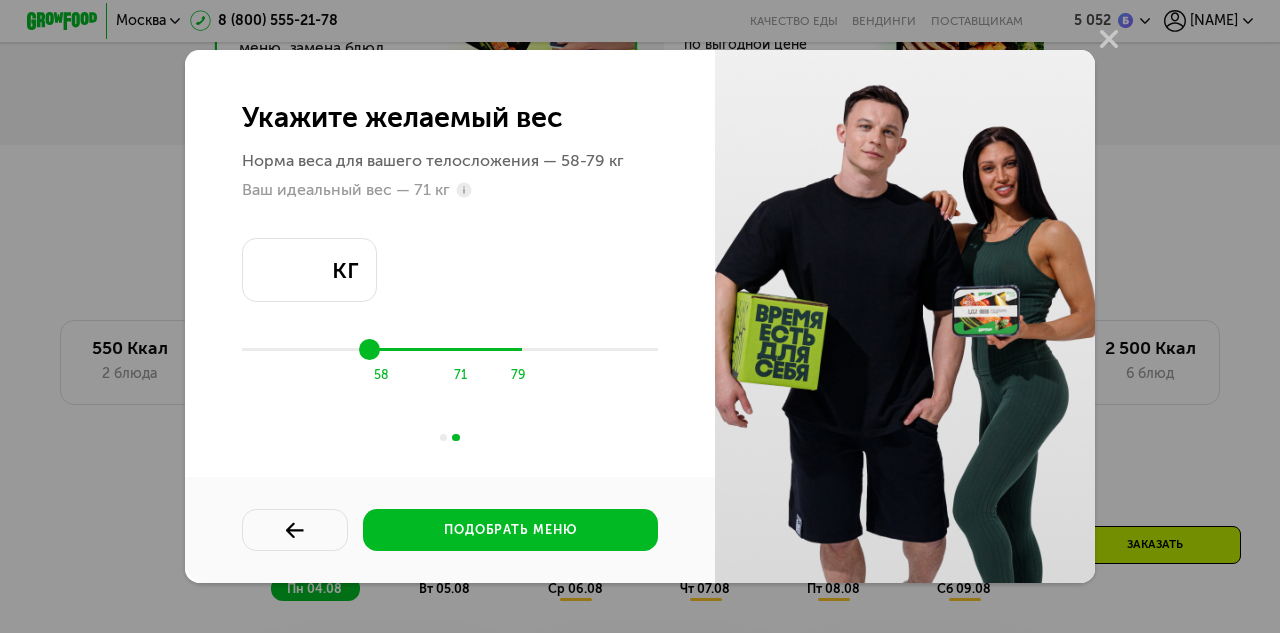 type on "**" 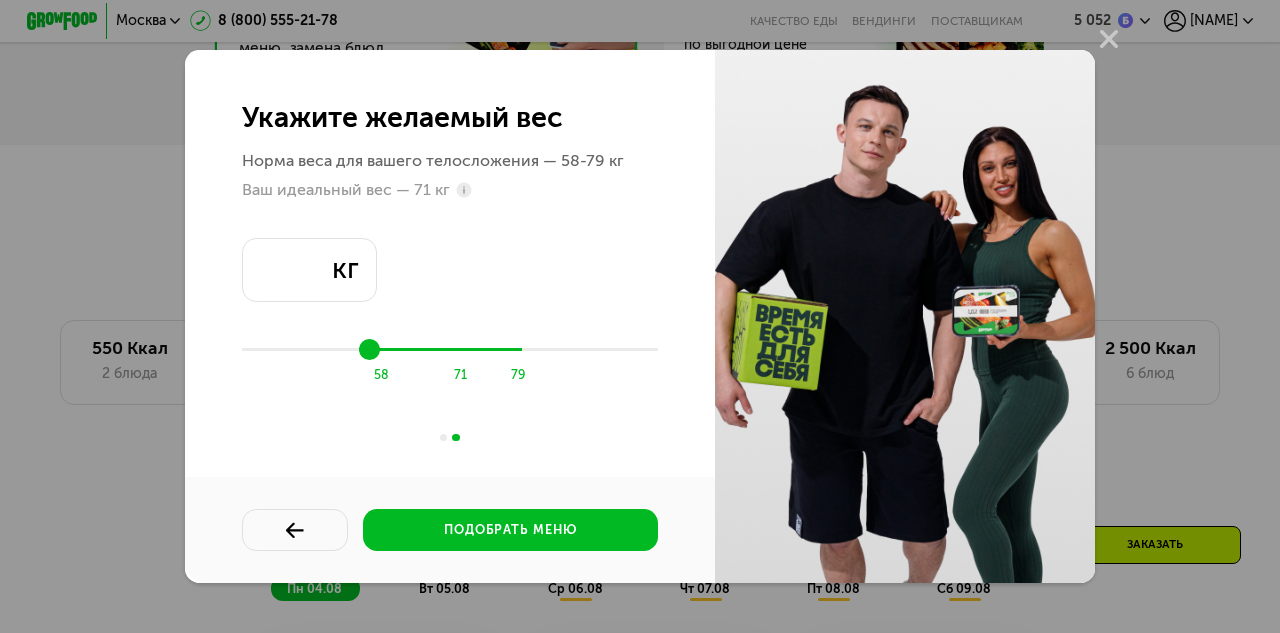 type on "**" 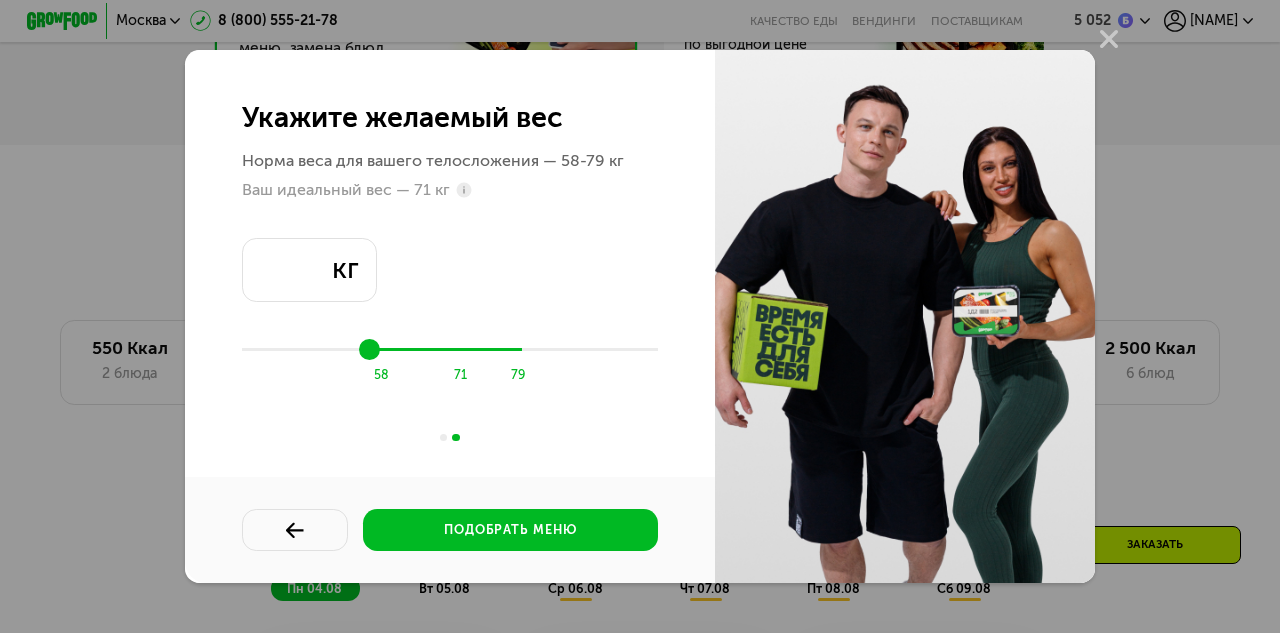 type on "**" 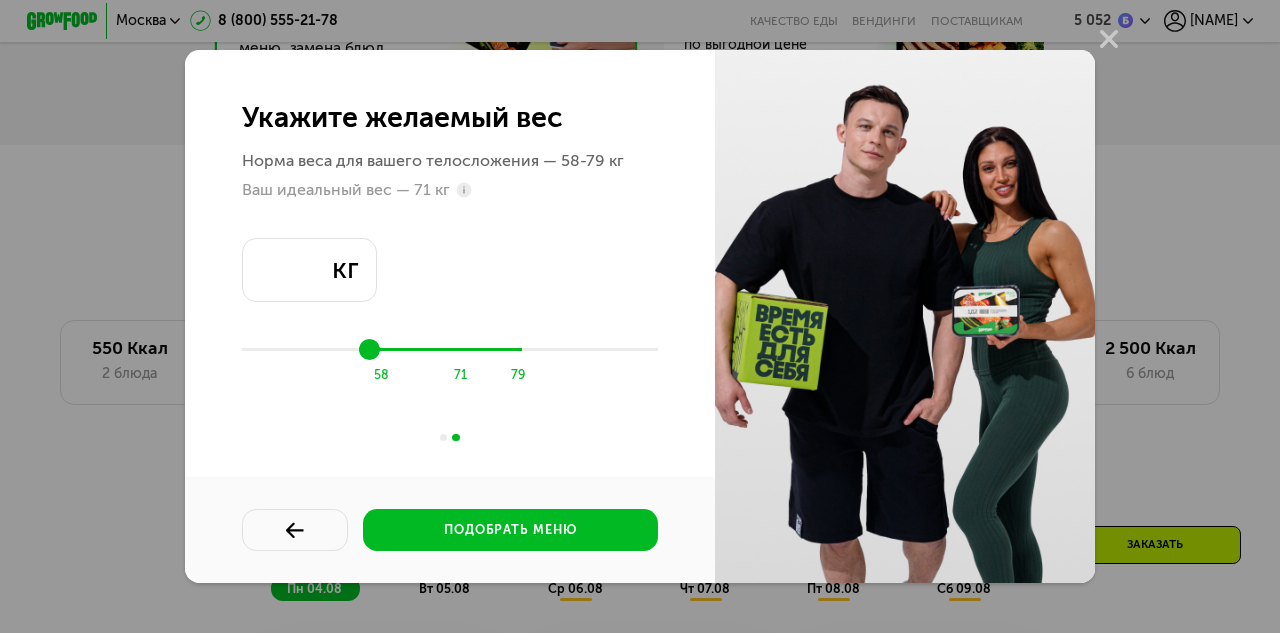 type on "**" 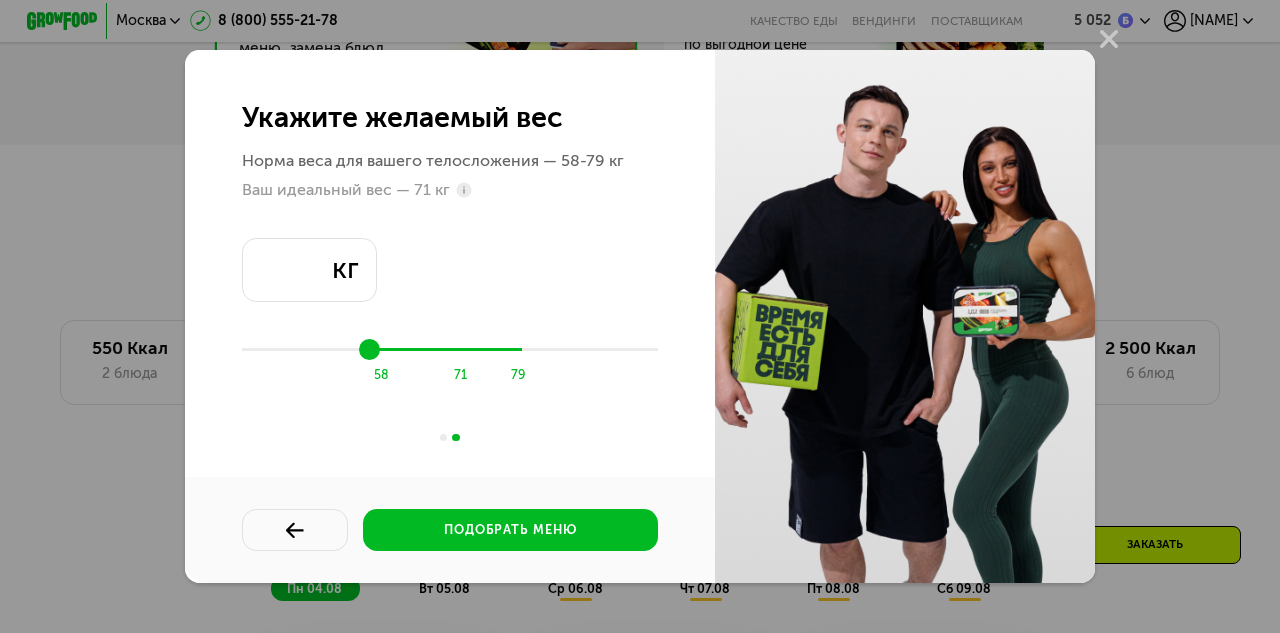 type on "**" 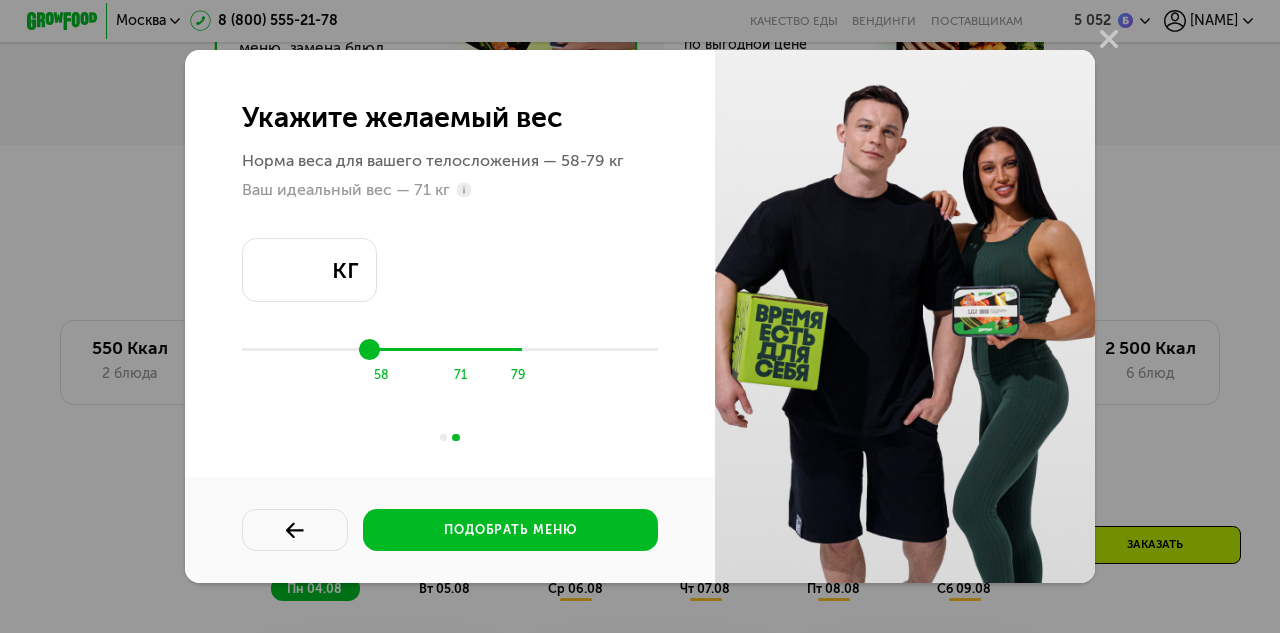 type on "**" 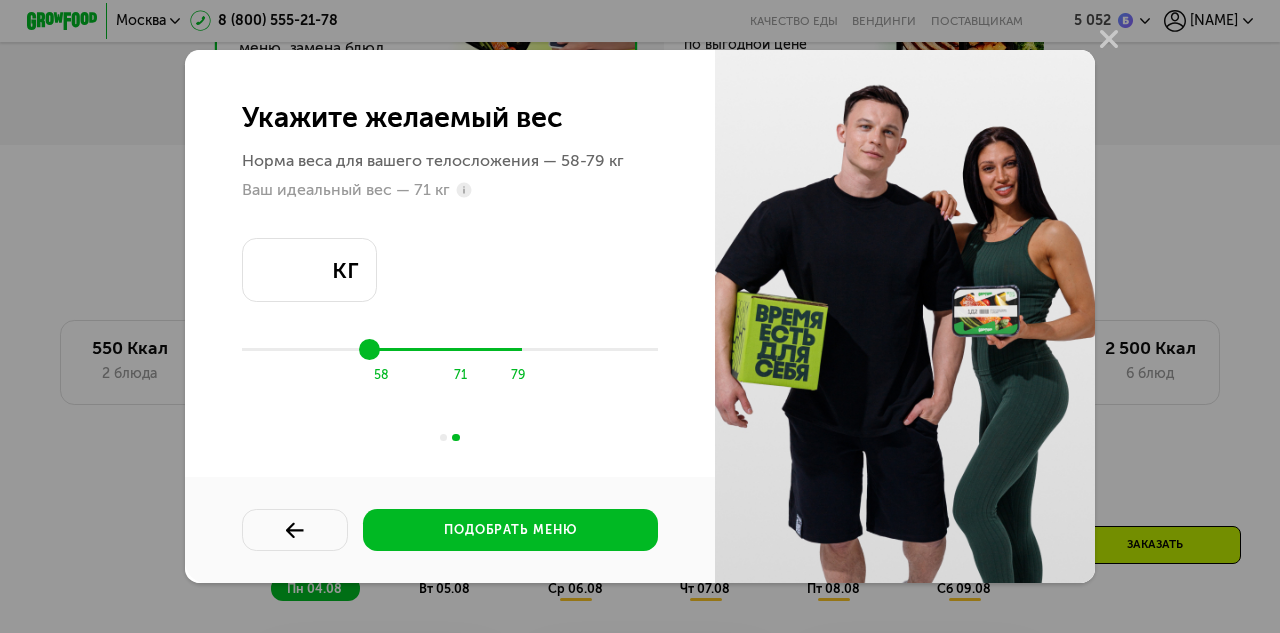 type on "**" 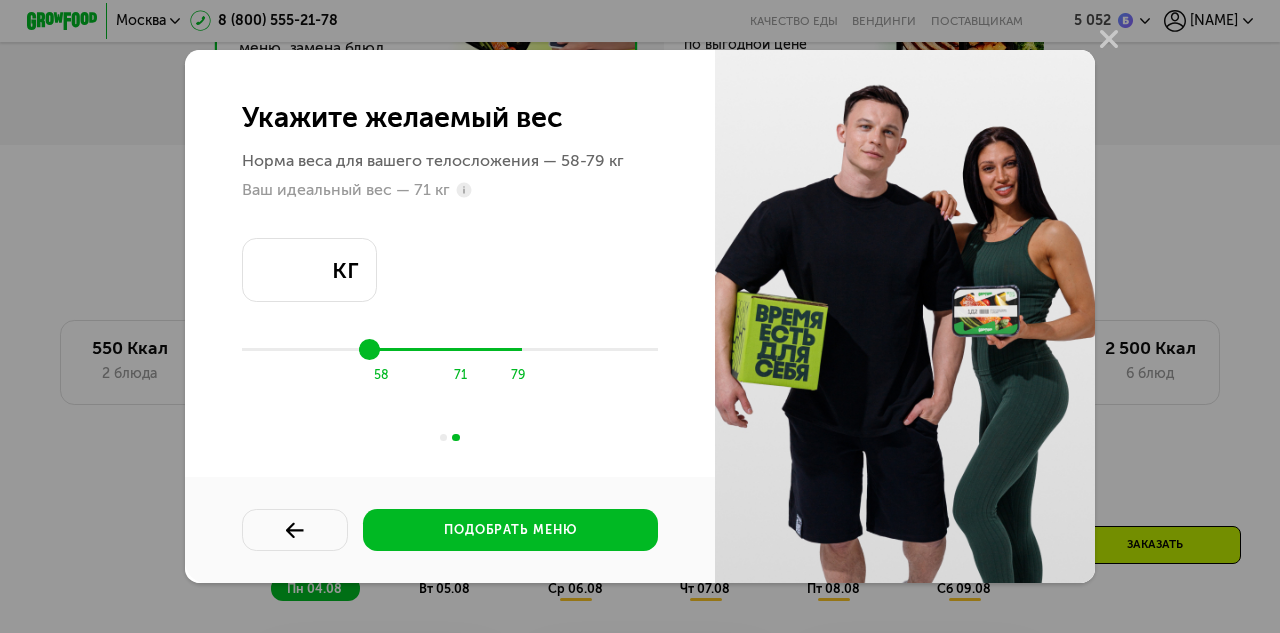 type on "**" 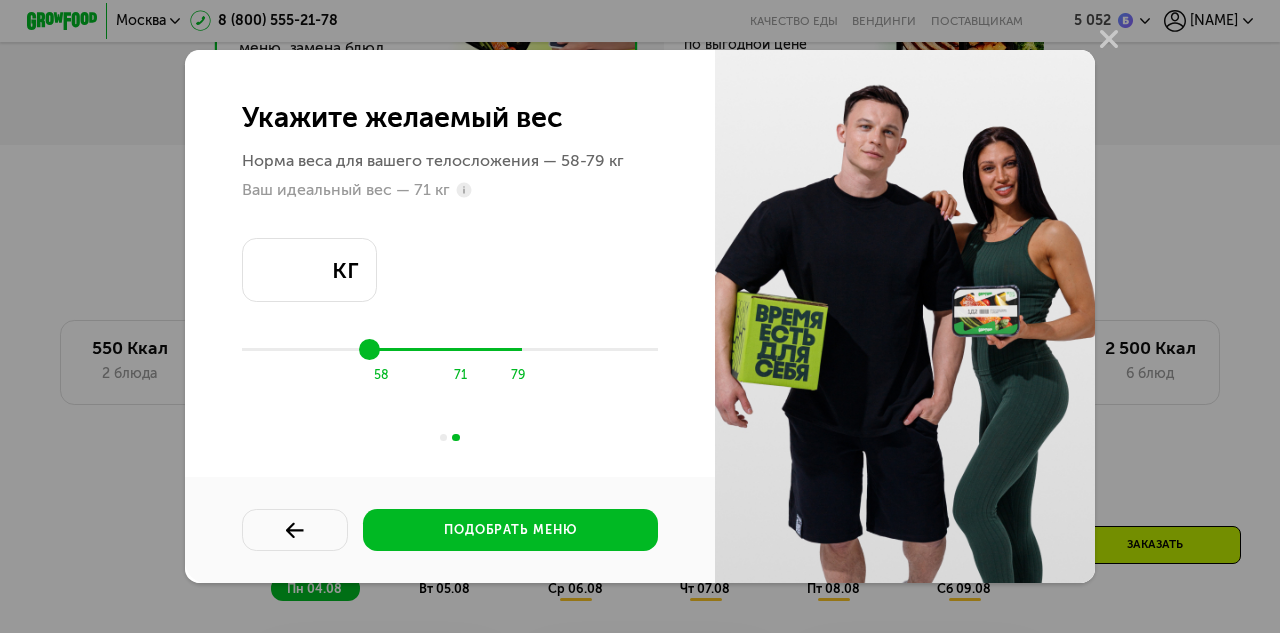 type on "**" 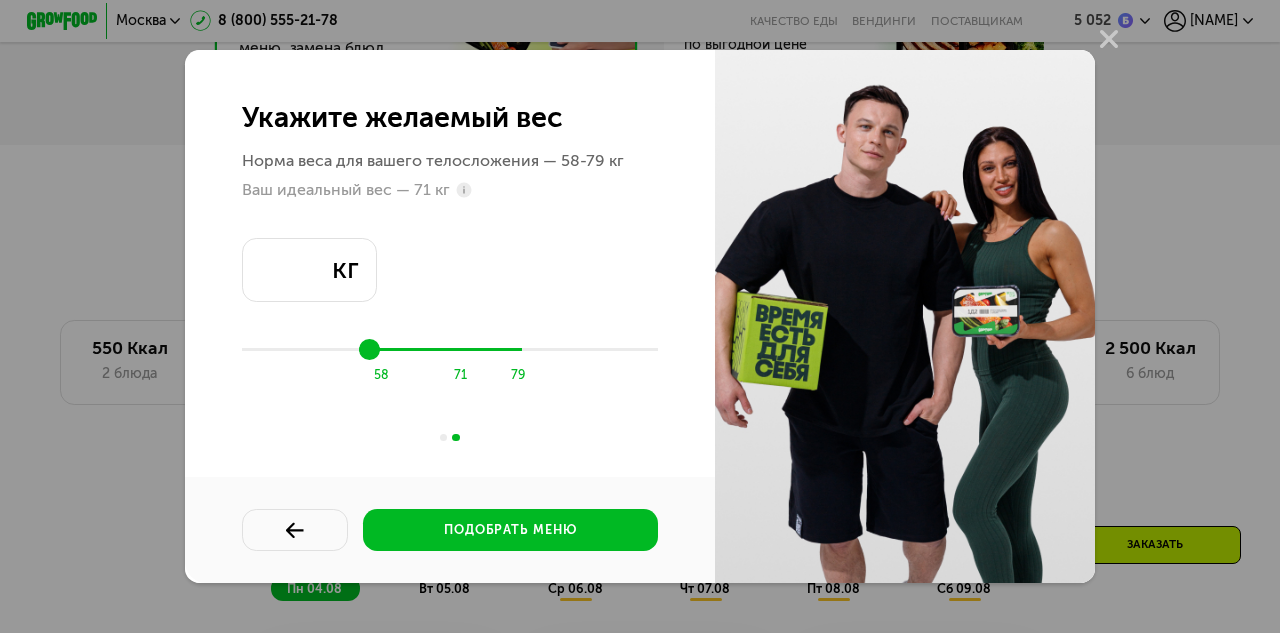 type on "**" 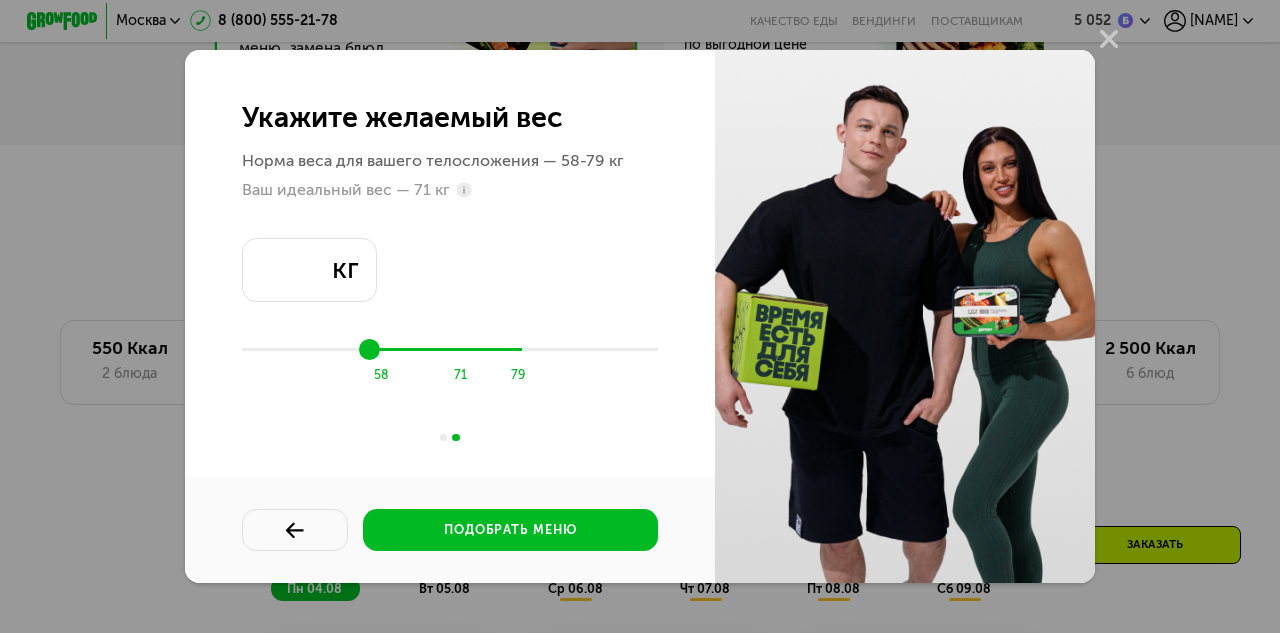 type on "**" 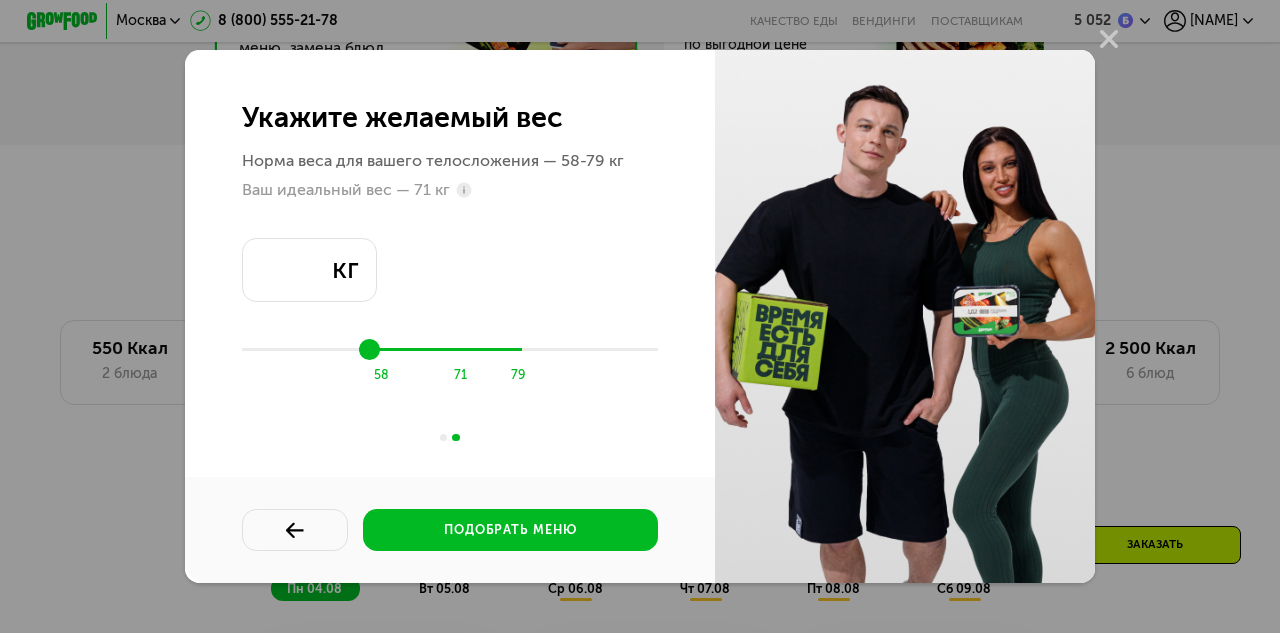 type on "**" 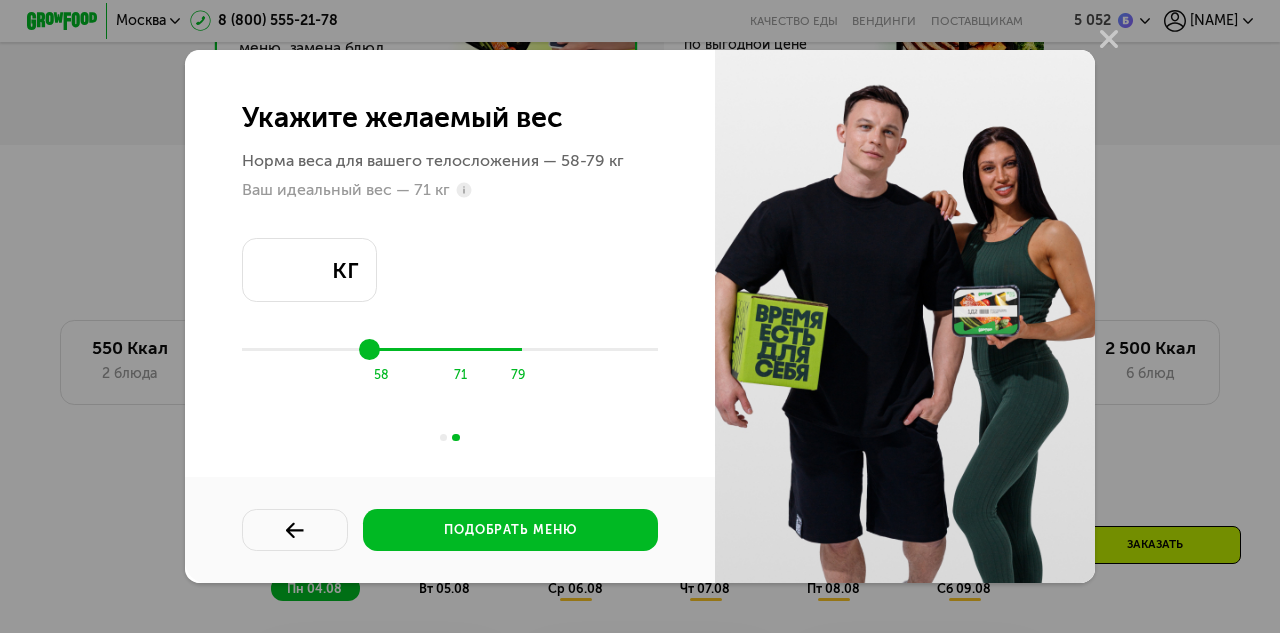 type on "**" 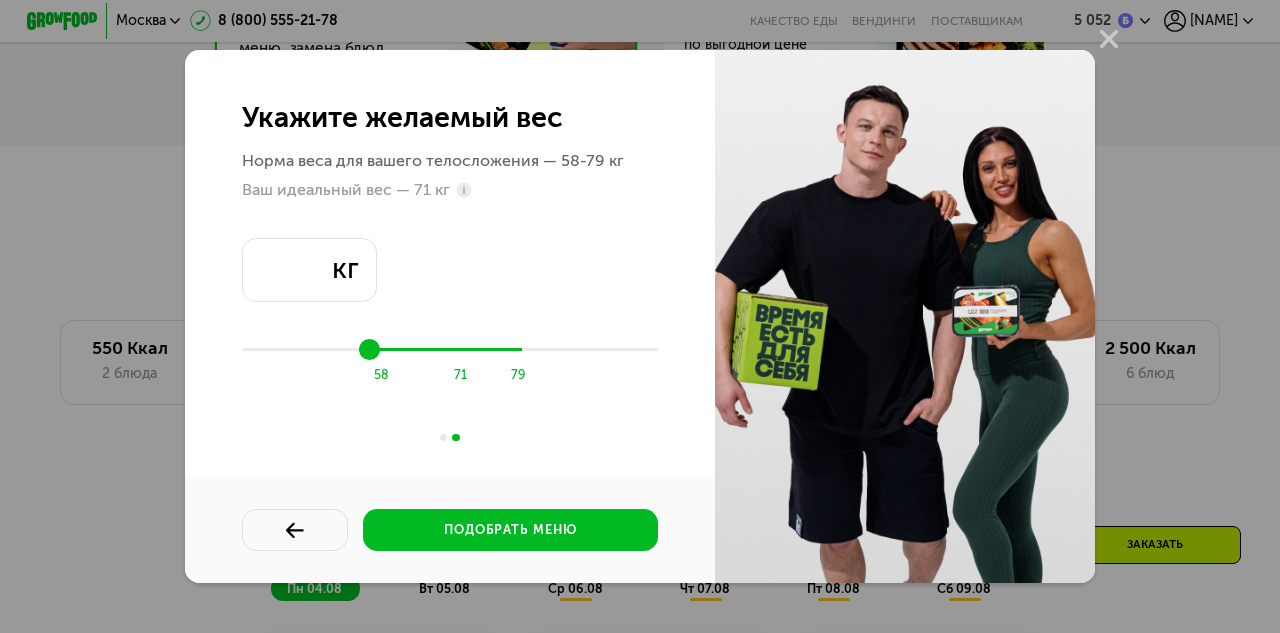 type on "**" 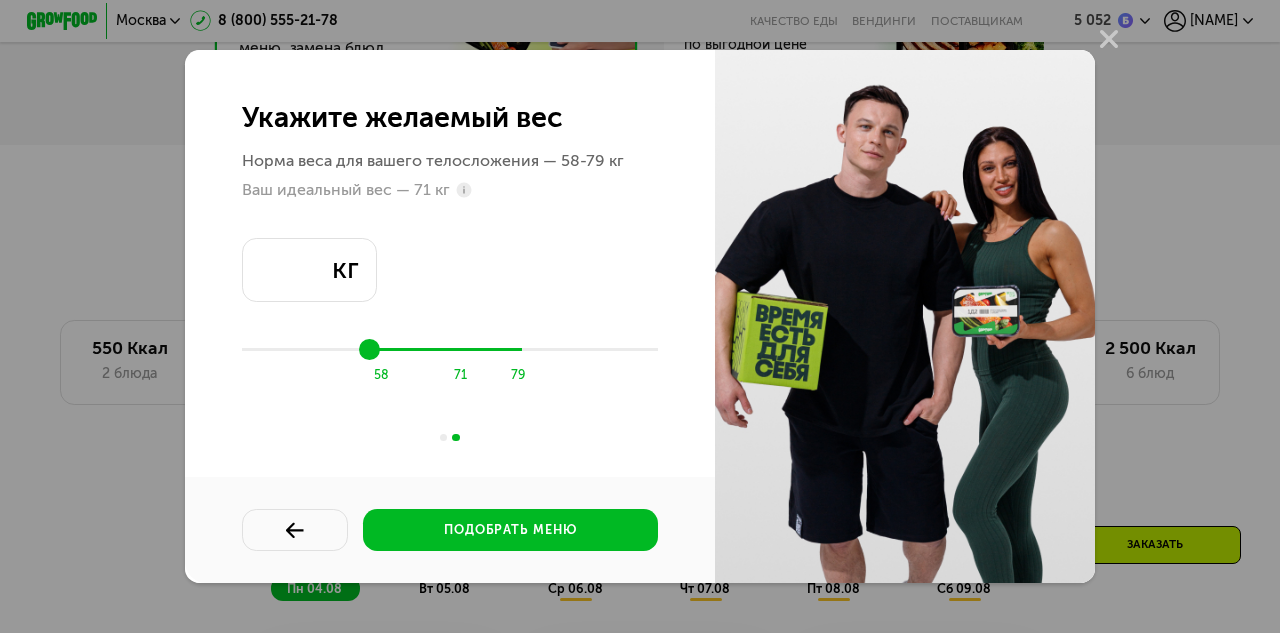 type on "**" 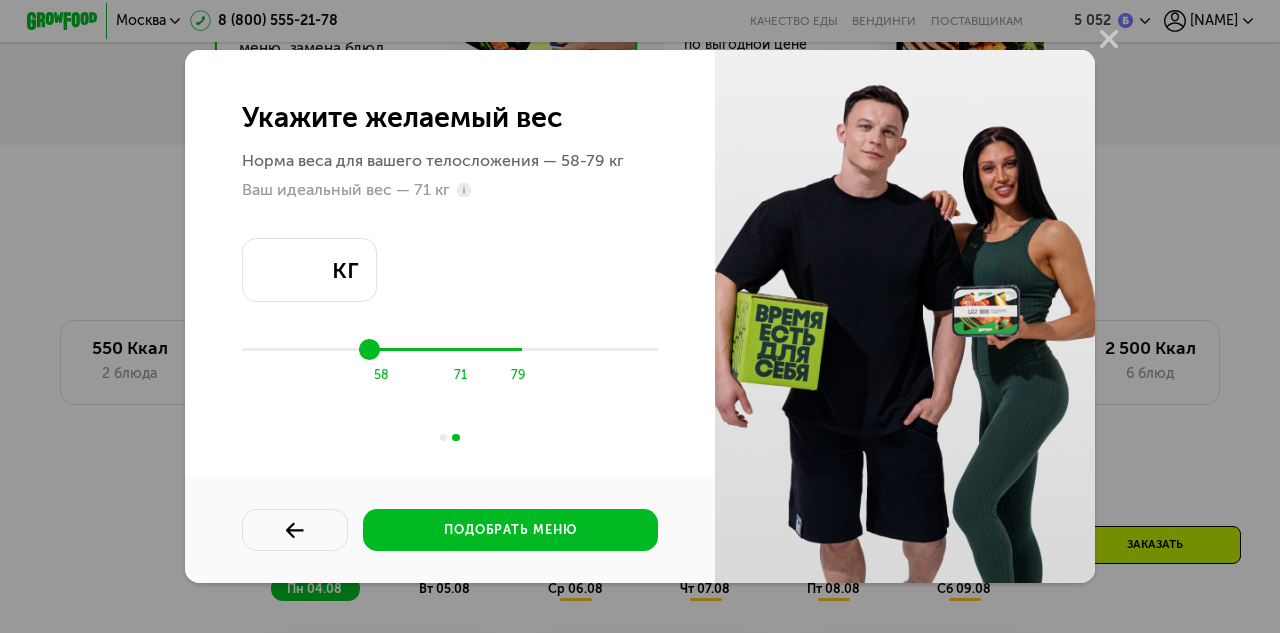 type on "**" 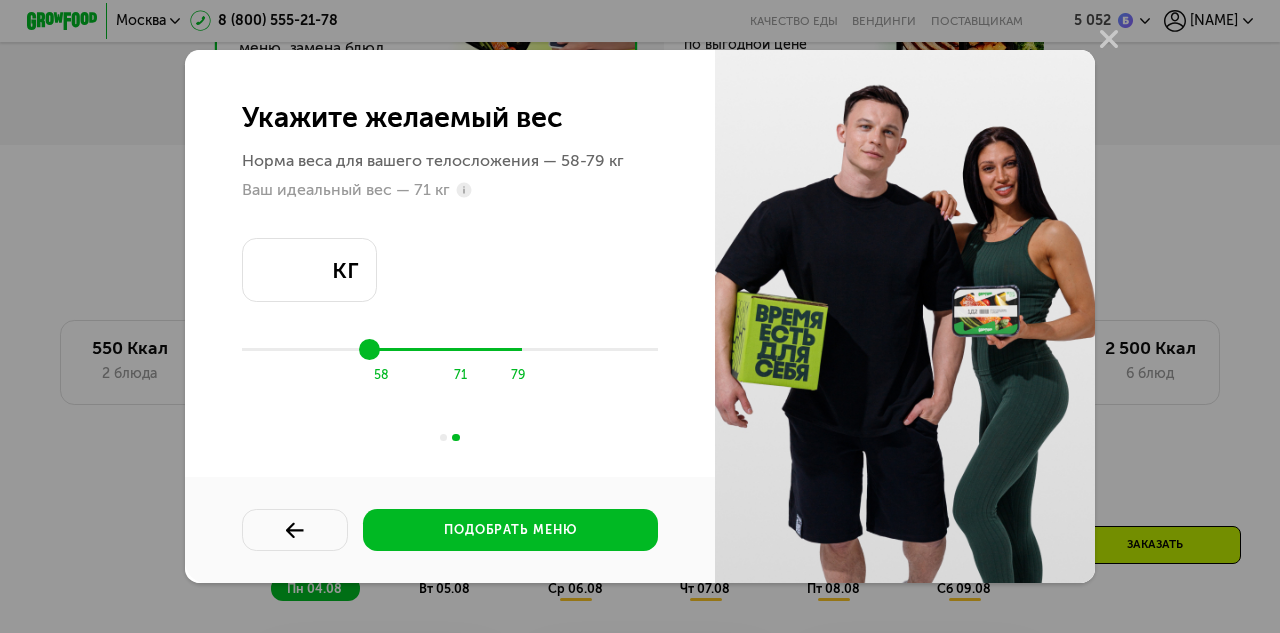 type on "**" 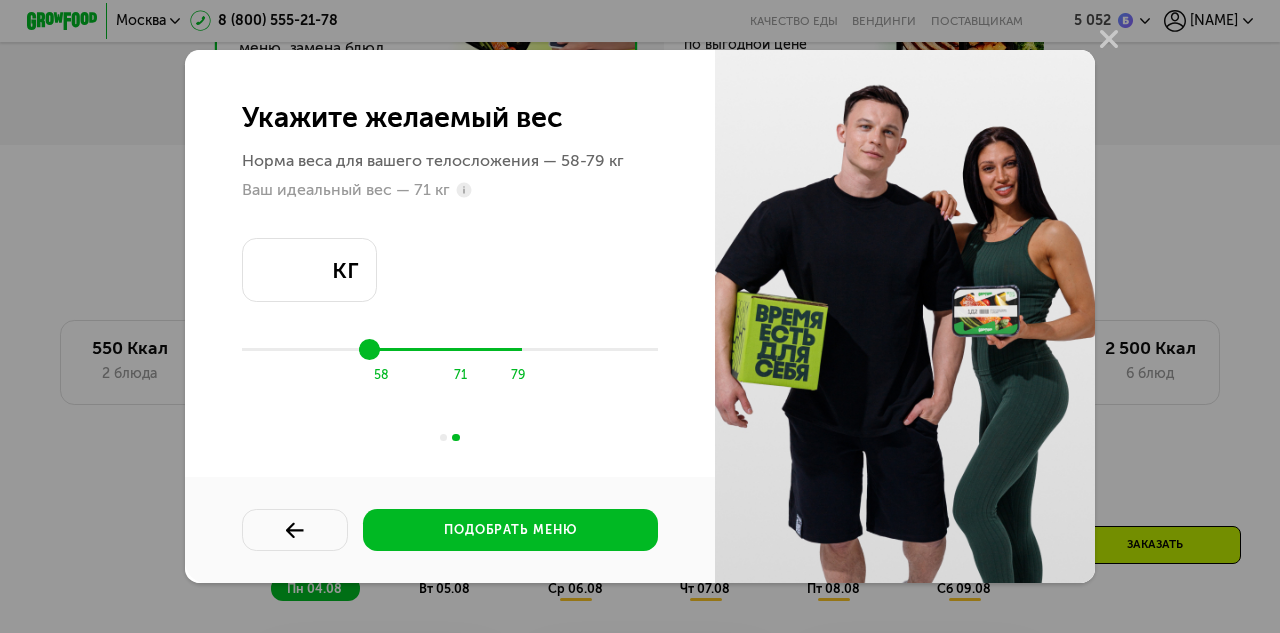 type on "**" 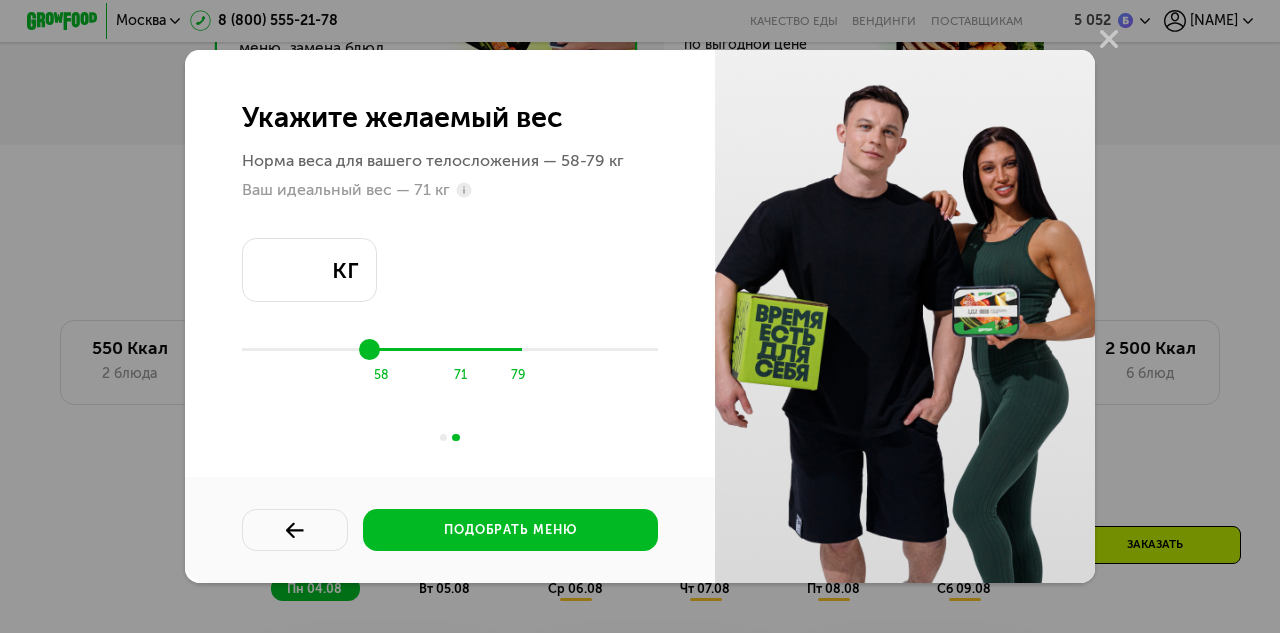 type on "**" 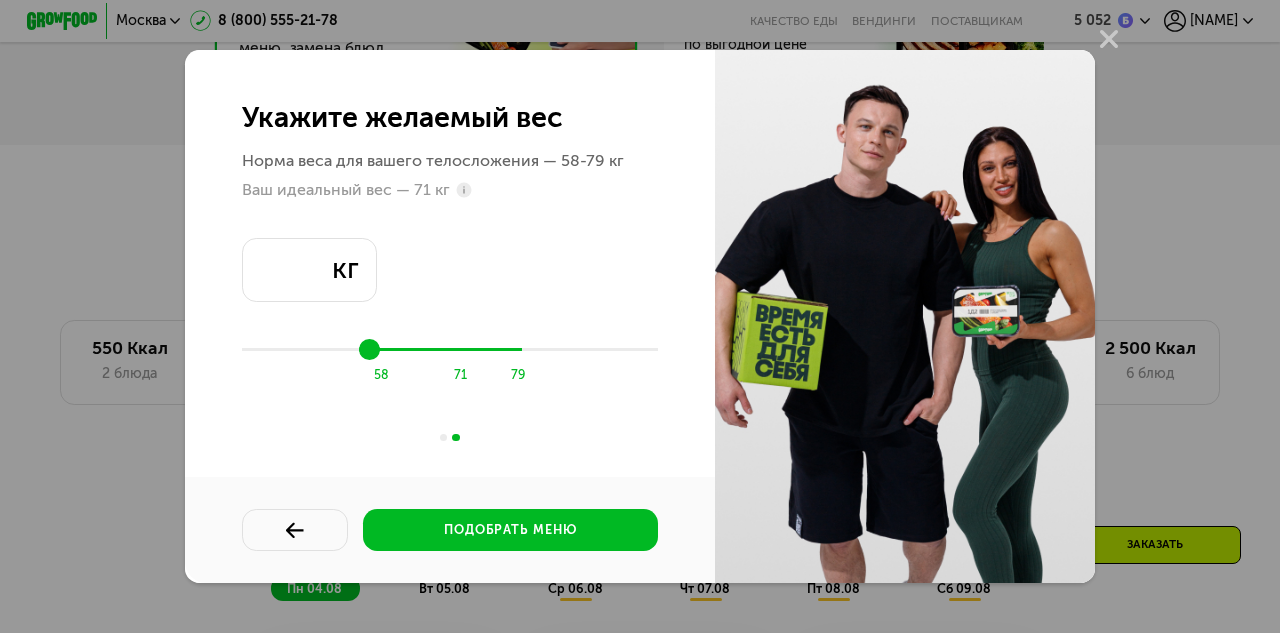 type on "**" 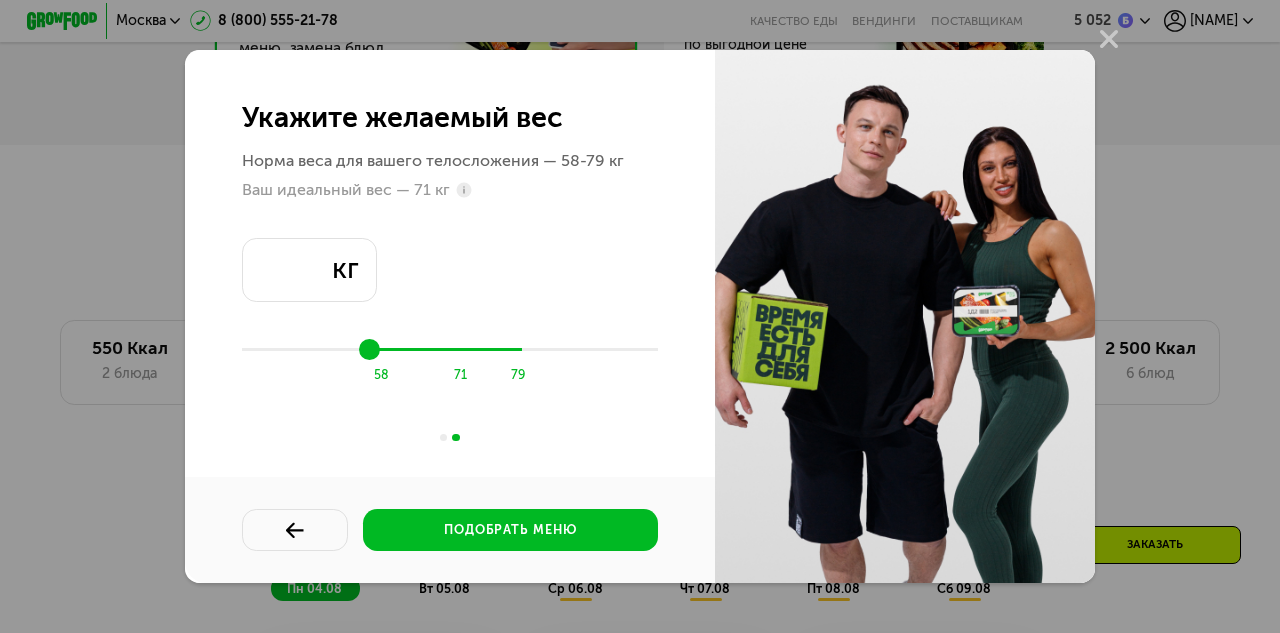 type on "**" 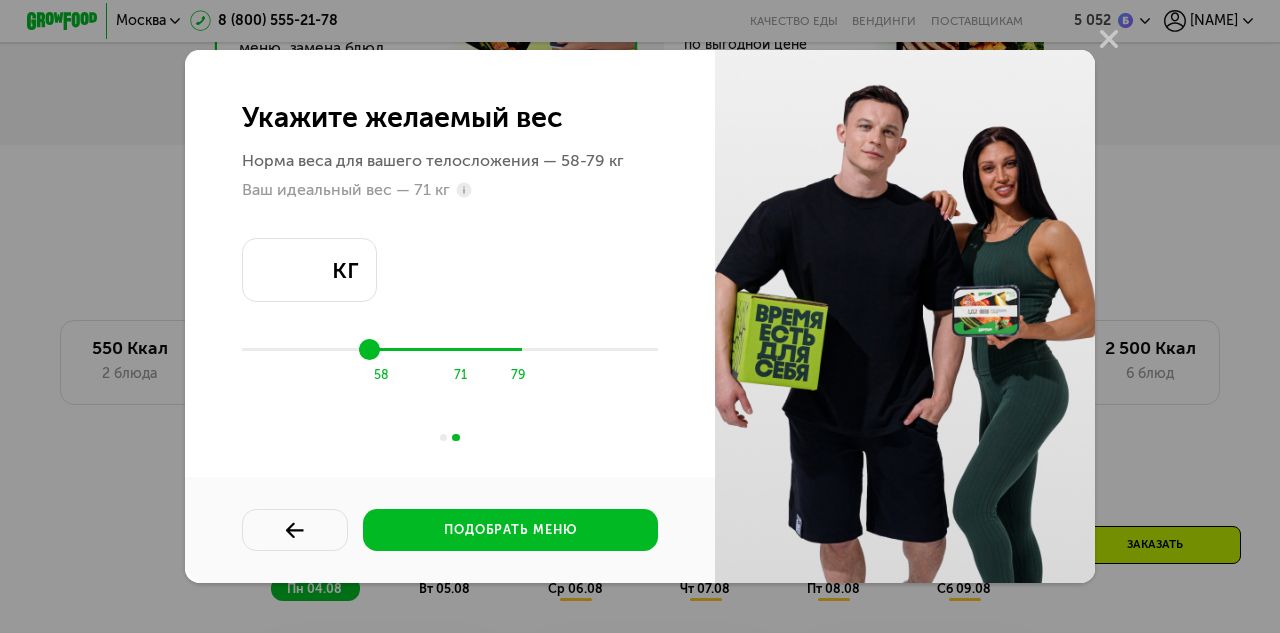 type on "**" 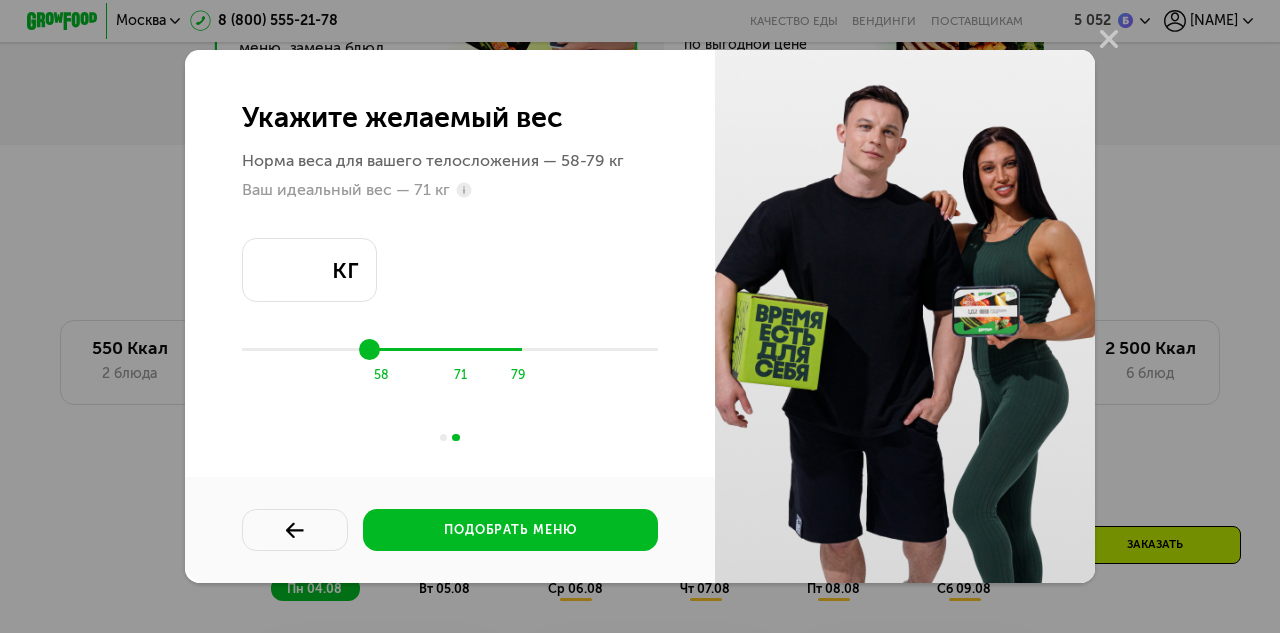 type on "**" 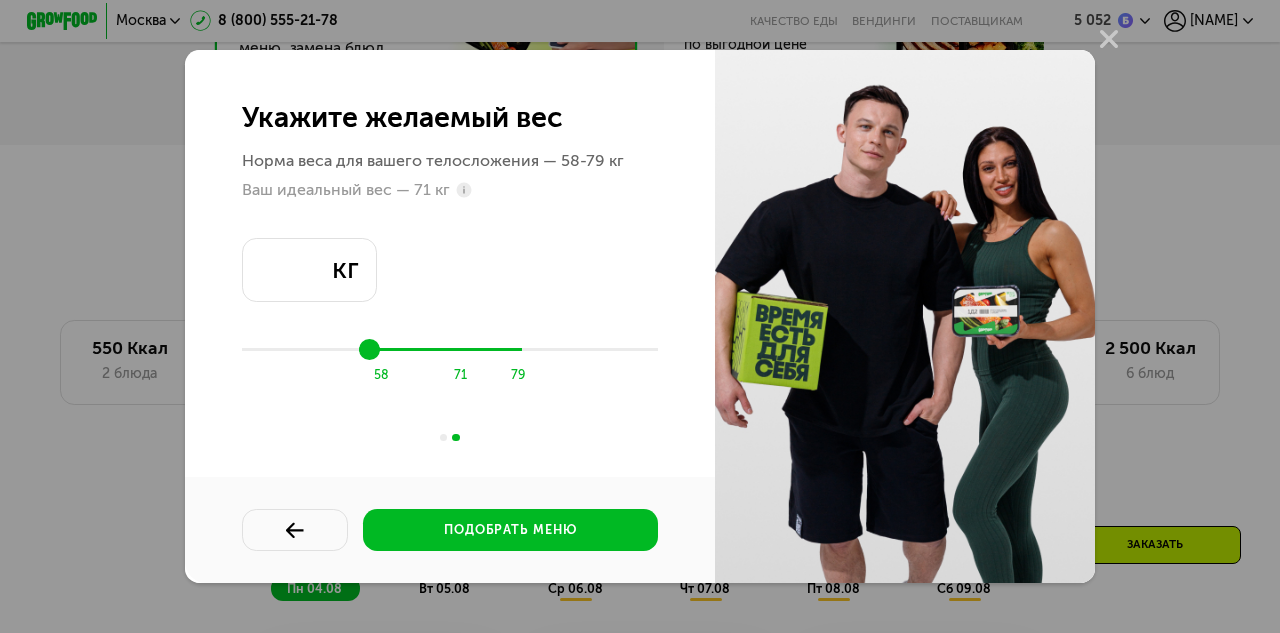 type on "**" 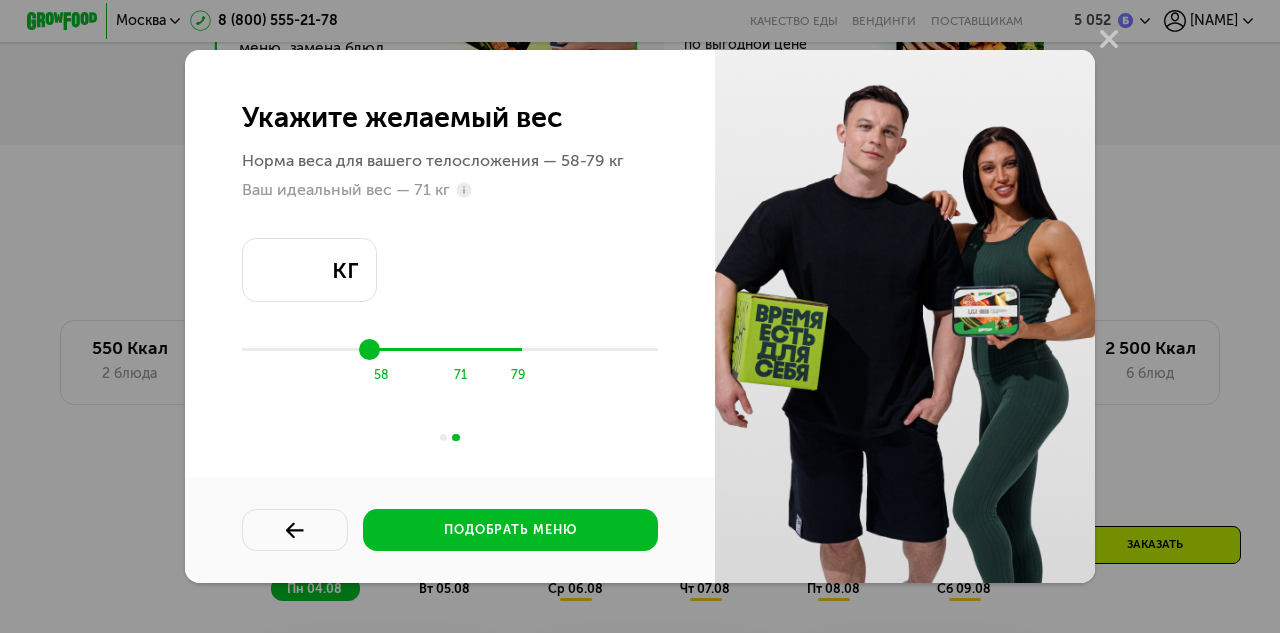 type on "**" 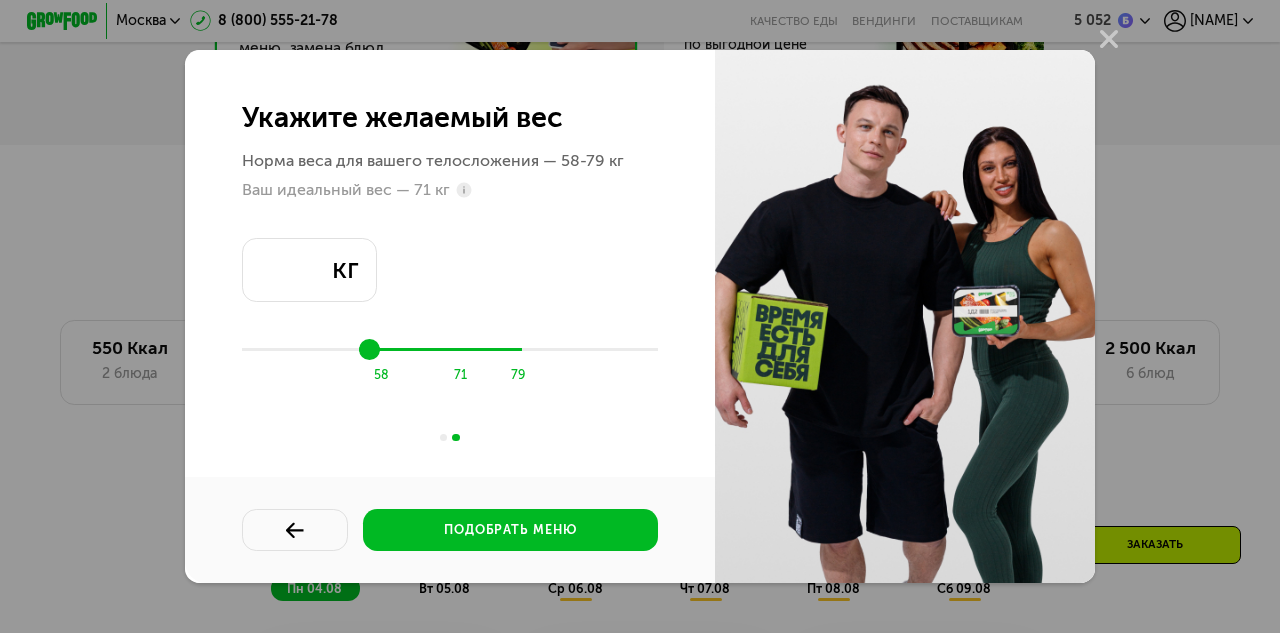 type on "**" 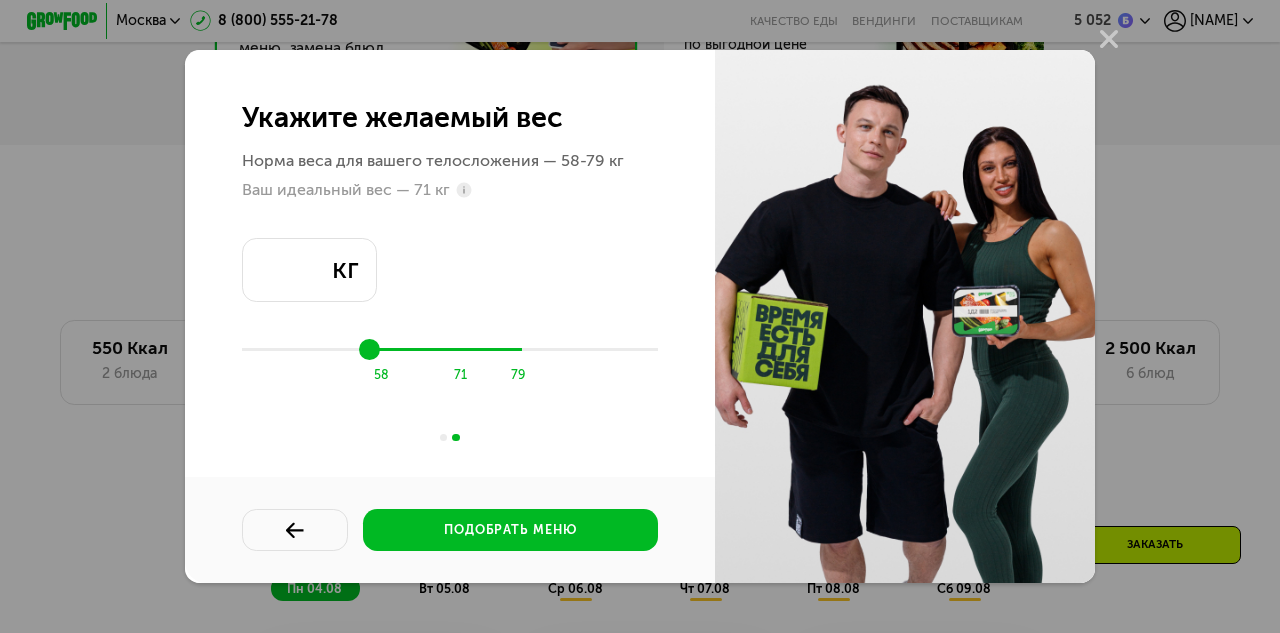 type on "**" 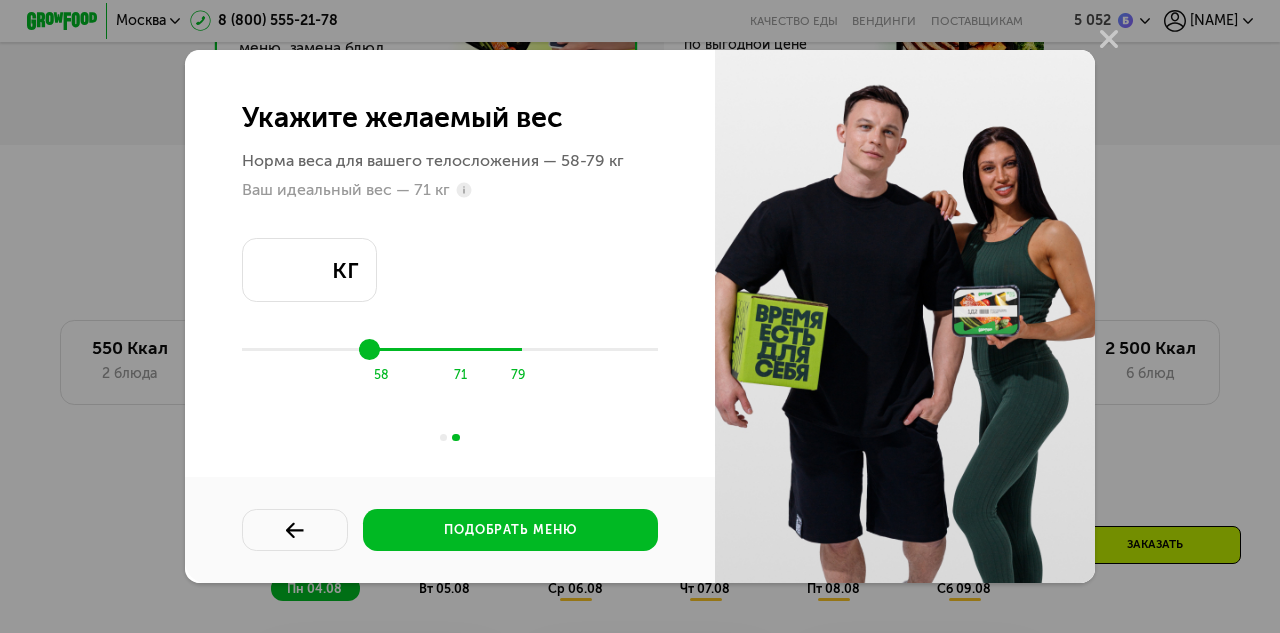 type on "**" 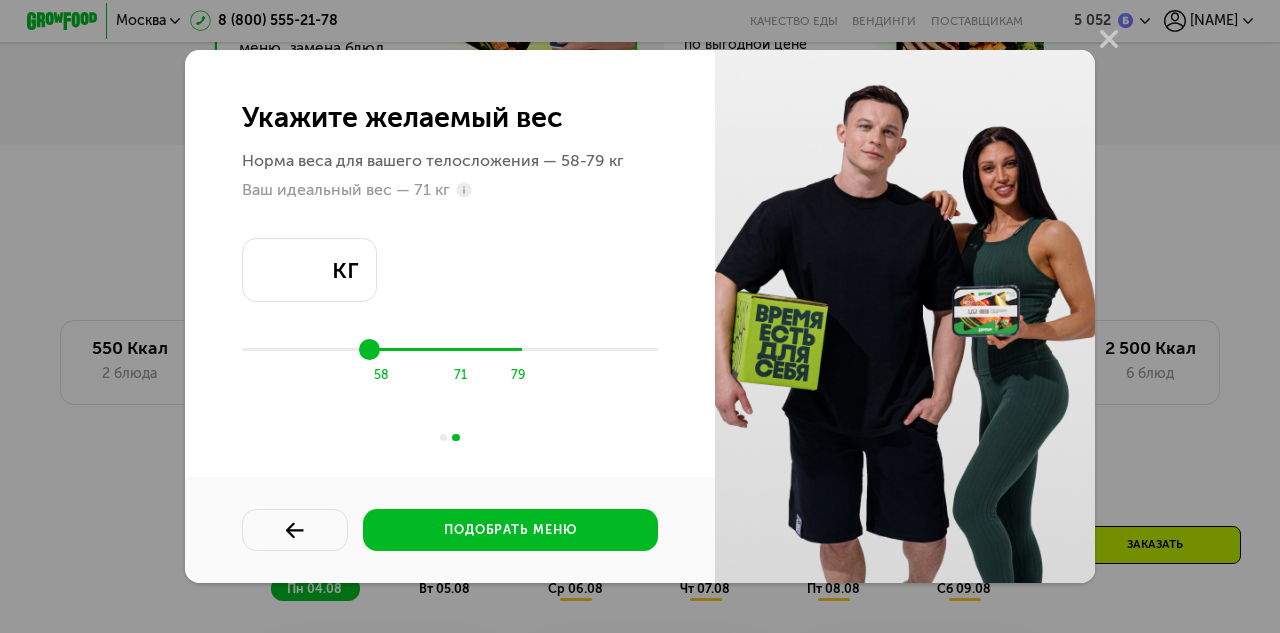 type on "**" 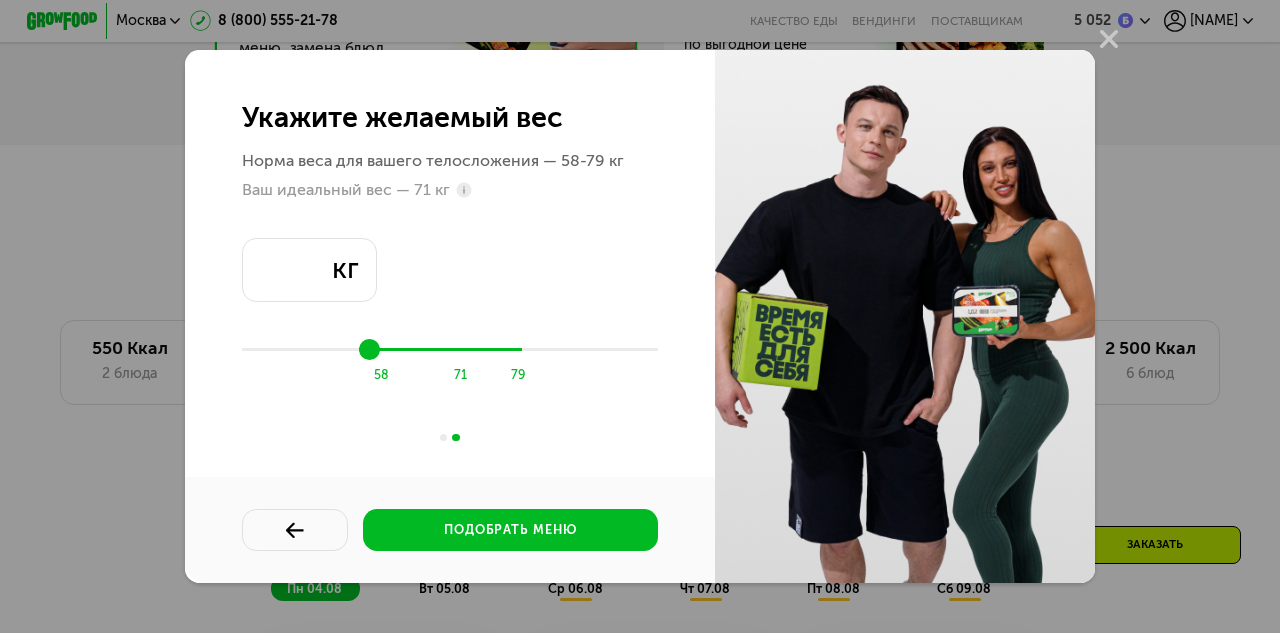 type on "**" 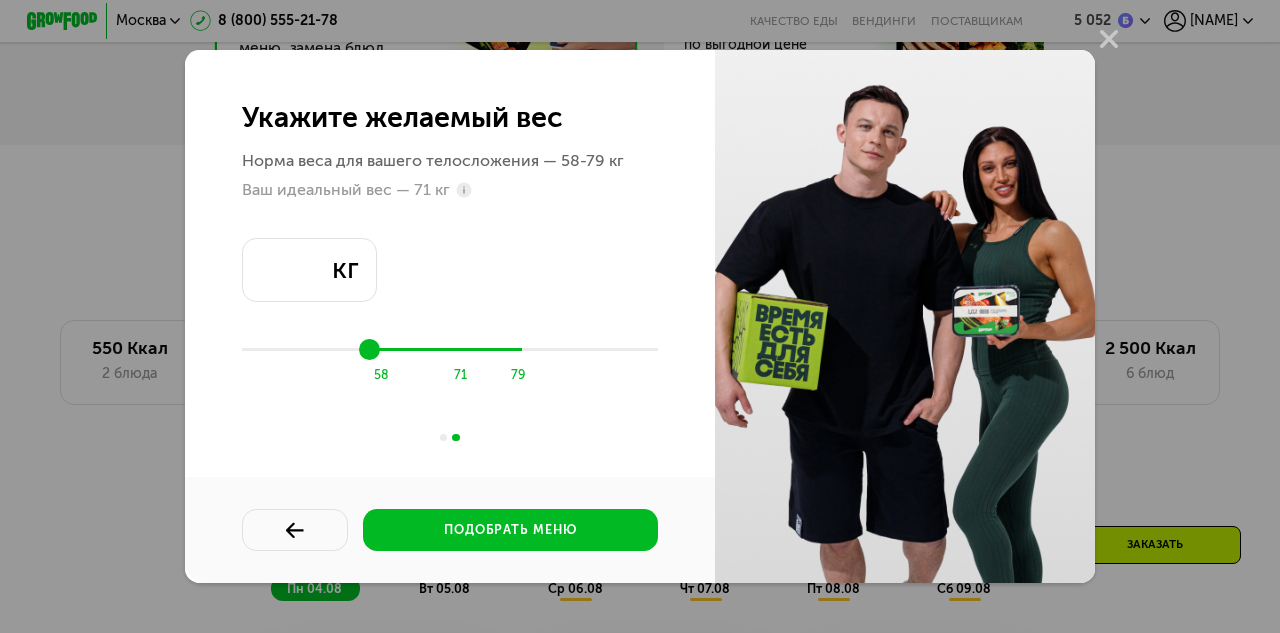 click at bounding box center (450, 349) 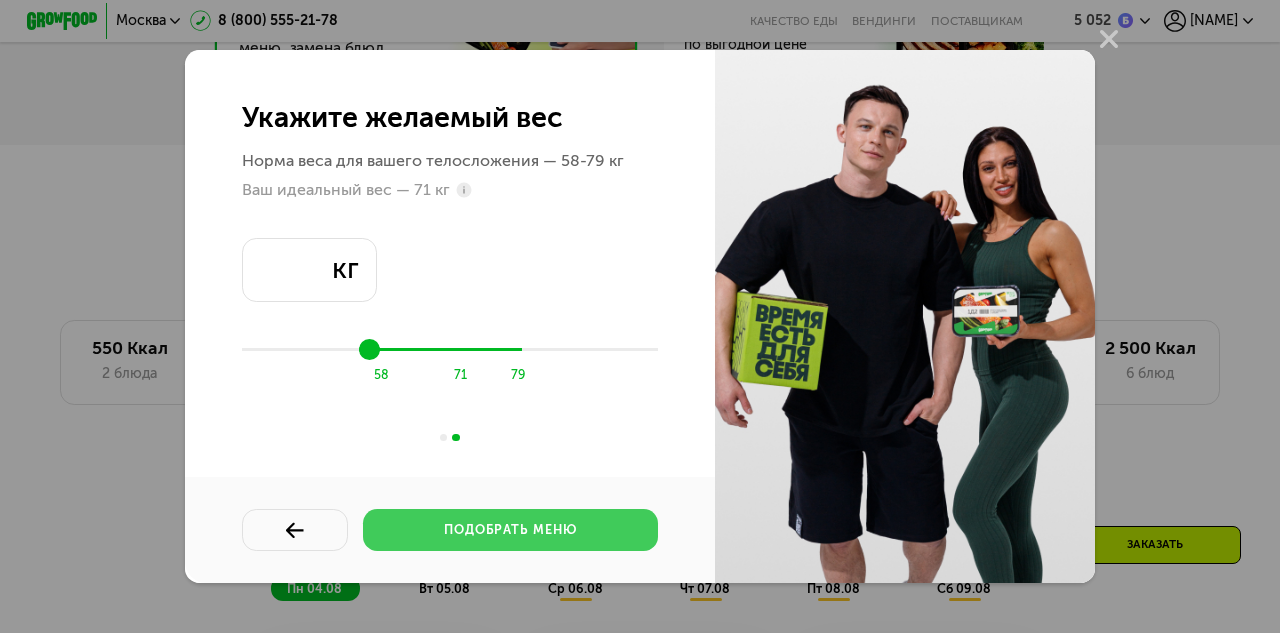 click on "подобрать меню" 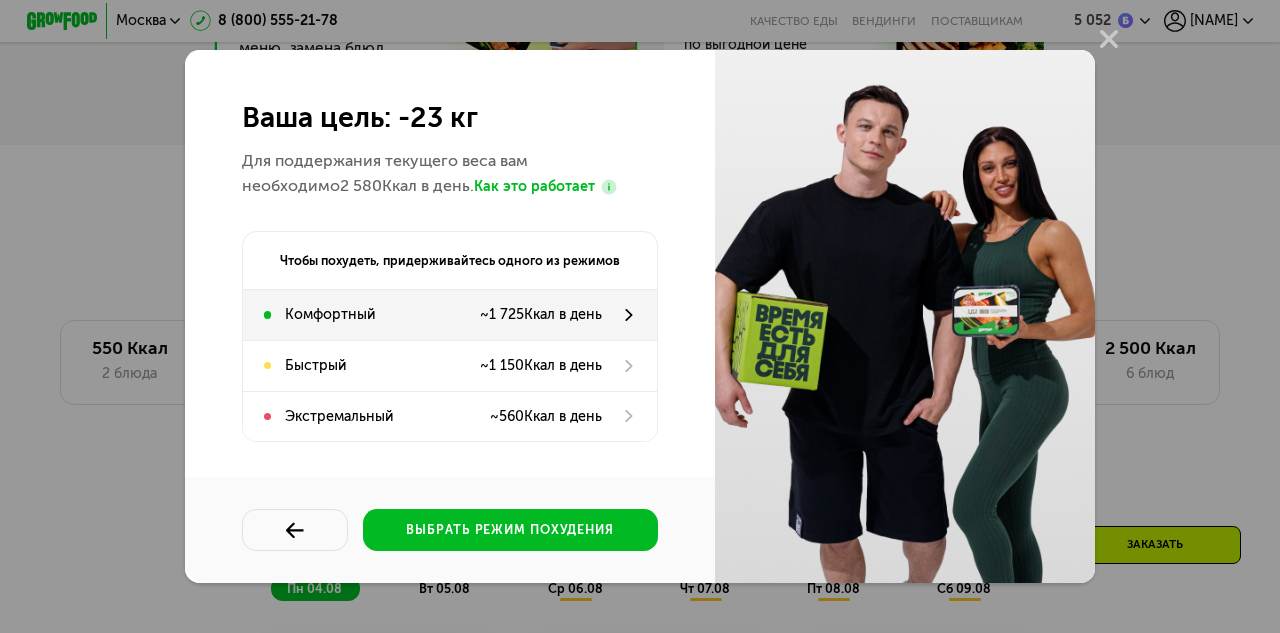 click on "Комфортный   ~  1 725  Ккал в день" at bounding box center (450, 315) 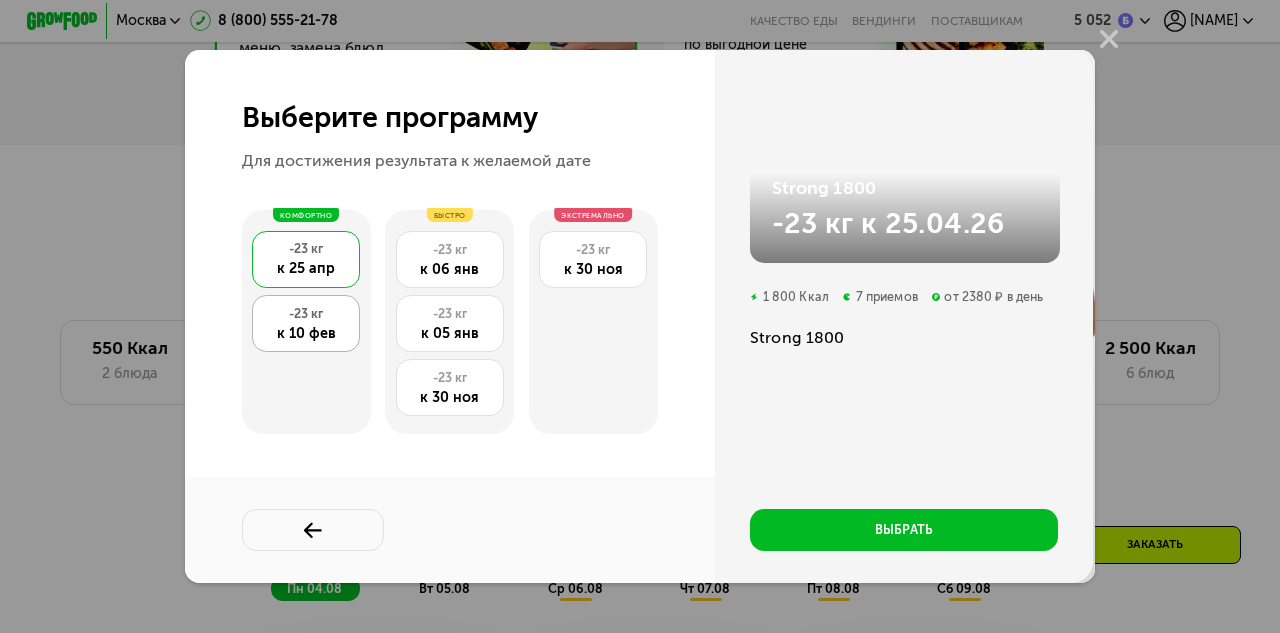 click on "-23 кг" at bounding box center (306, 314) 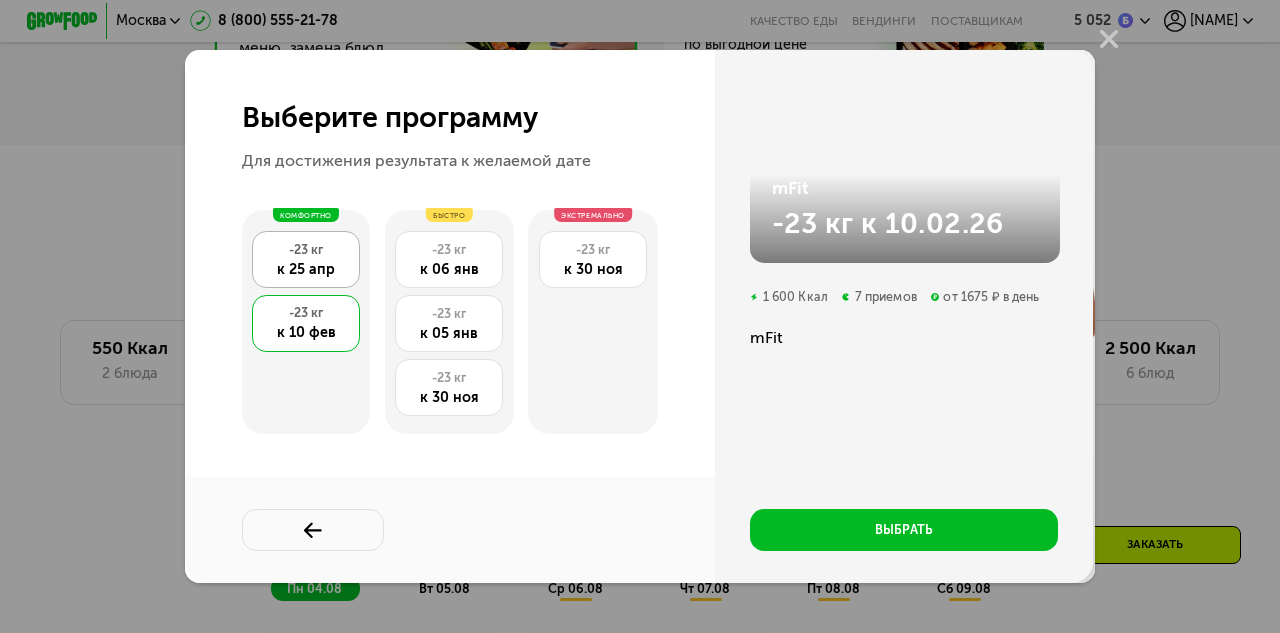 click on "-23 кг к 25 апр" 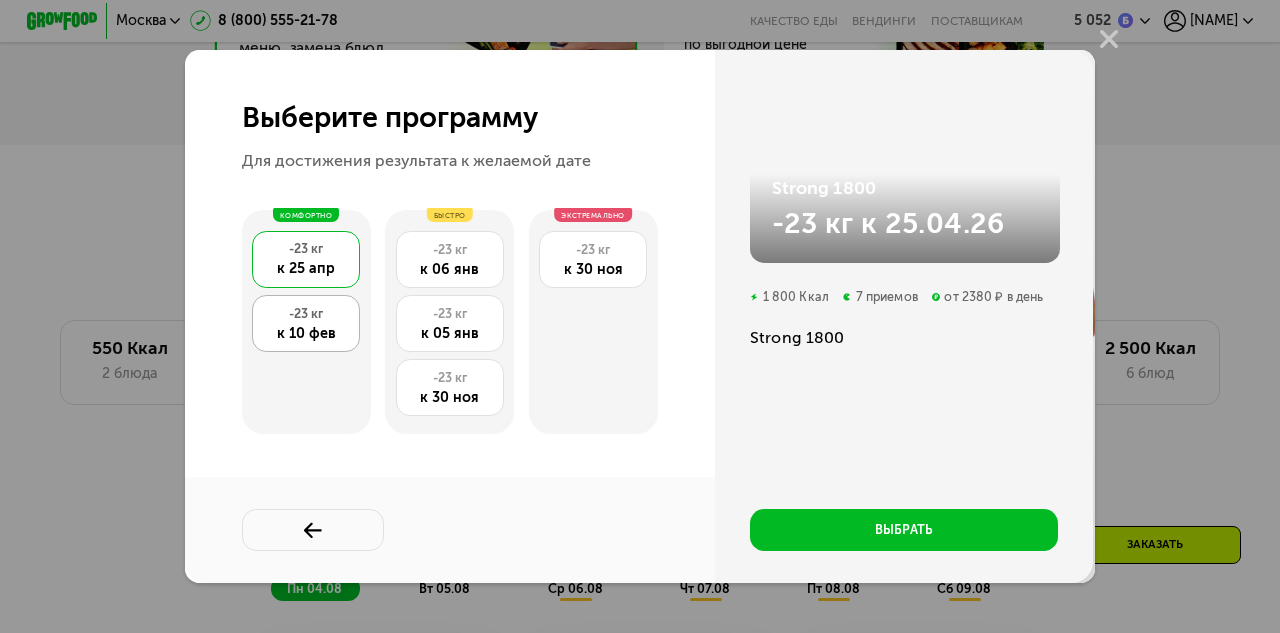 click on "-23 кг" at bounding box center (306, 314) 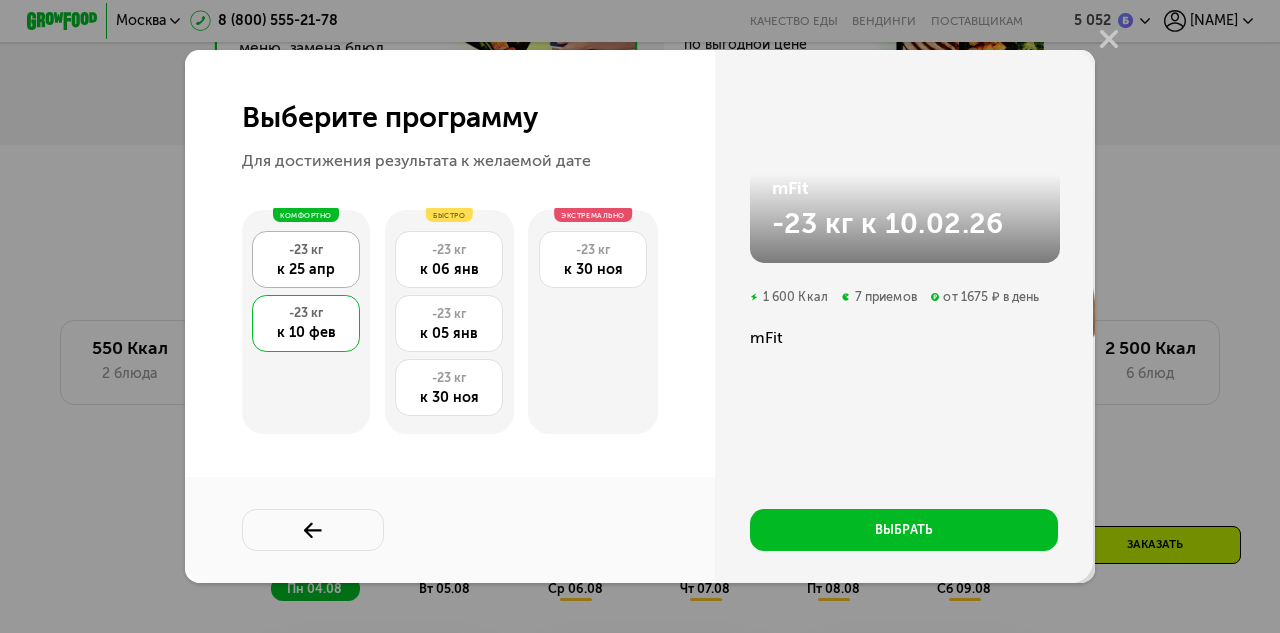 click on "-23 кг к 25 апр" 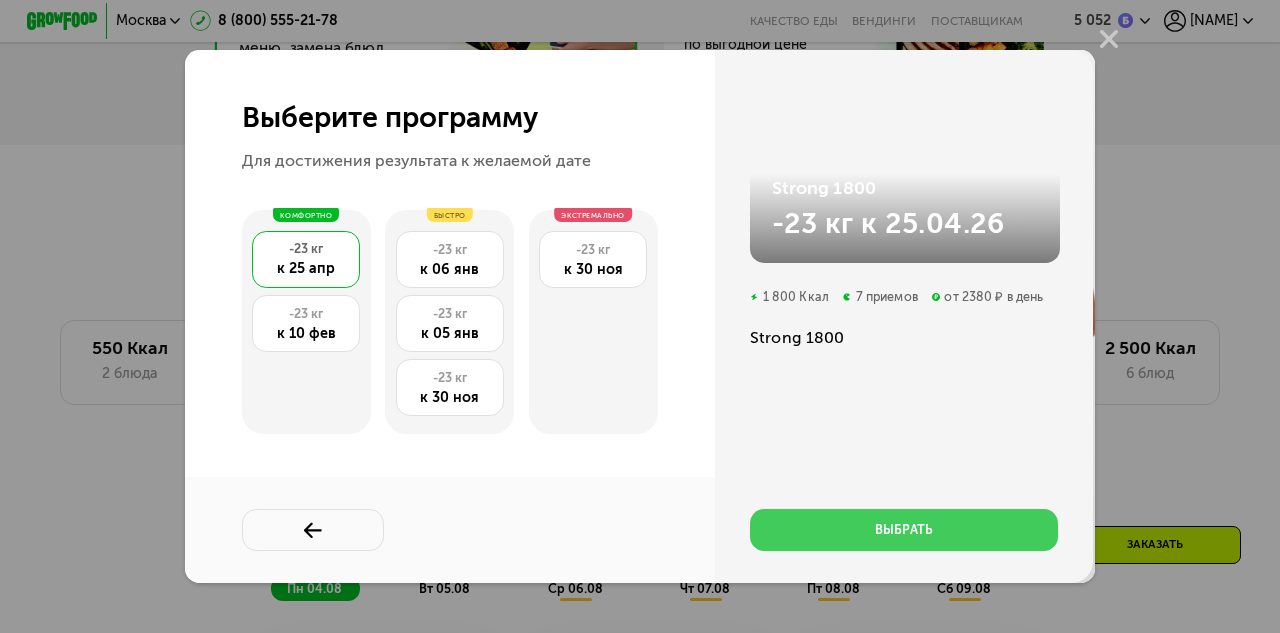 click on "выбрать" at bounding box center [904, 530] 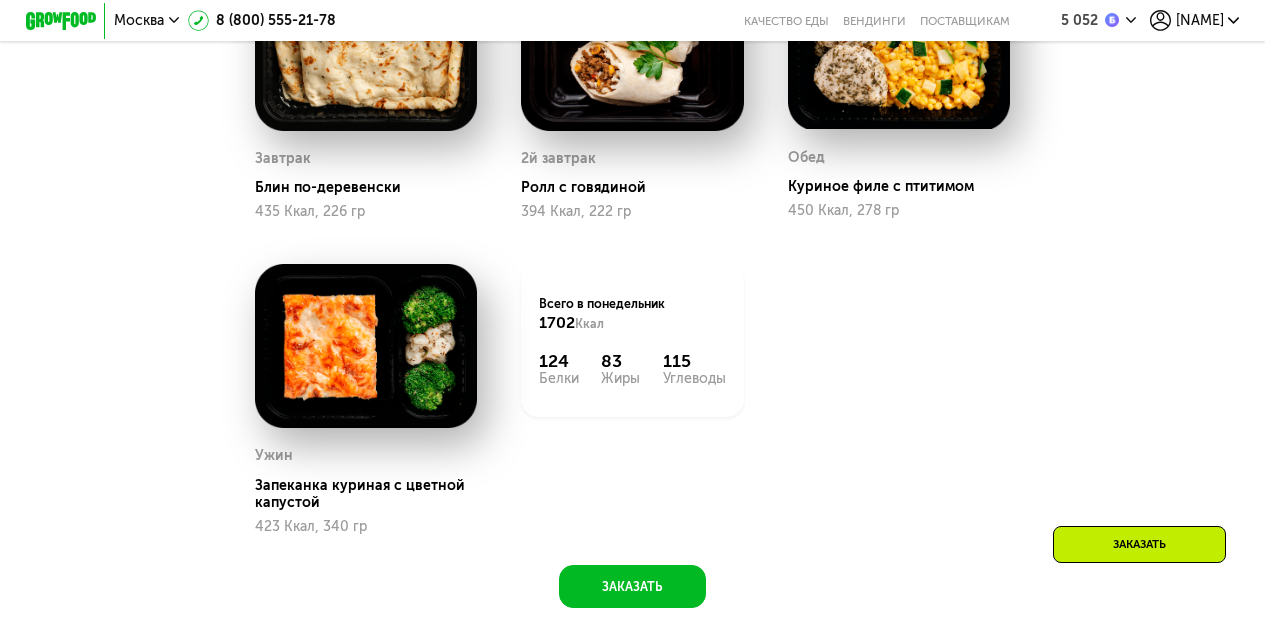 scroll, scrollTop: 1683, scrollLeft: 0, axis: vertical 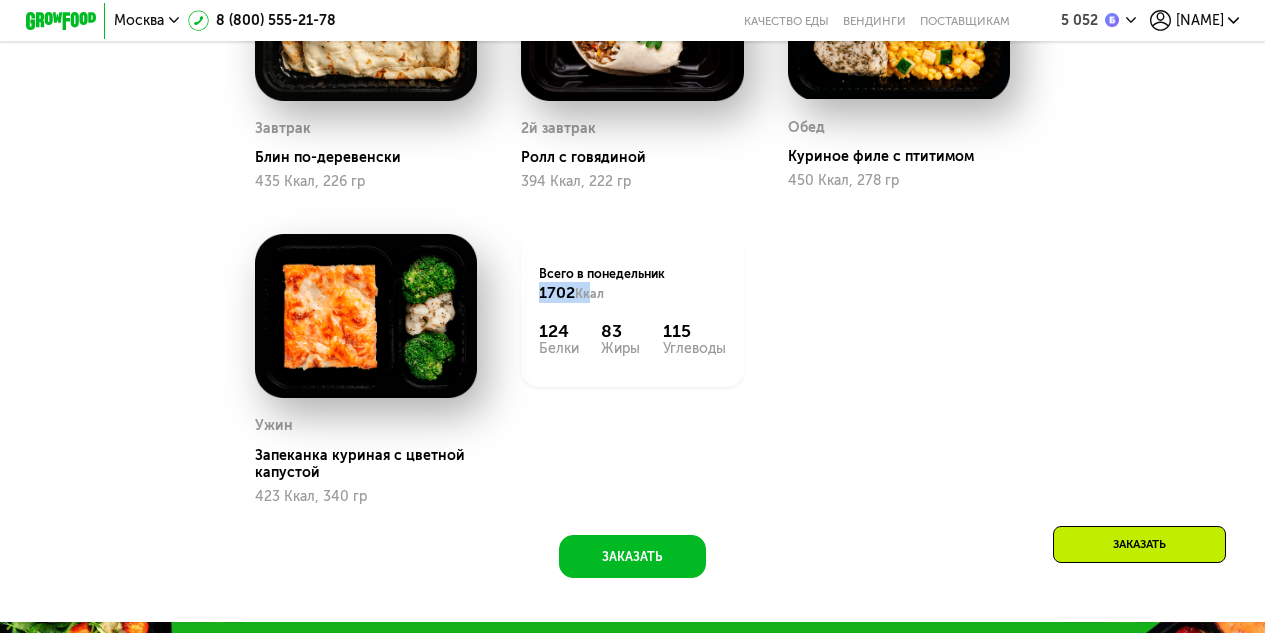 drag, startPoint x: 537, startPoint y: 308, endPoint x: 587, endPoint y: 315, distance: 50.48762 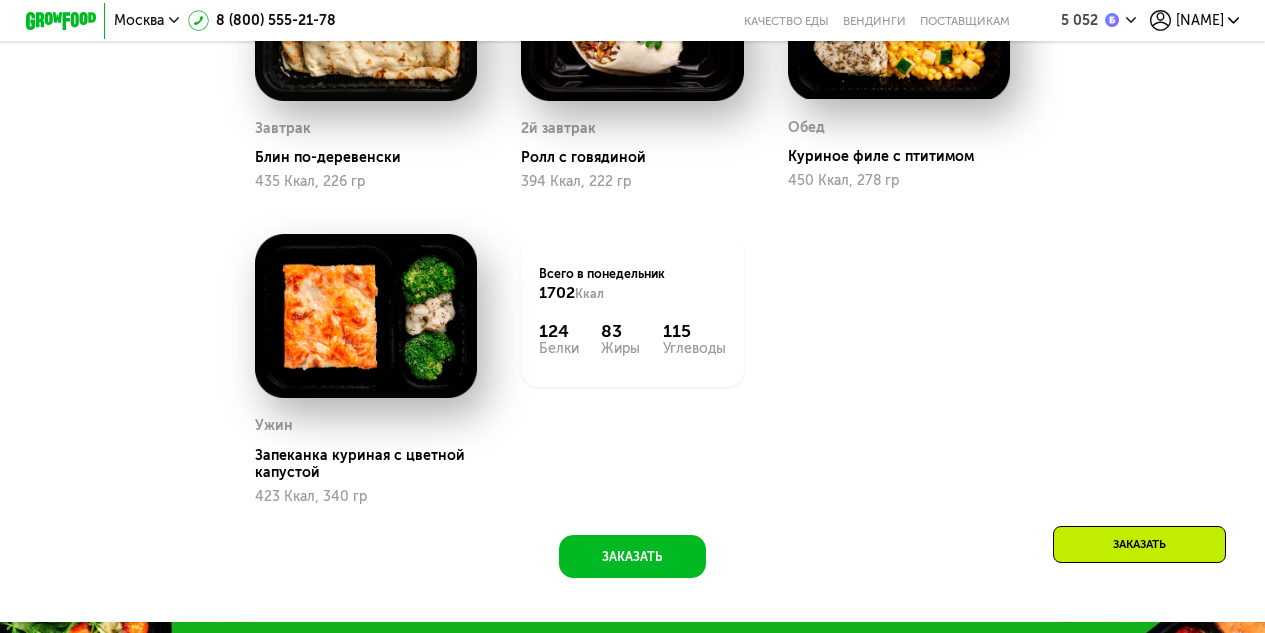 click on "Завтрак Блин по-деревенски 435 Ккал, 226 гр 2й завтрак Ролл с говядиной 394 Ккал, 222 гр Обед Куриное филе с птитимом 450 Ккал, 278 гр Ужин Запеканка куриная с цветной капустой  423 Ккал, 340 гр  Всего в понедельник 1702 Ккал 124  Белки  83  Жиры  115  Углеводы" 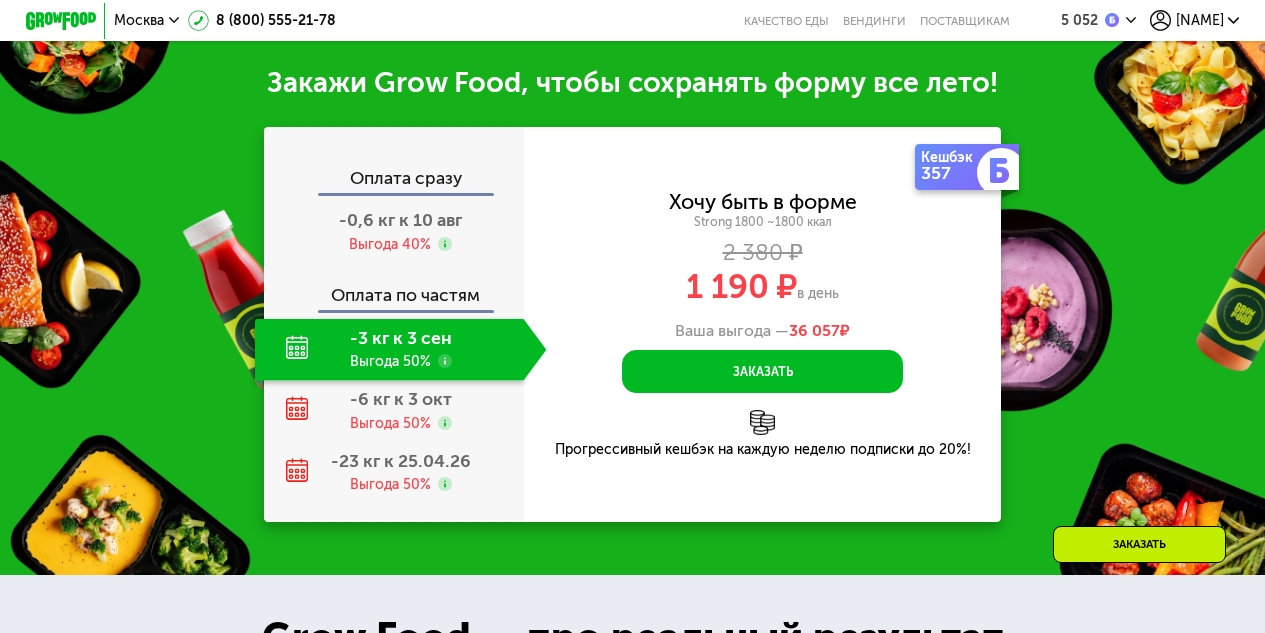 scroll, scrollTop: 2283, scrollLeft: 0, axis: vertical 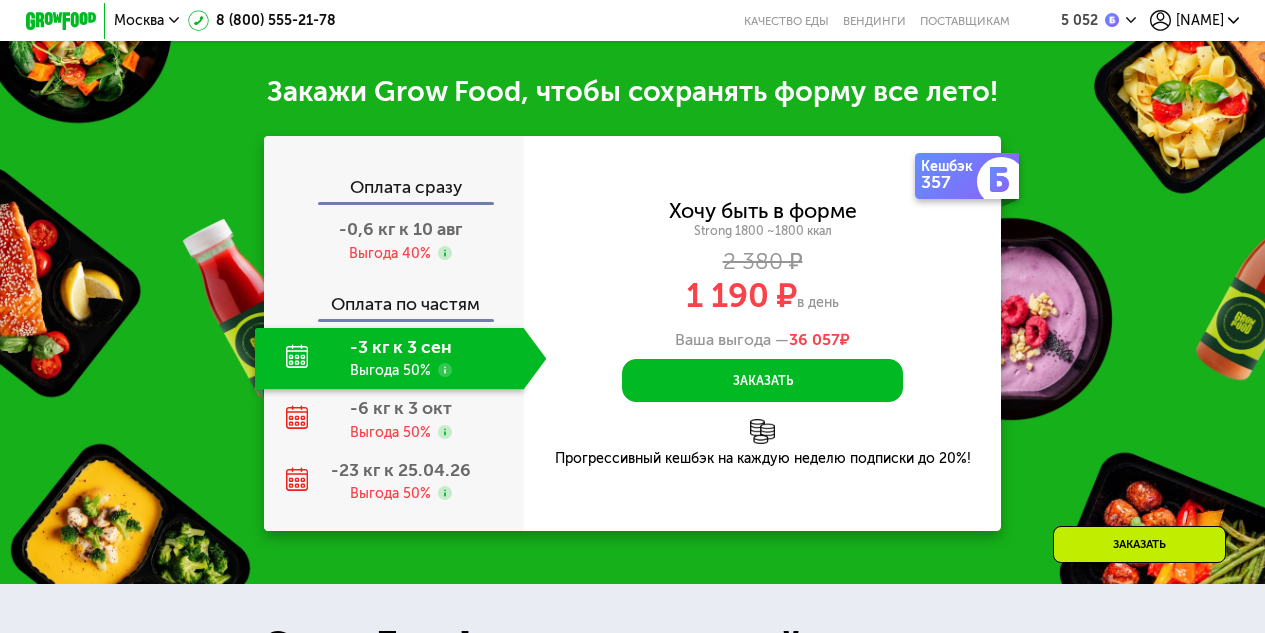 click 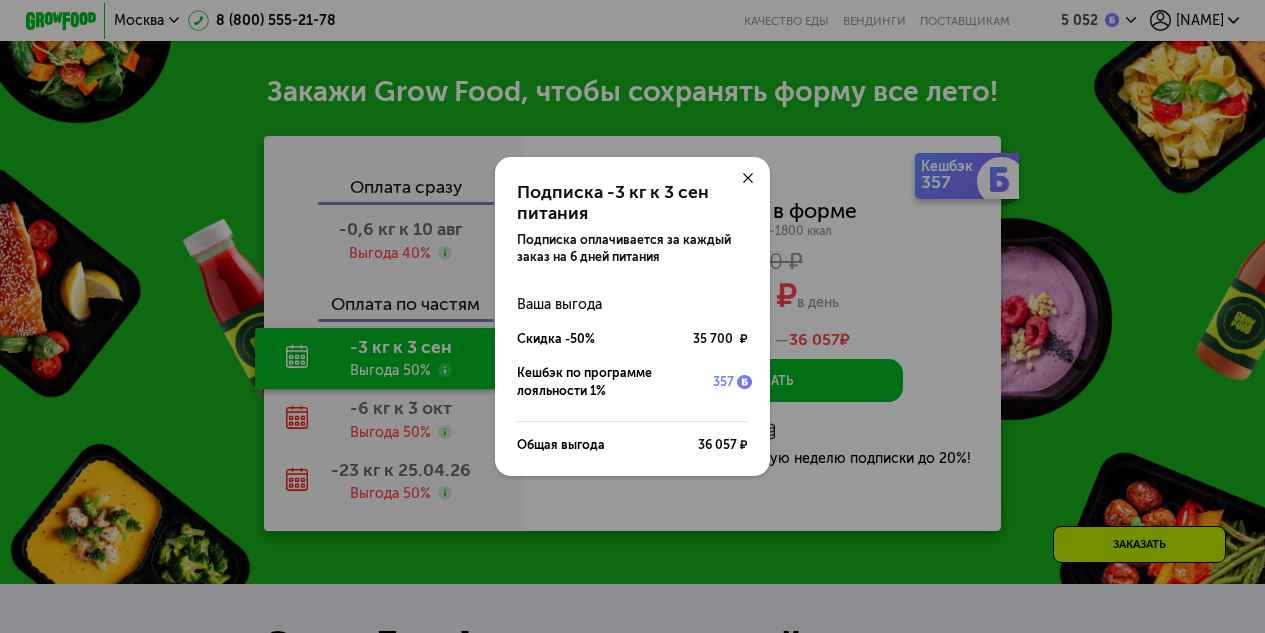 click 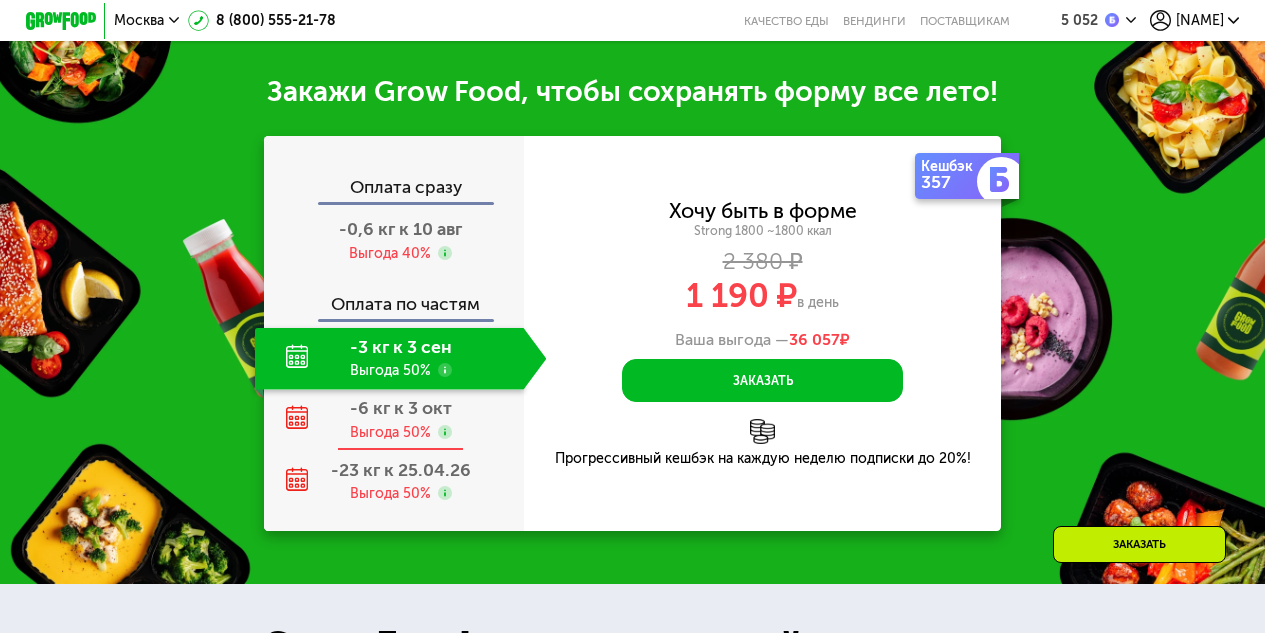click on "-6 кг к 3 окт Выгода 50%" at bounding box center [401, 420] 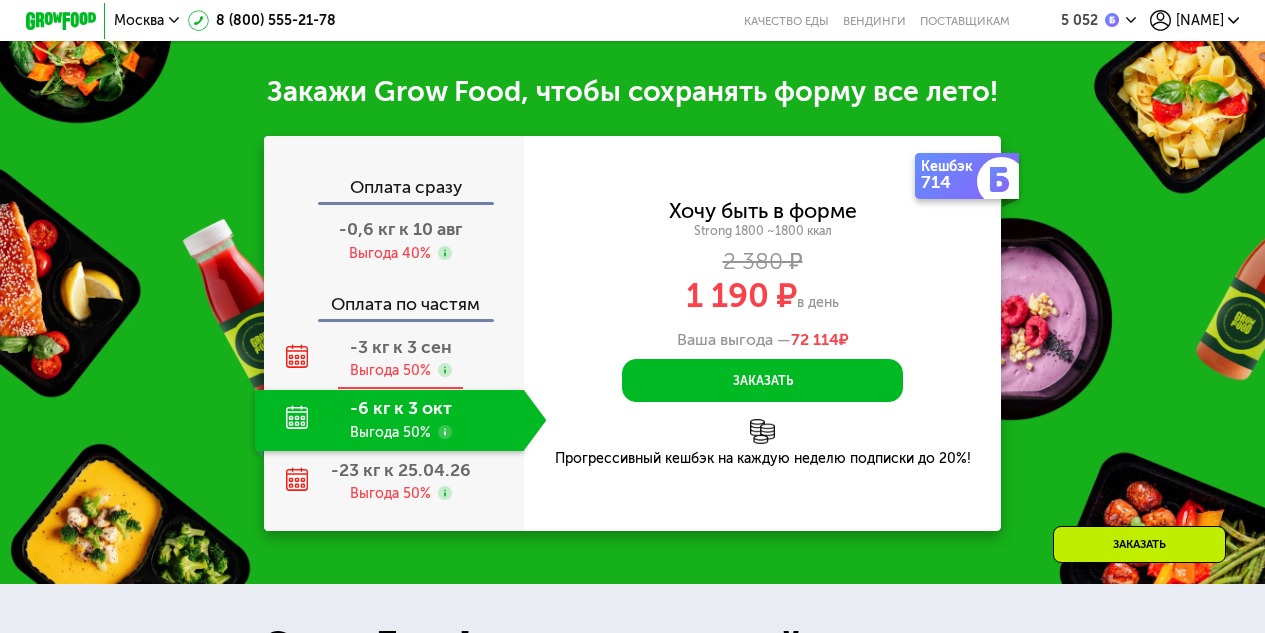 click on "Выгода 50%" at bounding box center (390, 370) 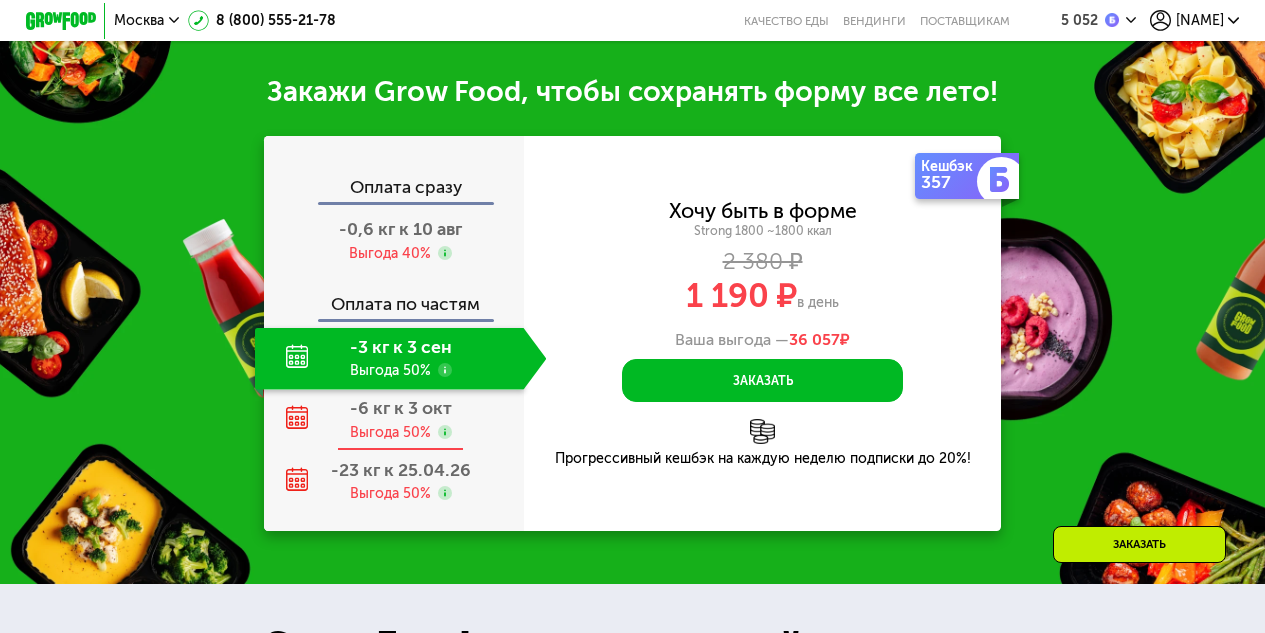 click on "-6 кг к 3 окт" at bounding box center [401, 408] 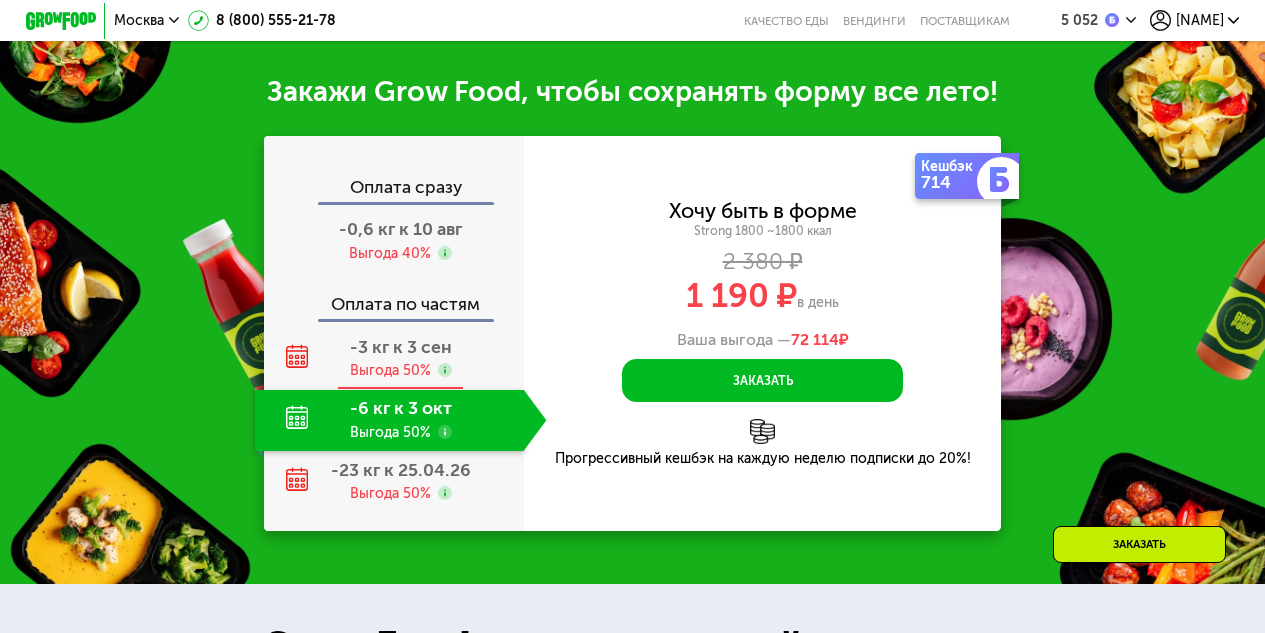 click on "-3 кг к 3 сен" at bounding box center (401, 347) 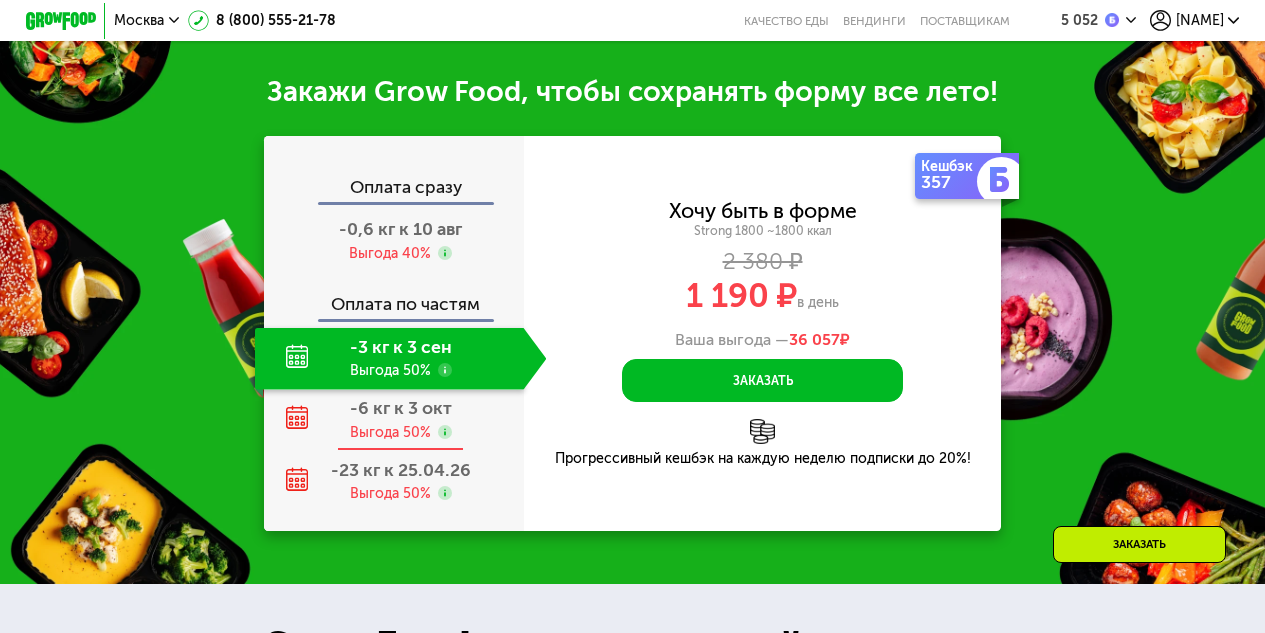 click on "-6 кг к 3 окт" at bounding box center (401, 408) 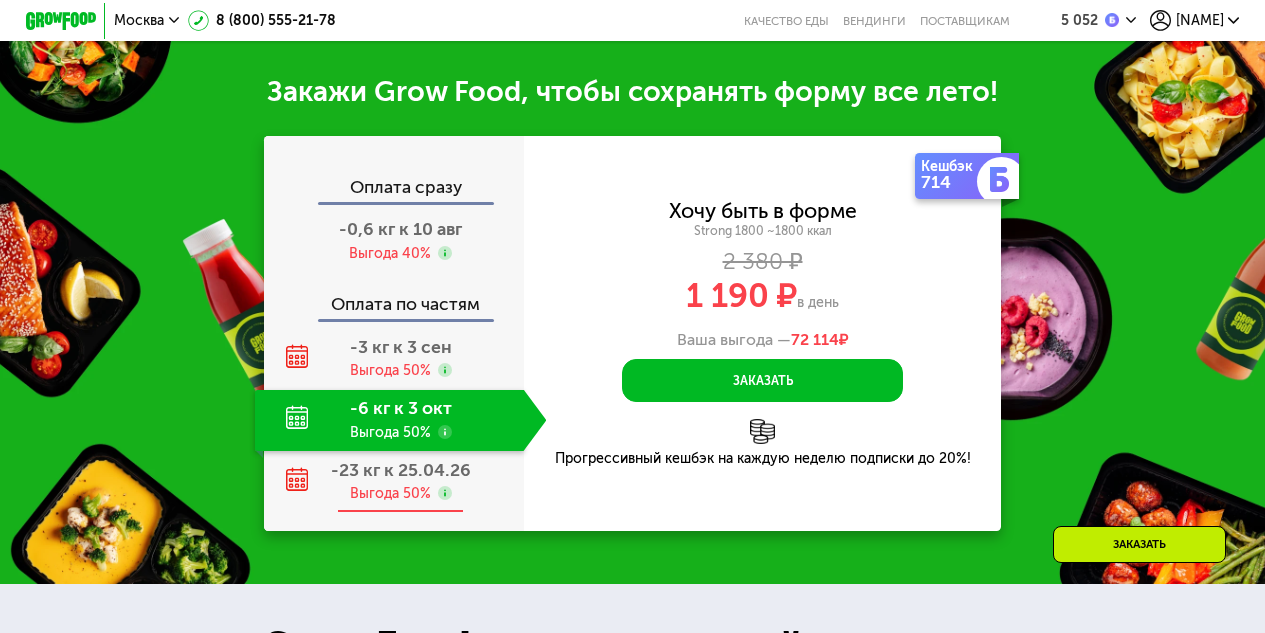 click on "Выгода 50%" at bounding box center (390, 493) 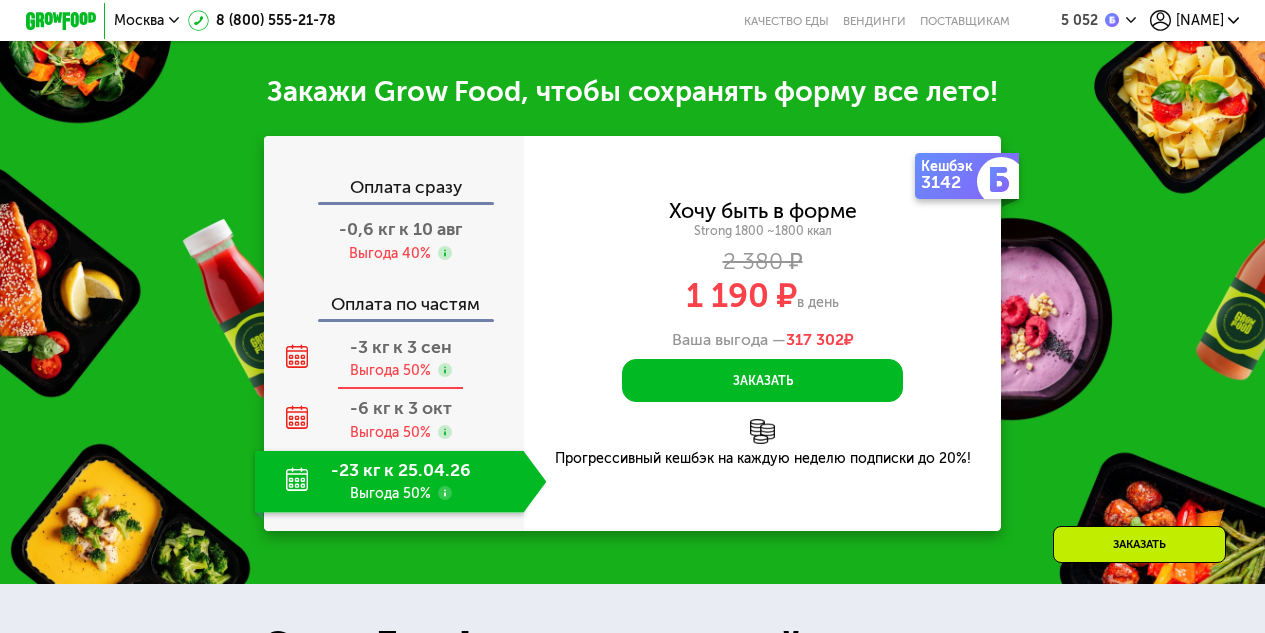 click on "-3 кг к 3 сен Выгода 50%" at bounding box center [401, 358] 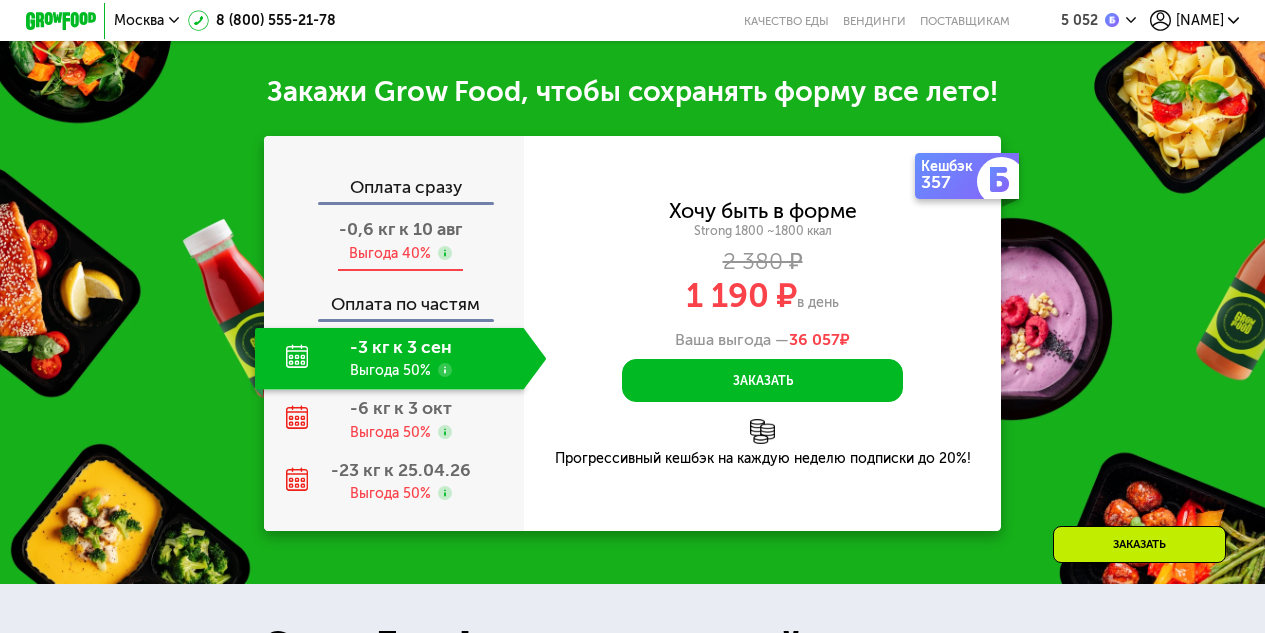 click on "-0,6 кг к 10 авг" at bounding box center (400, 229) 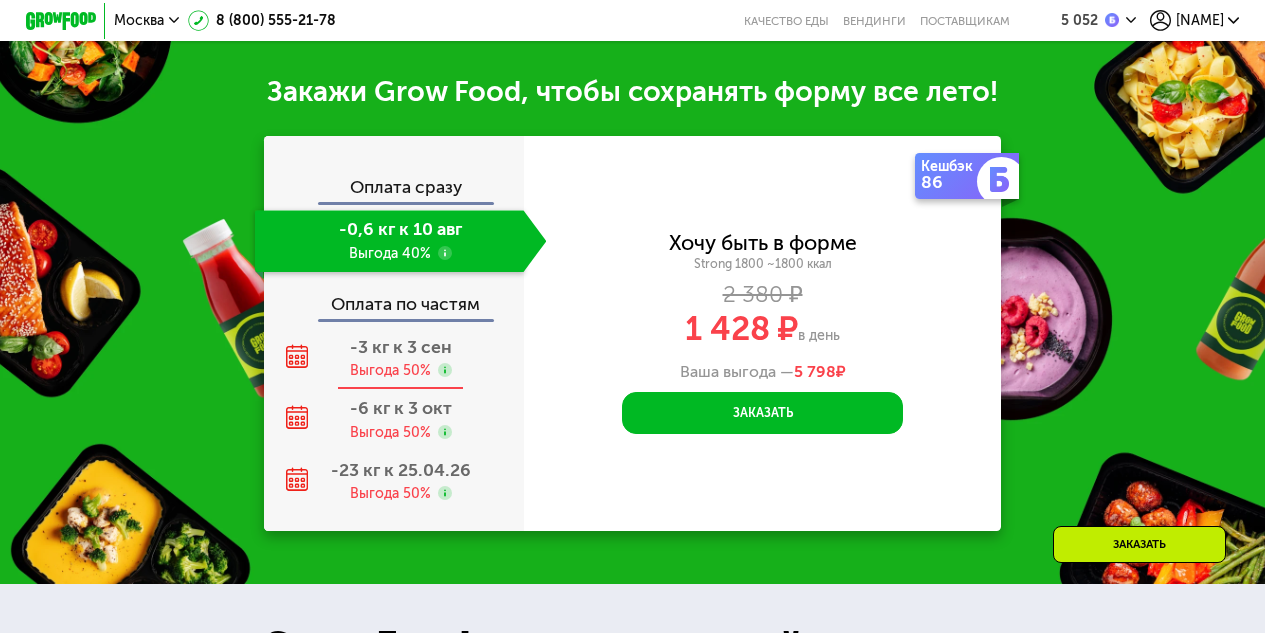 click on "Выгода 50%" at bounding box center [390, 370] 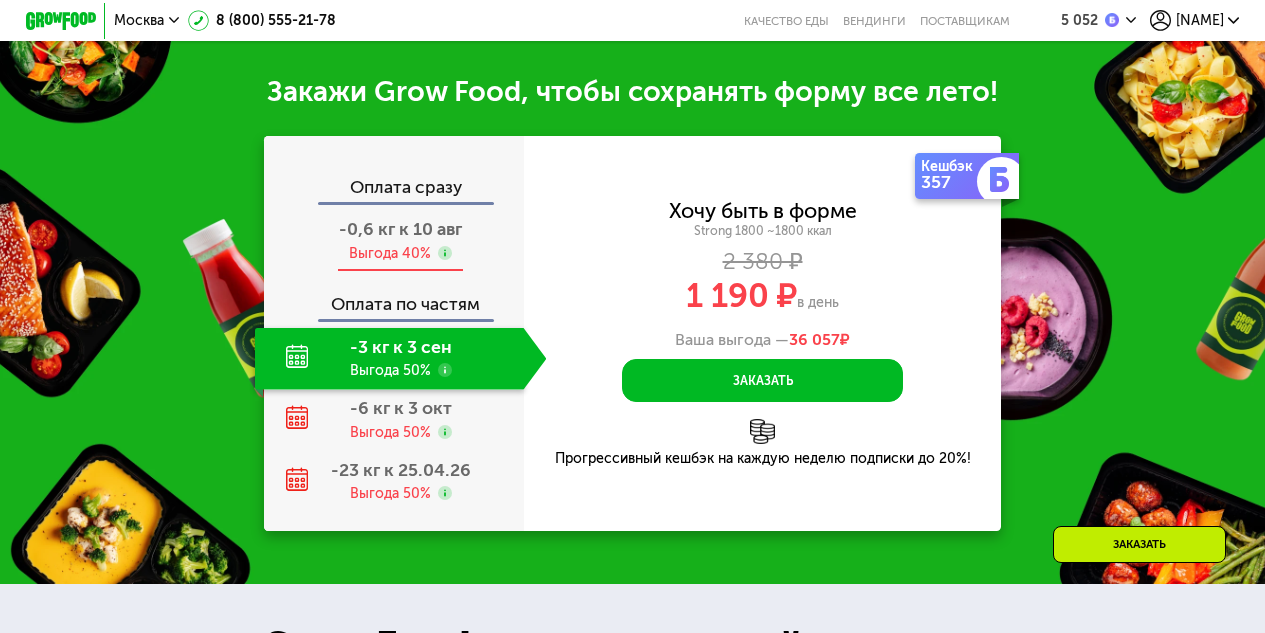 click on "Выгода 40%" at bounding box center (390, 253) 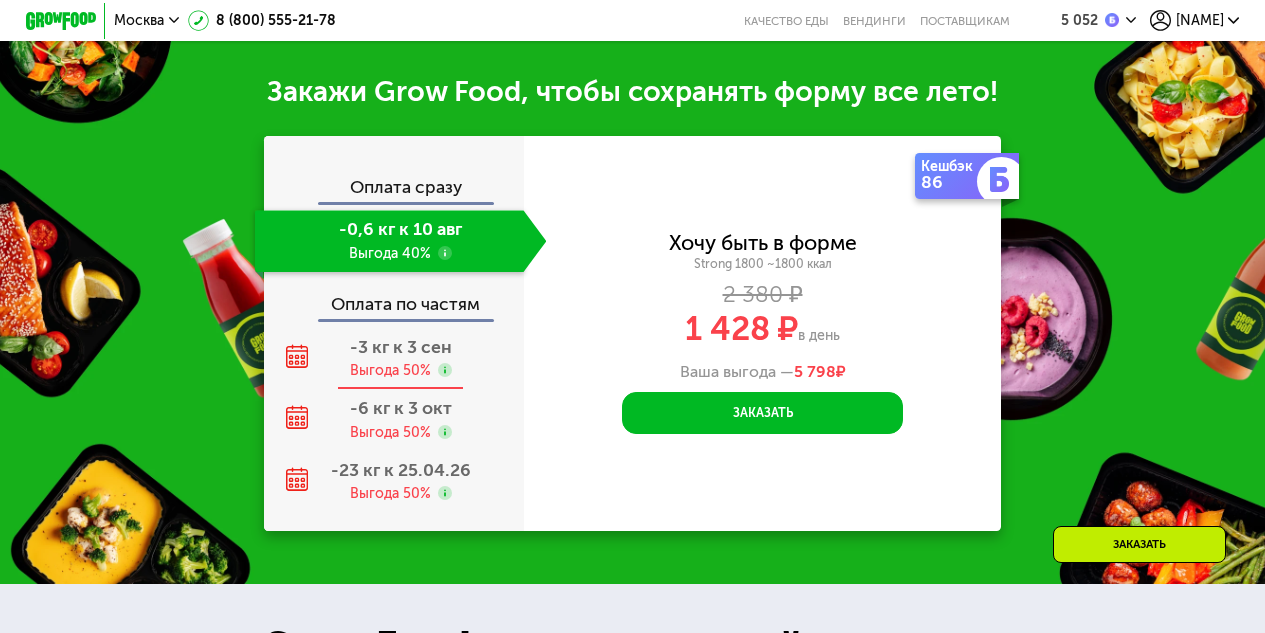 click on "Выгода 50%" at bounding box center [390, 370] 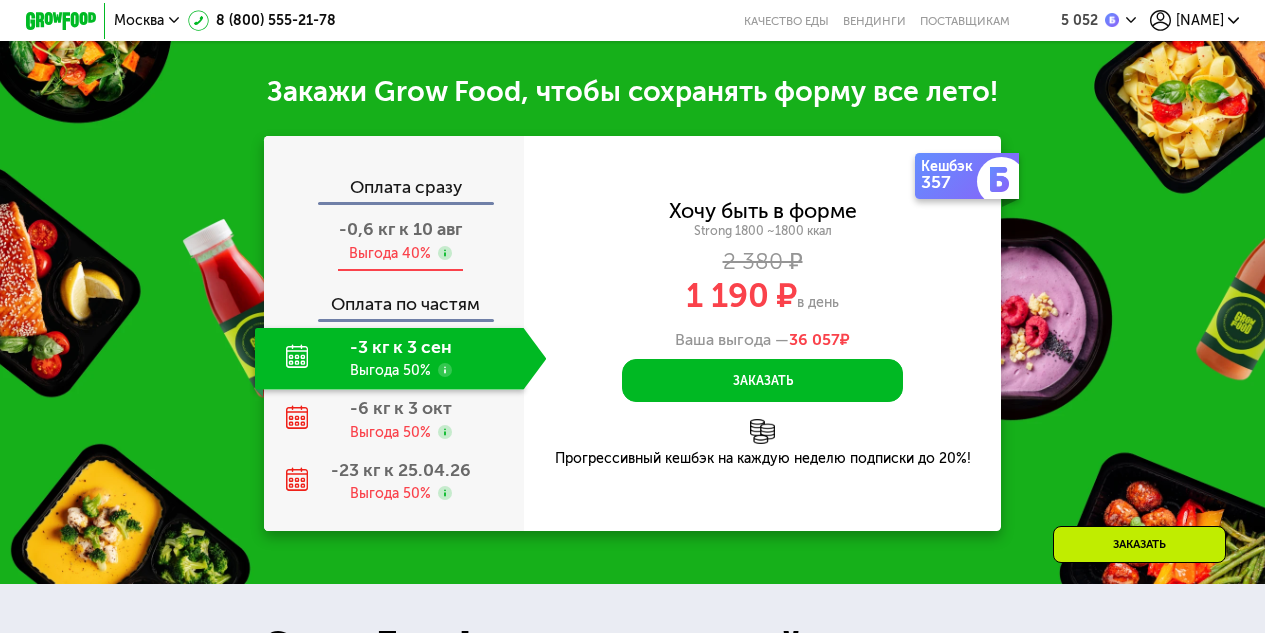 click on "-0,6 кг к 10 авг" at bounding box center [400, 229] 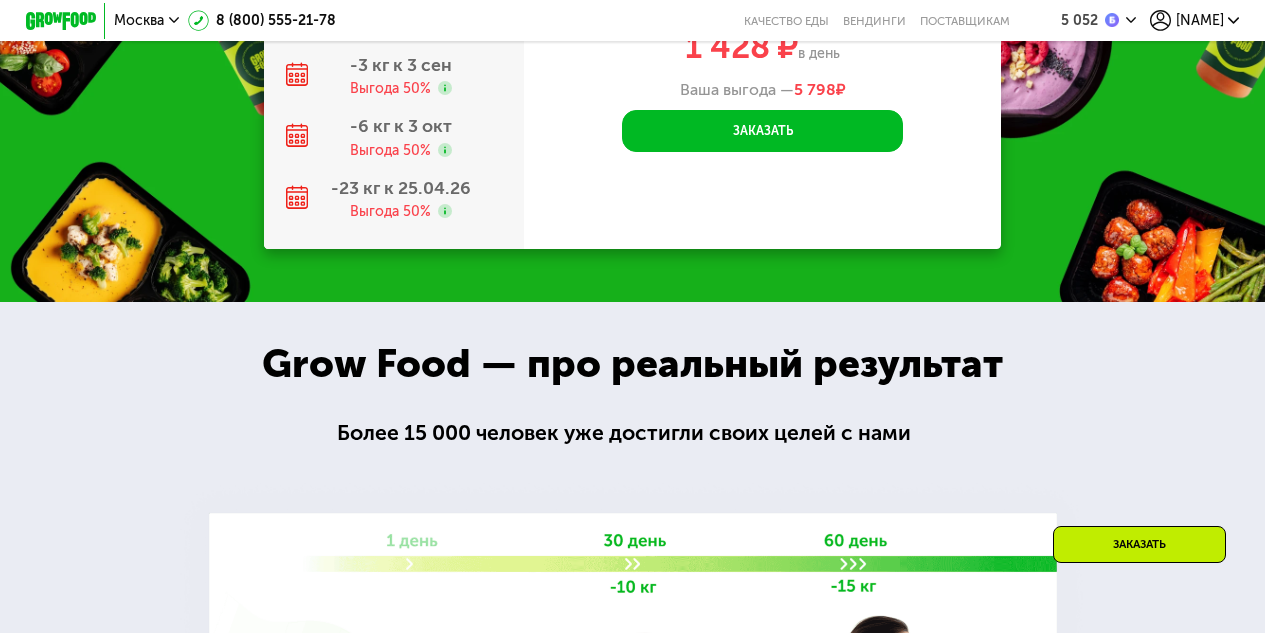 scroll, scrollTop: 2283, scrollLeft: 0, axis: vertical 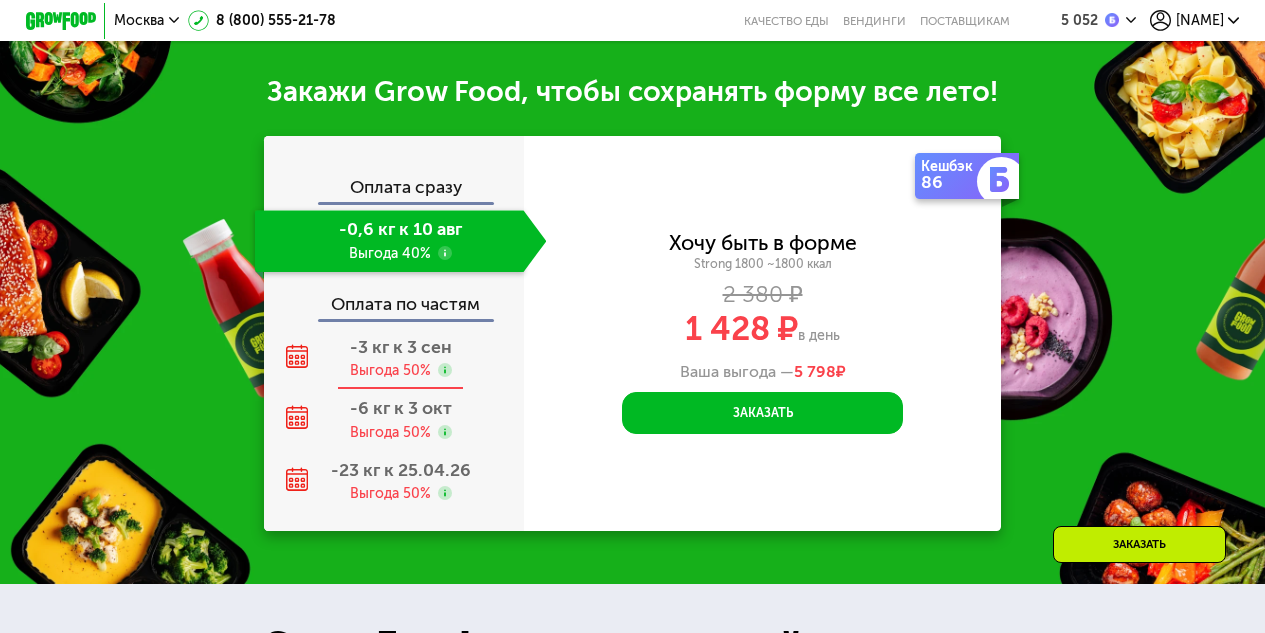 click on "Выгода 50%" at bounding box center [390, 370] 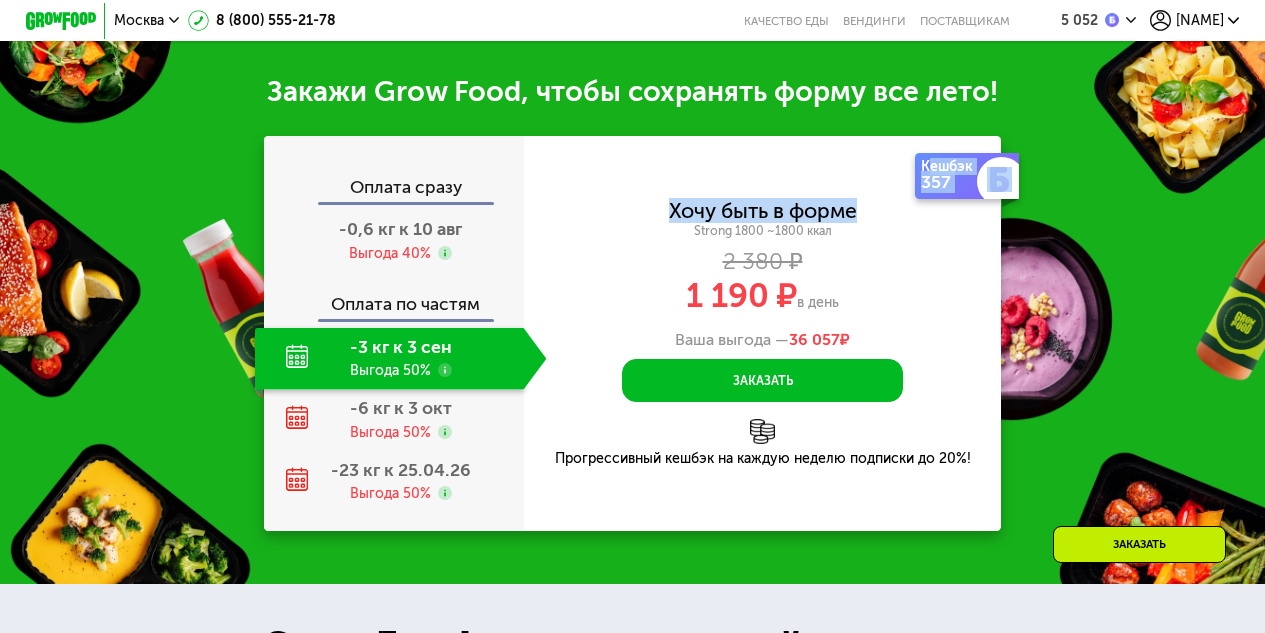 drag, startPoint x: 932, startPoint y: 183, endPoint x: 999, endPoint y: 221, distance: 77.02597 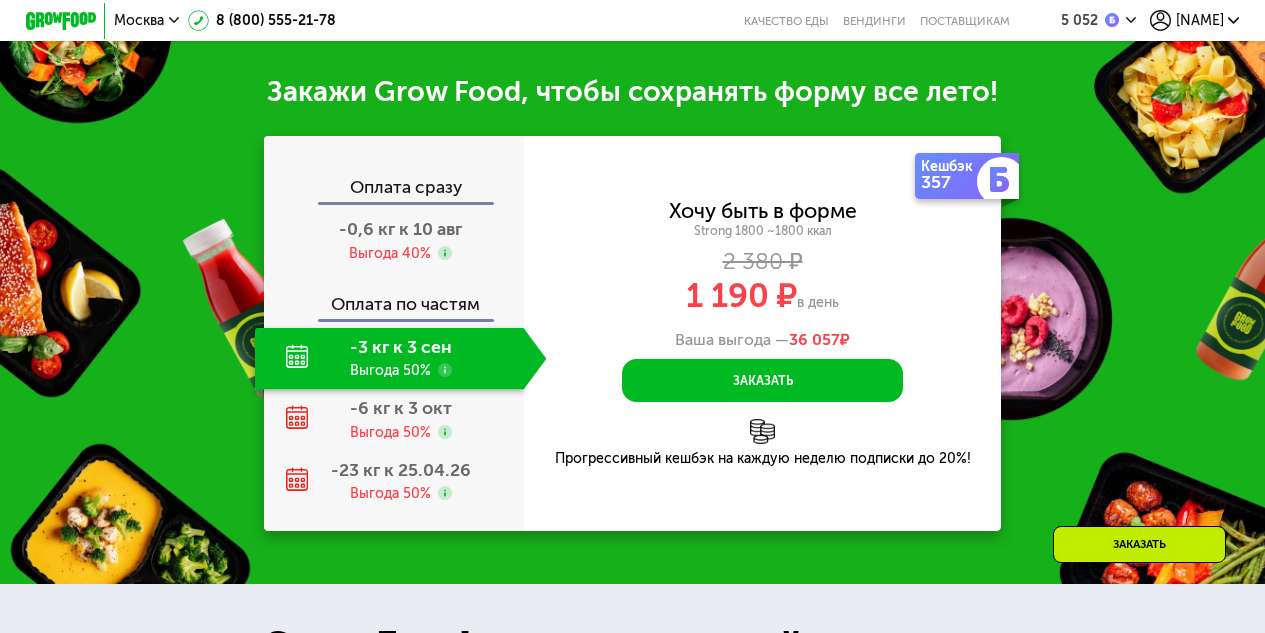 click on "5 052" at bounding box center [1079, 21] 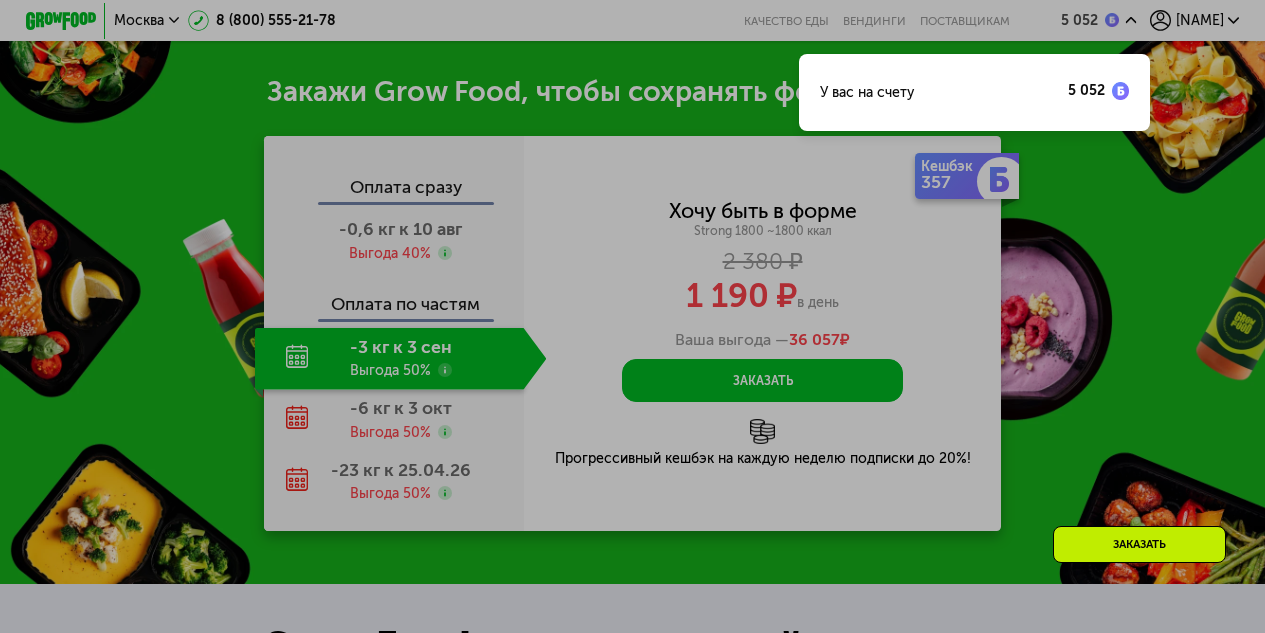 click at bounding box center (632, 316) 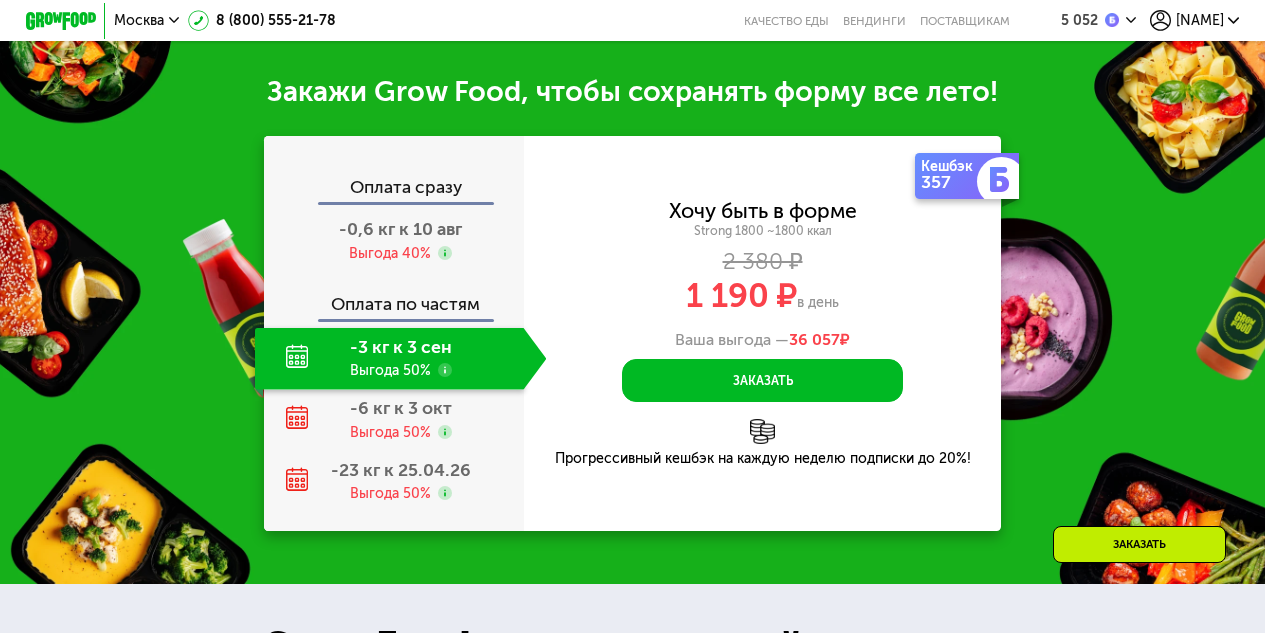 click on "5 052 [NAME]" at bounding box center (1136, 20) 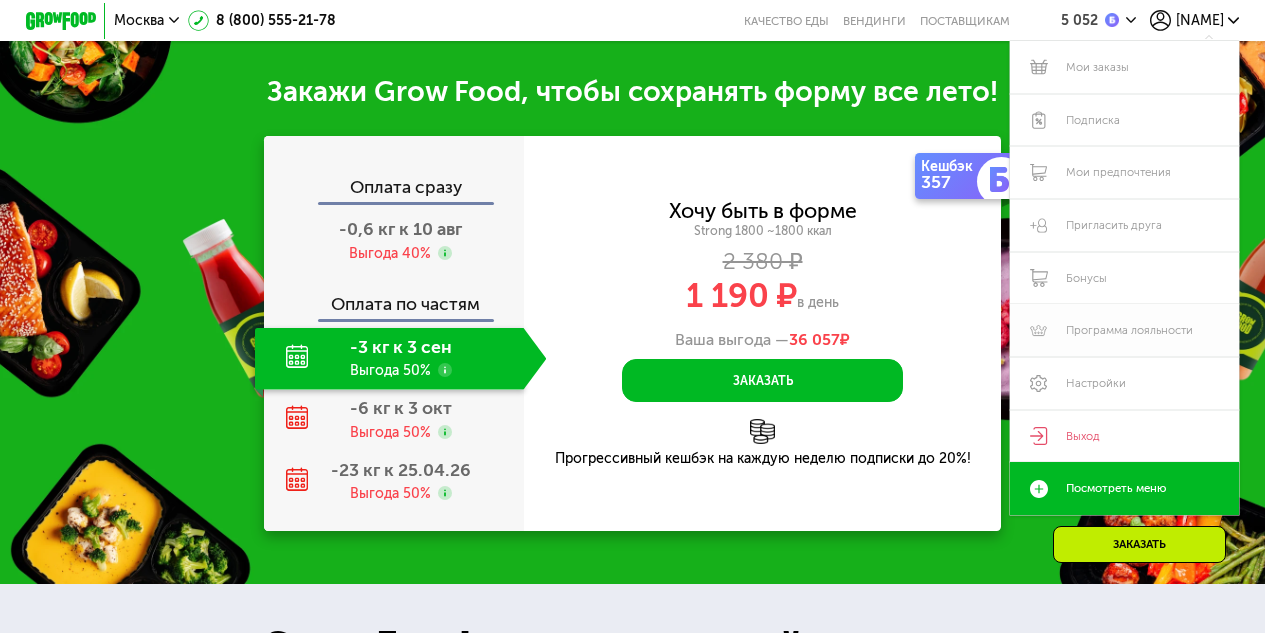 click on "Программа лояльности" at bounding box center [1124, 330] 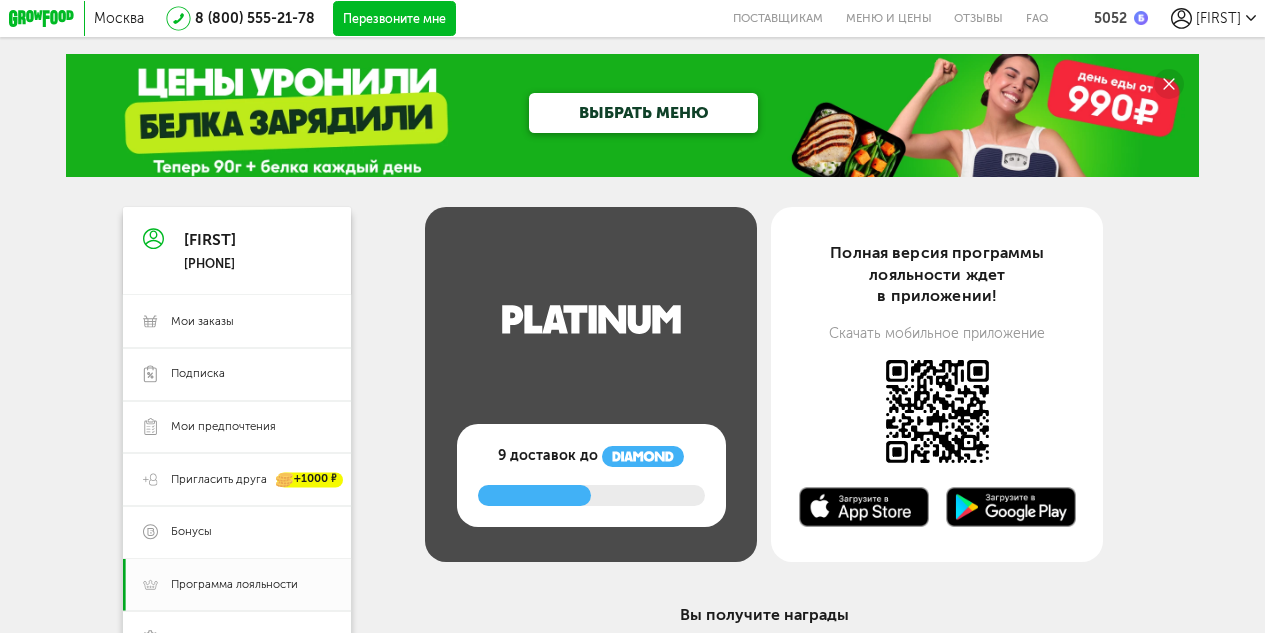 scroll, scrollTop: 0, scrollLeft: 0, axis: both 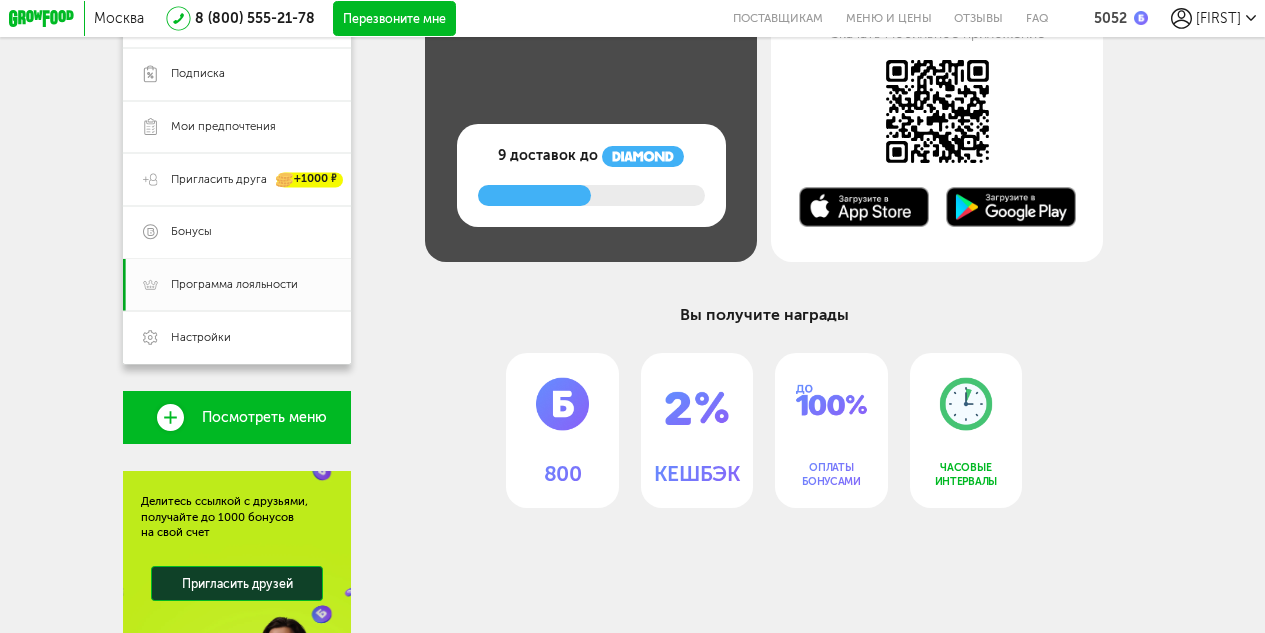 click at bounding box center (466, 195) 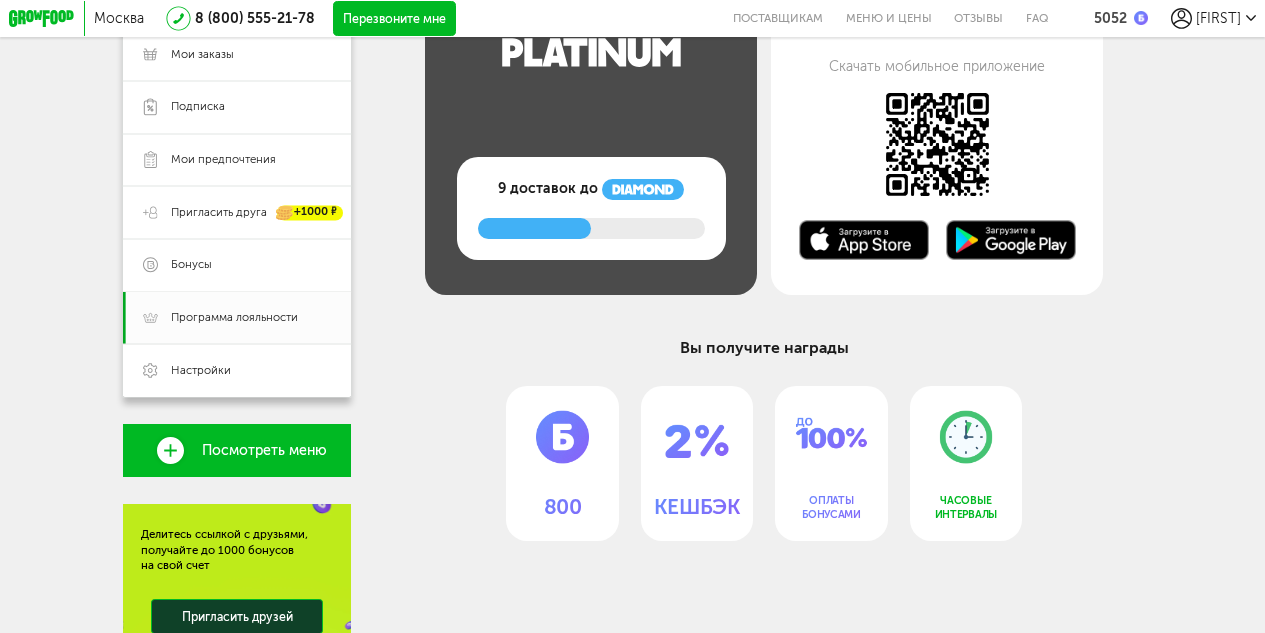 scroll, scrollTop: 52, scrollLeft: 0, axis: vertical 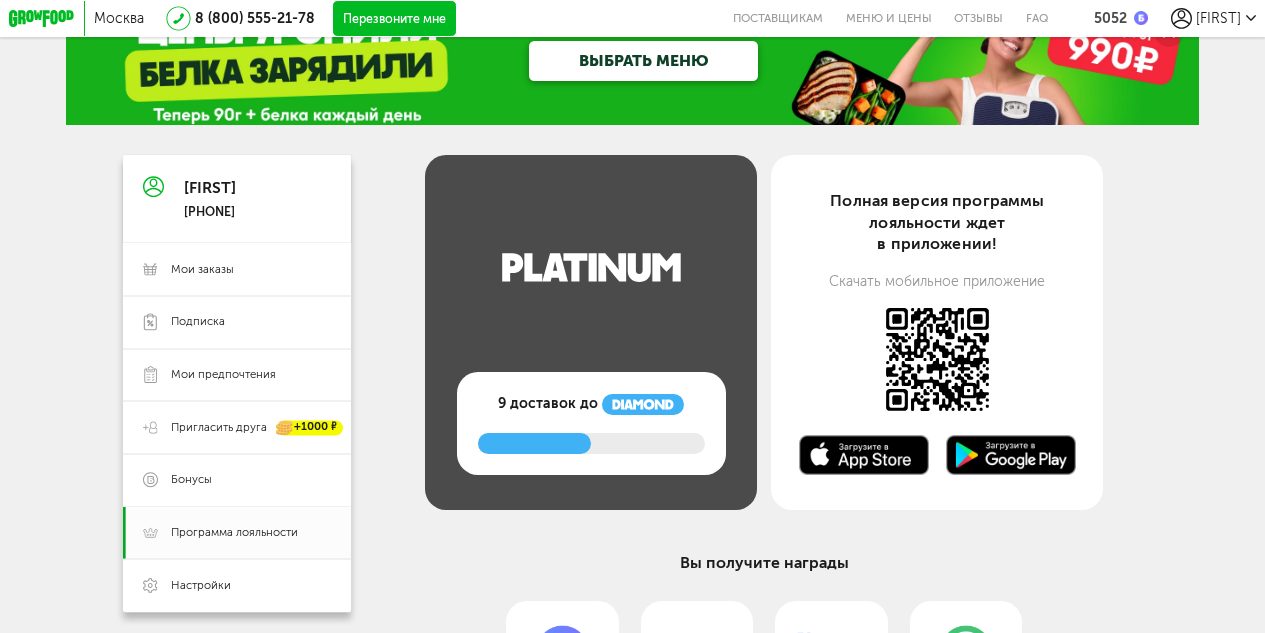 drag, startPoint x: 502, startPoint y: 402, endPoint x: 619, endPoint y: 401, distance: 117.00427 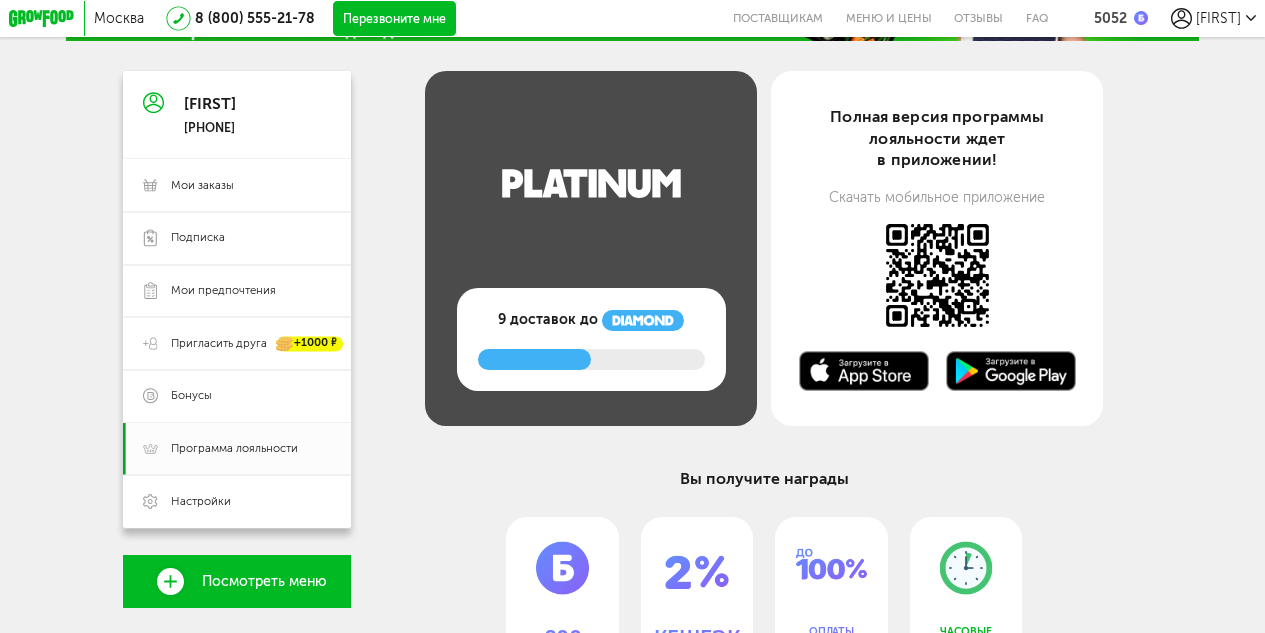 scroll, scrollTop: 152, scrollLeft: 0, axis: vertical 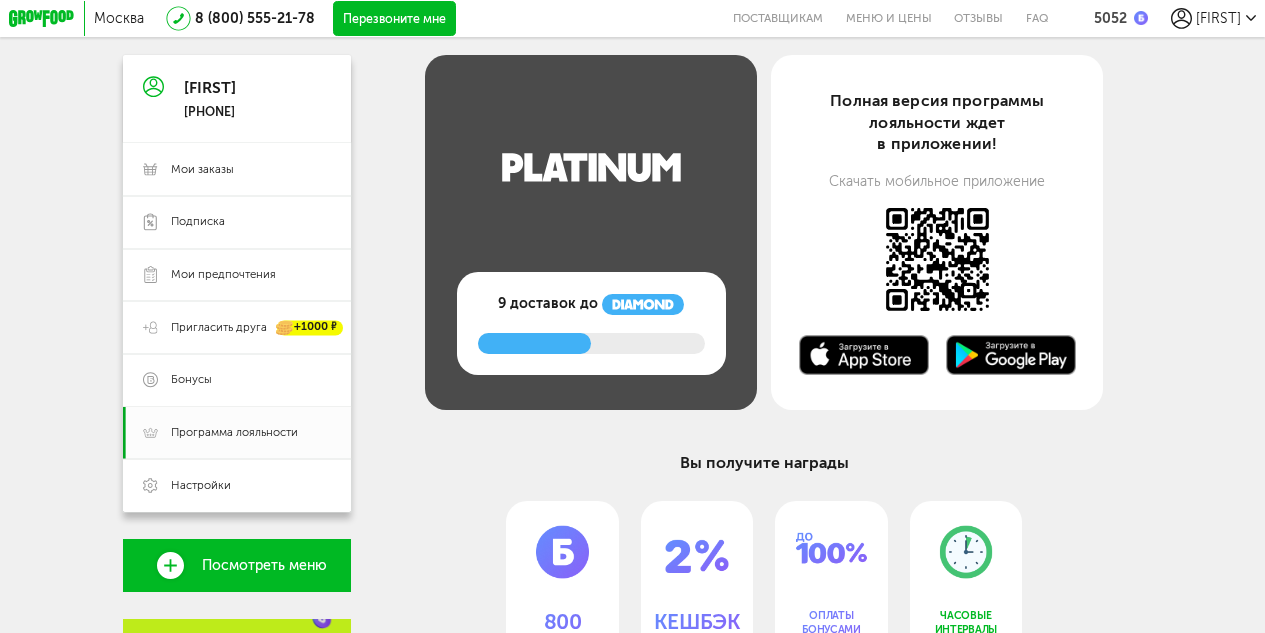 click on "Вы получите награды" at bounding box center [764, 462] 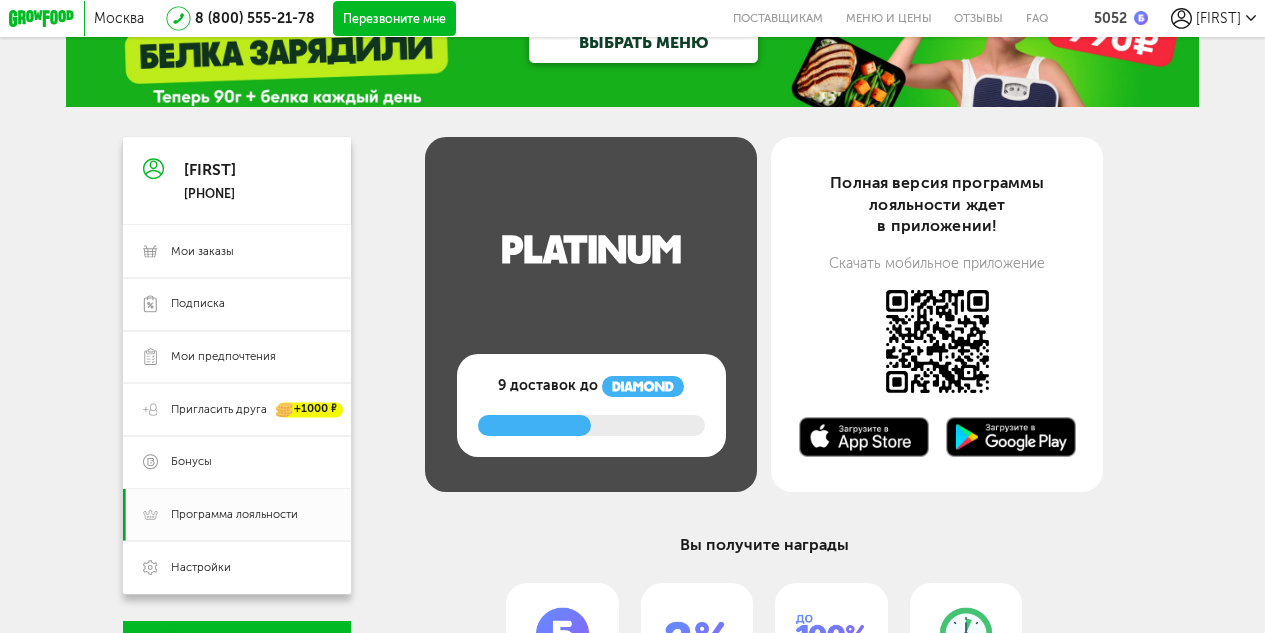scroll, scrollTop: 52, scrollLeft: 0, axis: vertical 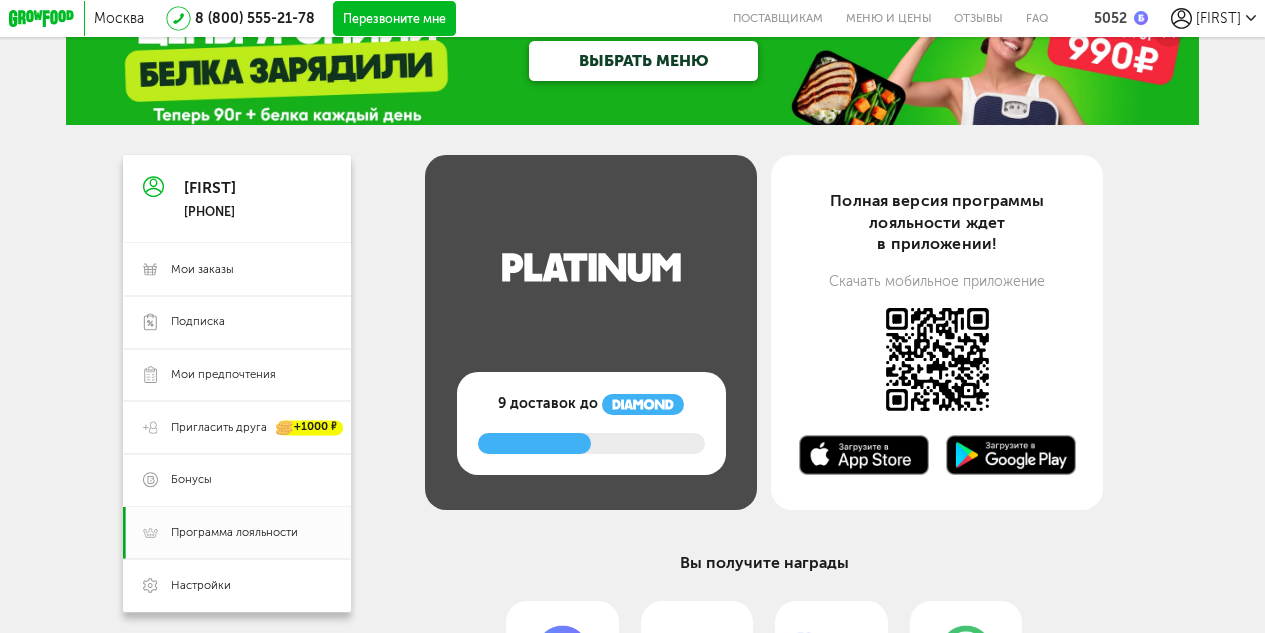 click at bounding box center [591, 281] 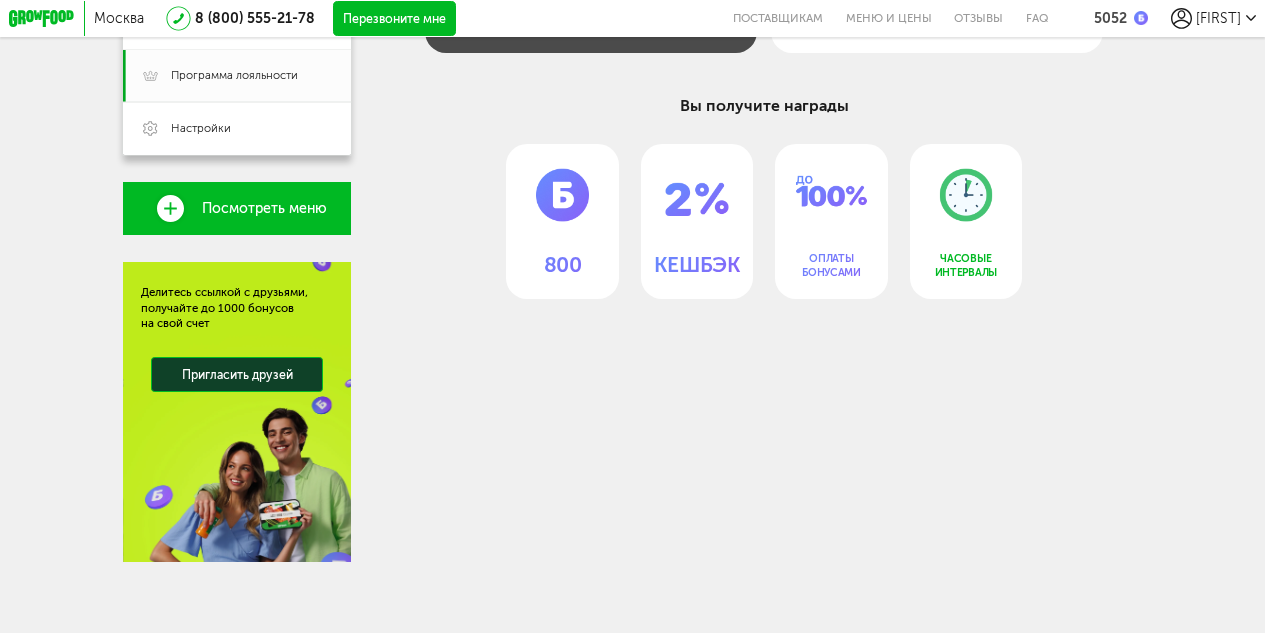 scroll, scrollTop: 0, scrollLeft: 0, axis: both 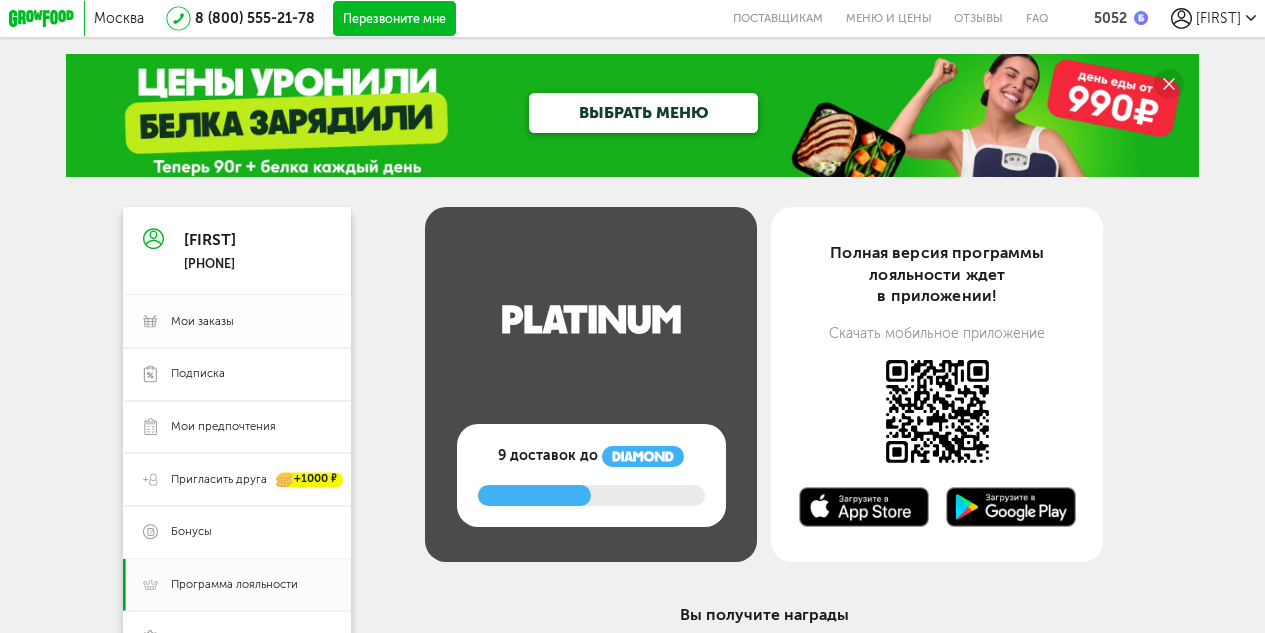 click on "Мои заказы" at bounding box center (251, 322) 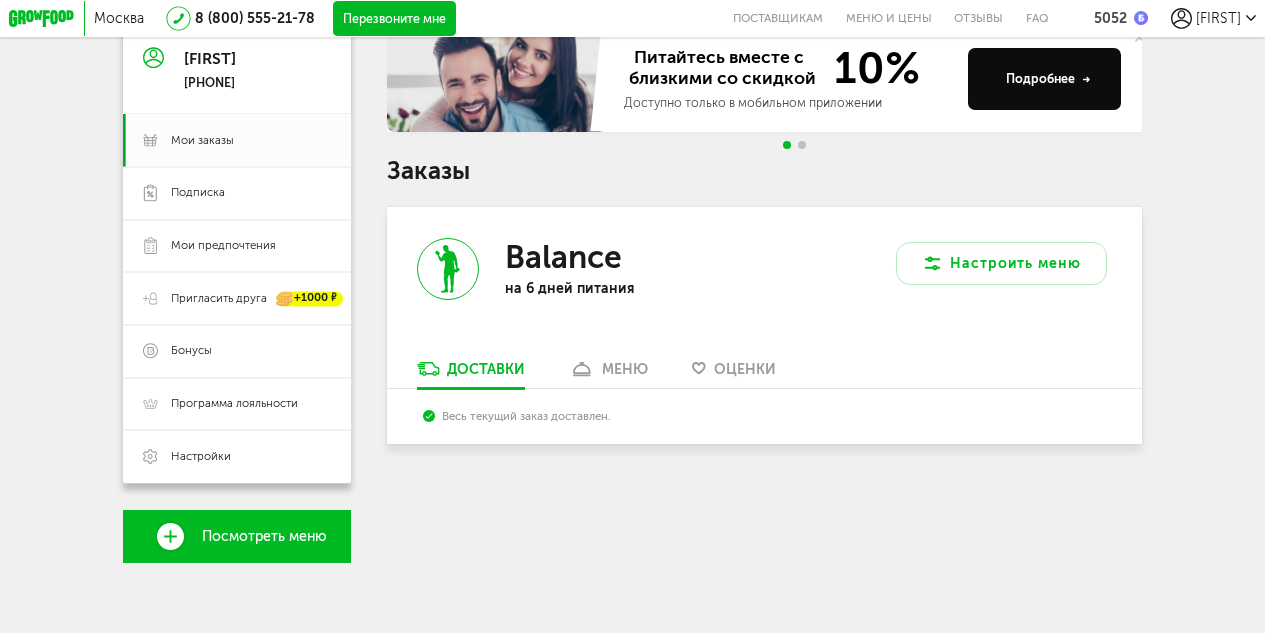 click on "меню" at bounding box center (625, 369) 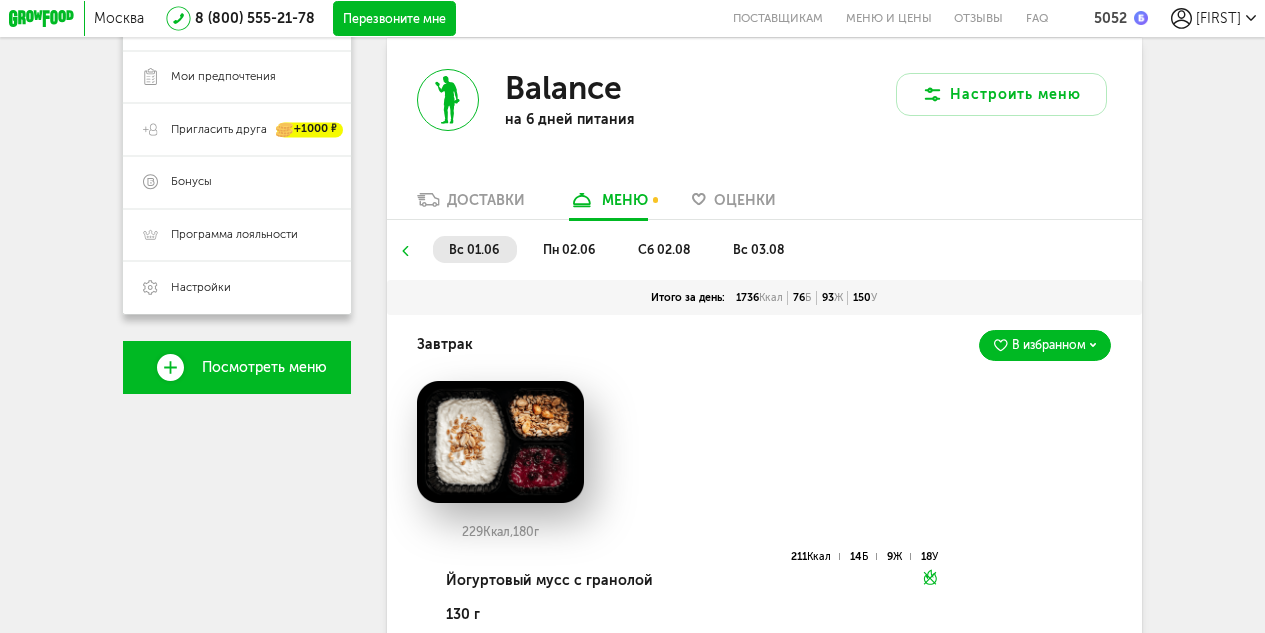 scroll, scrollTop: 343, scrollLeft: 0, axis: vertical 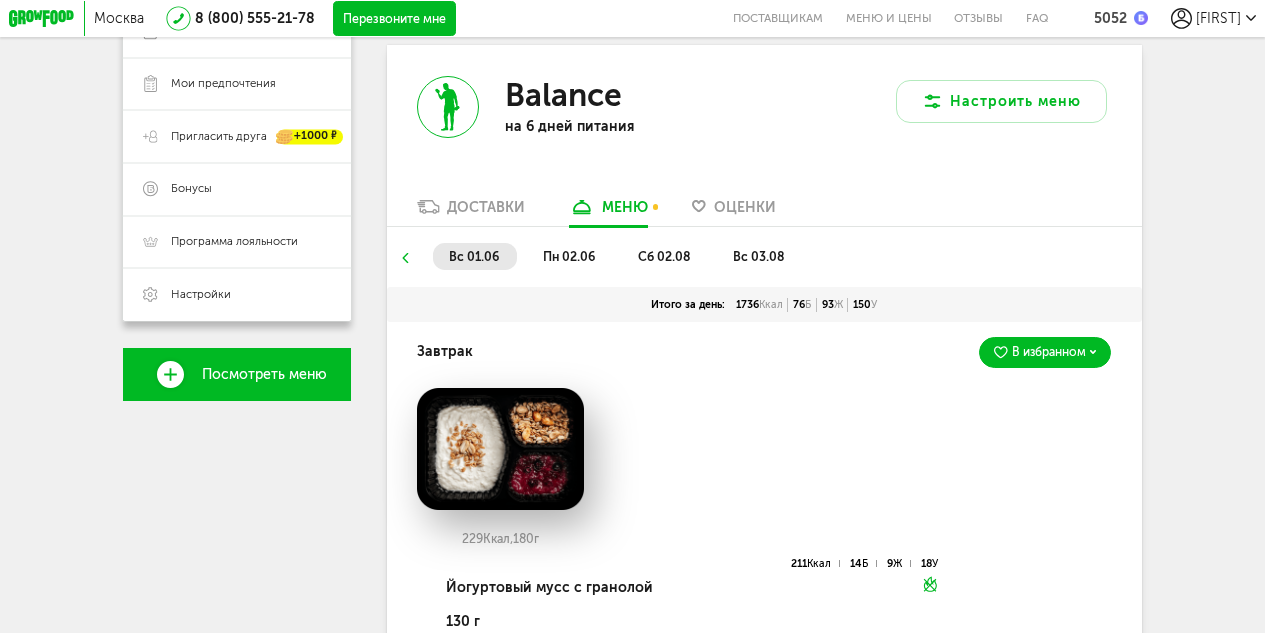 click on "сб 02.08" at bounding box center [664, 256] 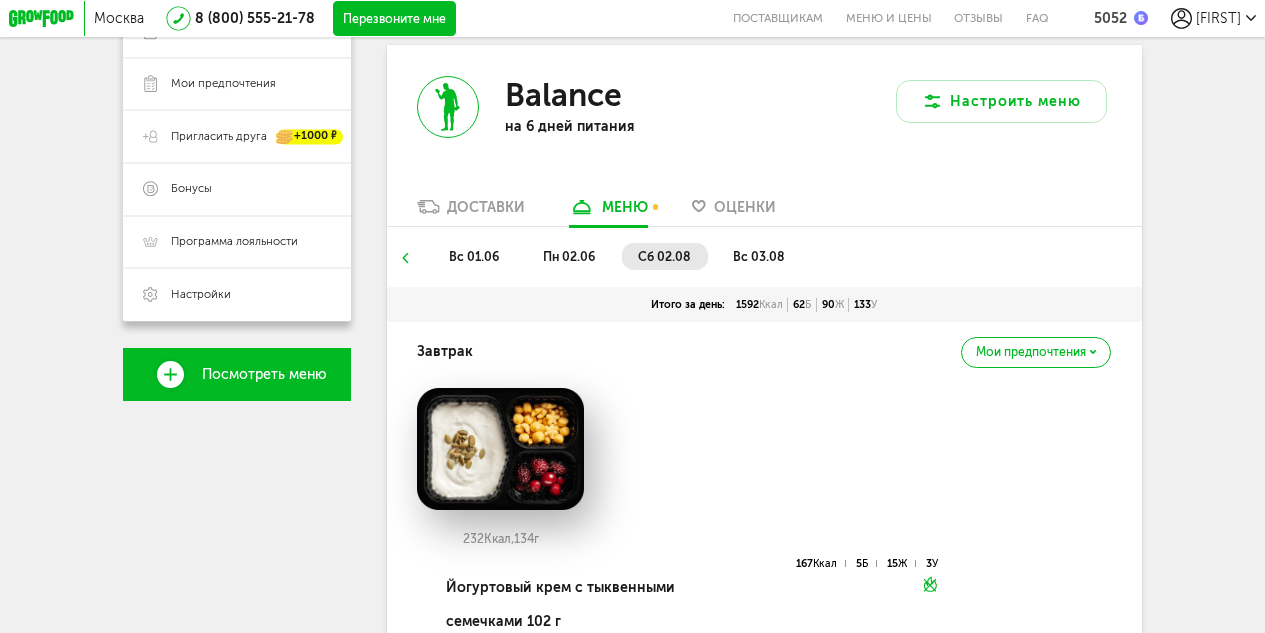 click on "пн 02.06" at bounding box center [569, 256] 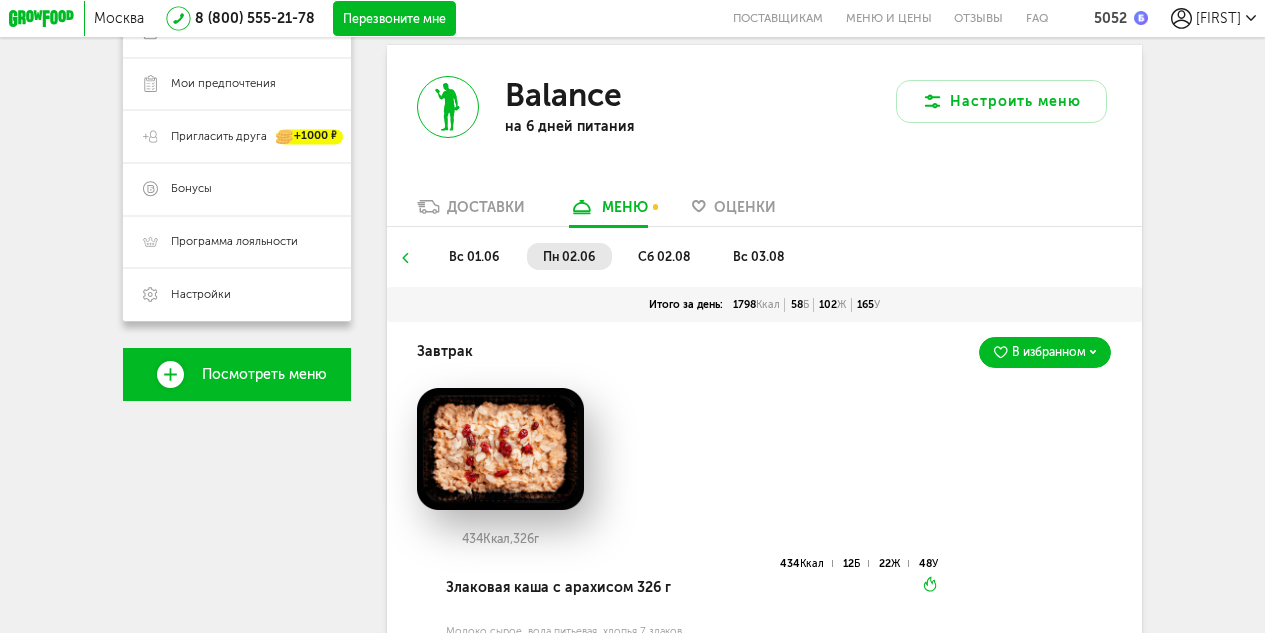 click on "вс 03.08" at bounding box center [758, 256] 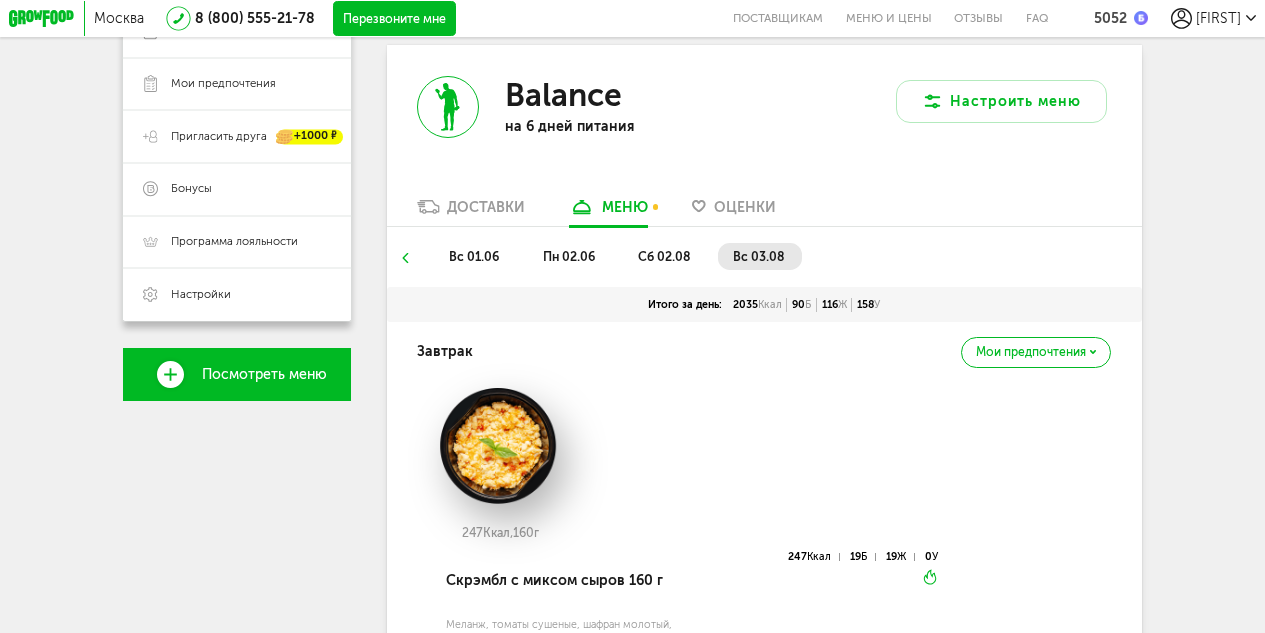 click on "вс 01.06" at bounding box center [474, 256] 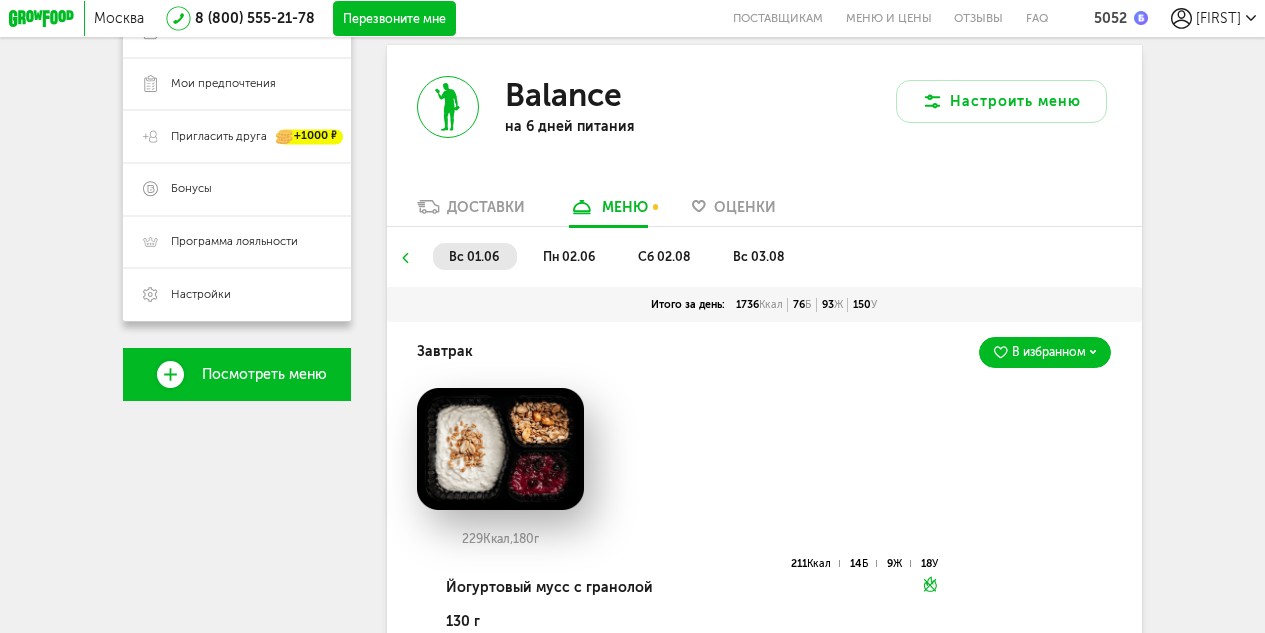 click on "вс 01.06" at bounding box center [474, 256] 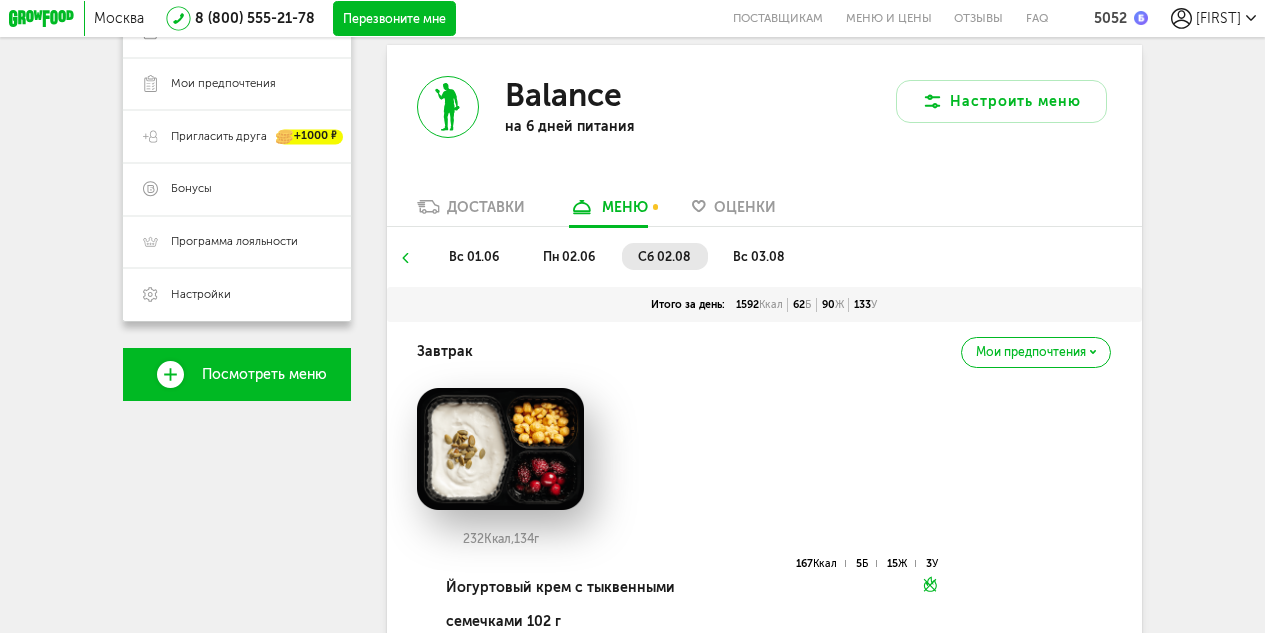 click on "пн 02.06" at bounding box center (569, 256) 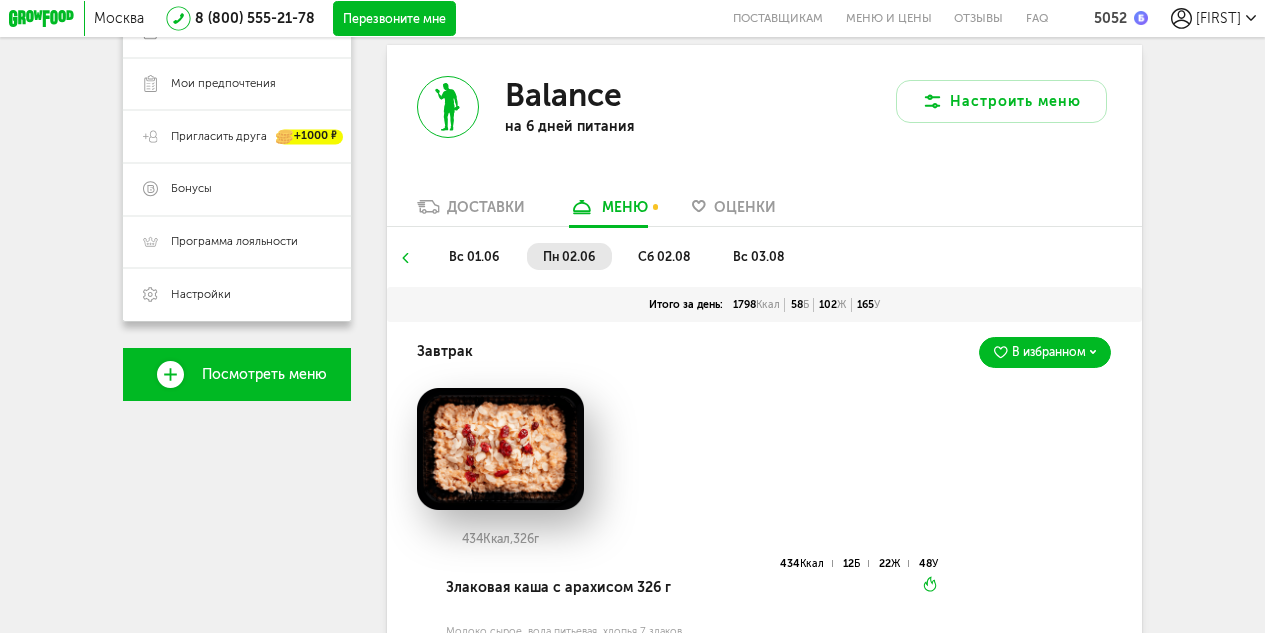 click on "вс 03.08" at bounding box center [758, 256] 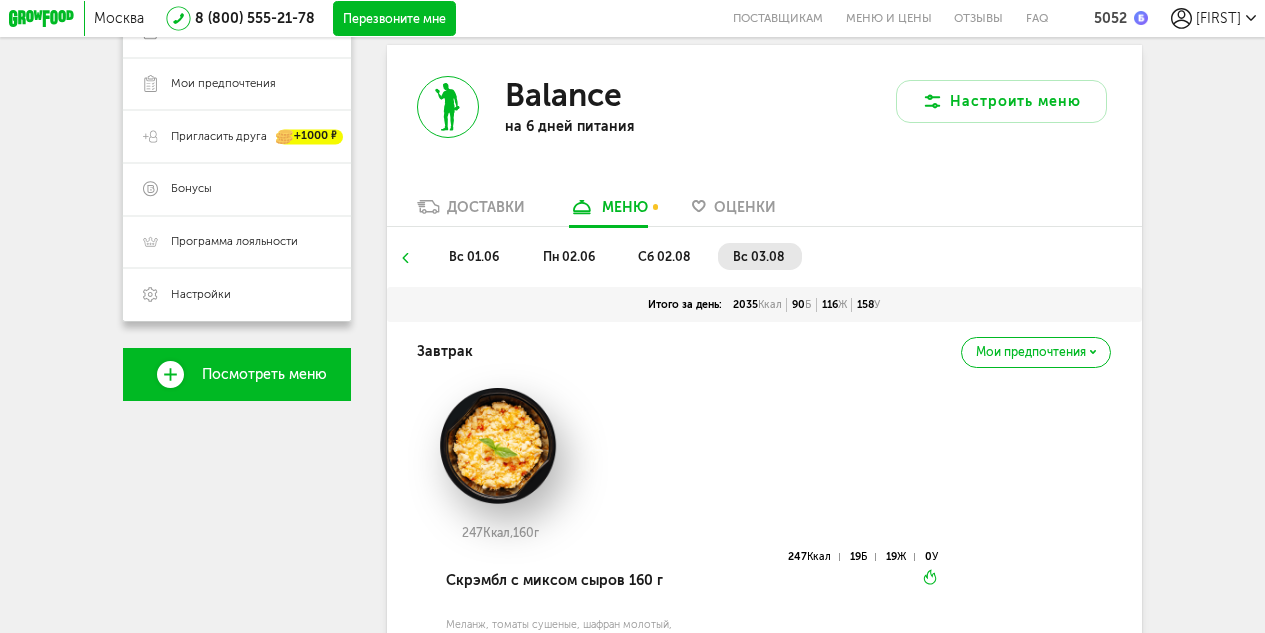 click on "сб 02.08" at bounding box center (664, 256) 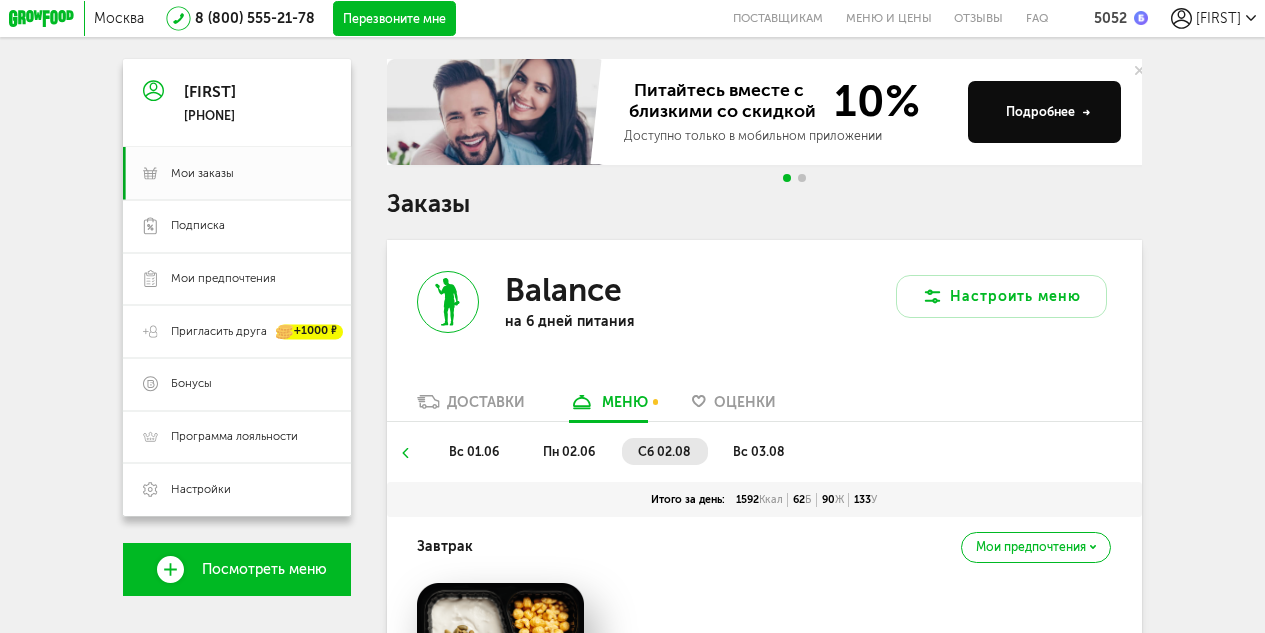 scroll, scrollTop: 143, scrollLeft: 0, axis: vertical 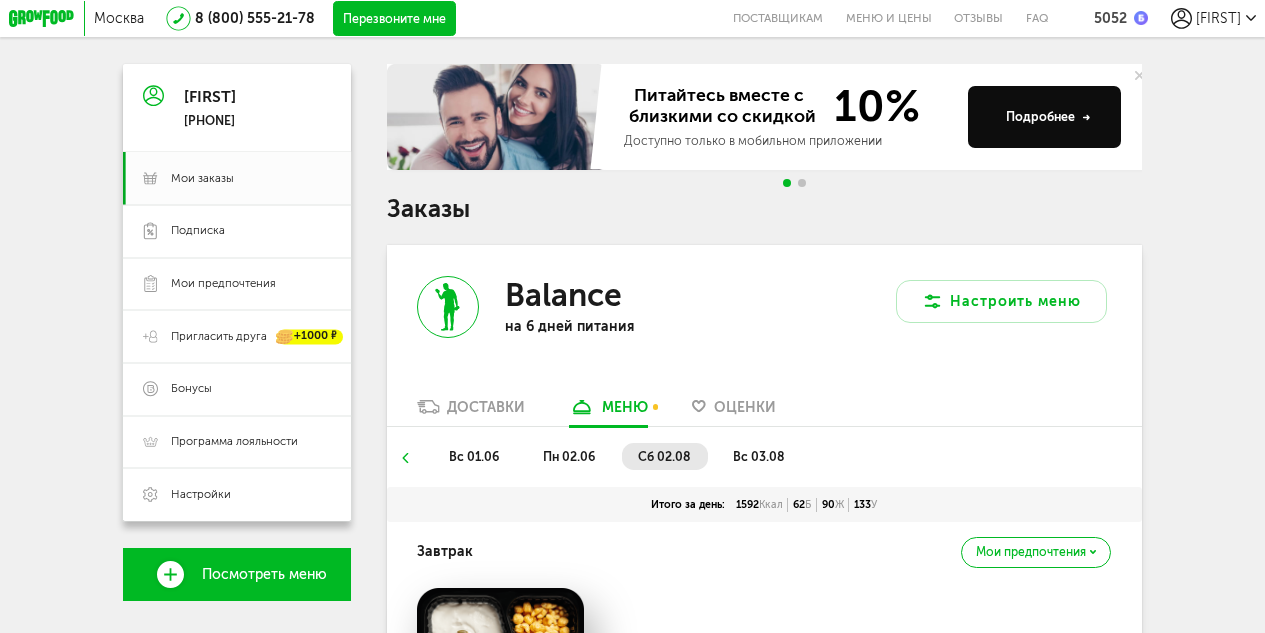 click on "вс 03.08" at bounding box center [758, 456] 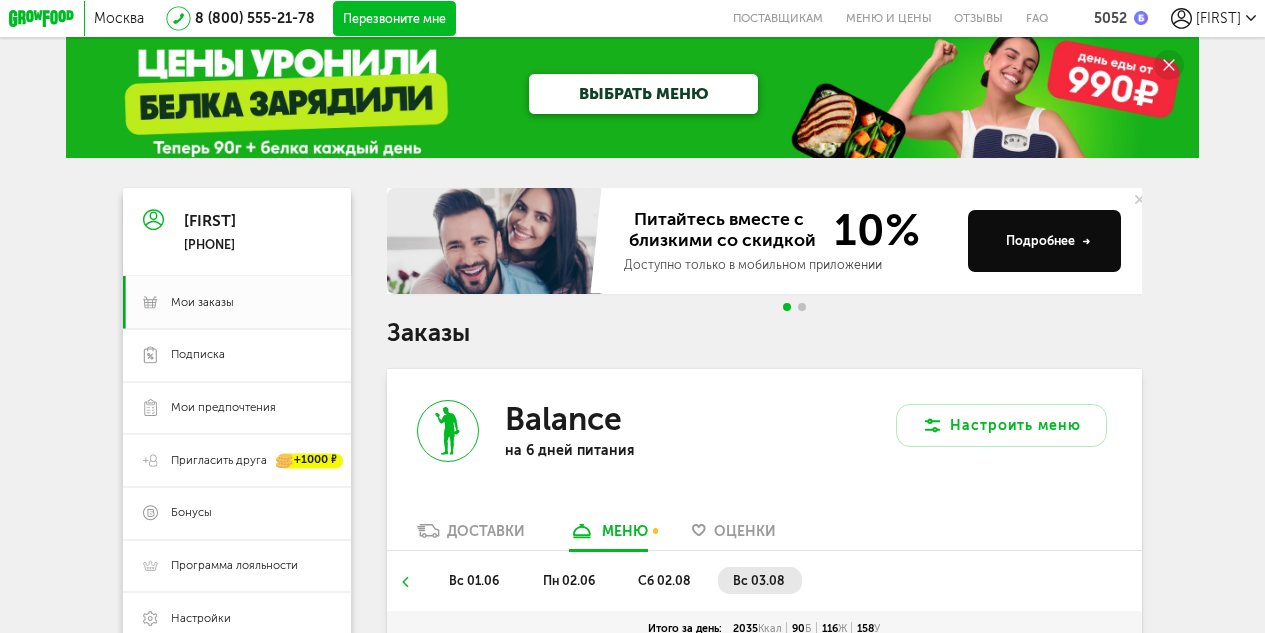 scroll, scrollTop: 0, scrollLeft: 0, axis: both 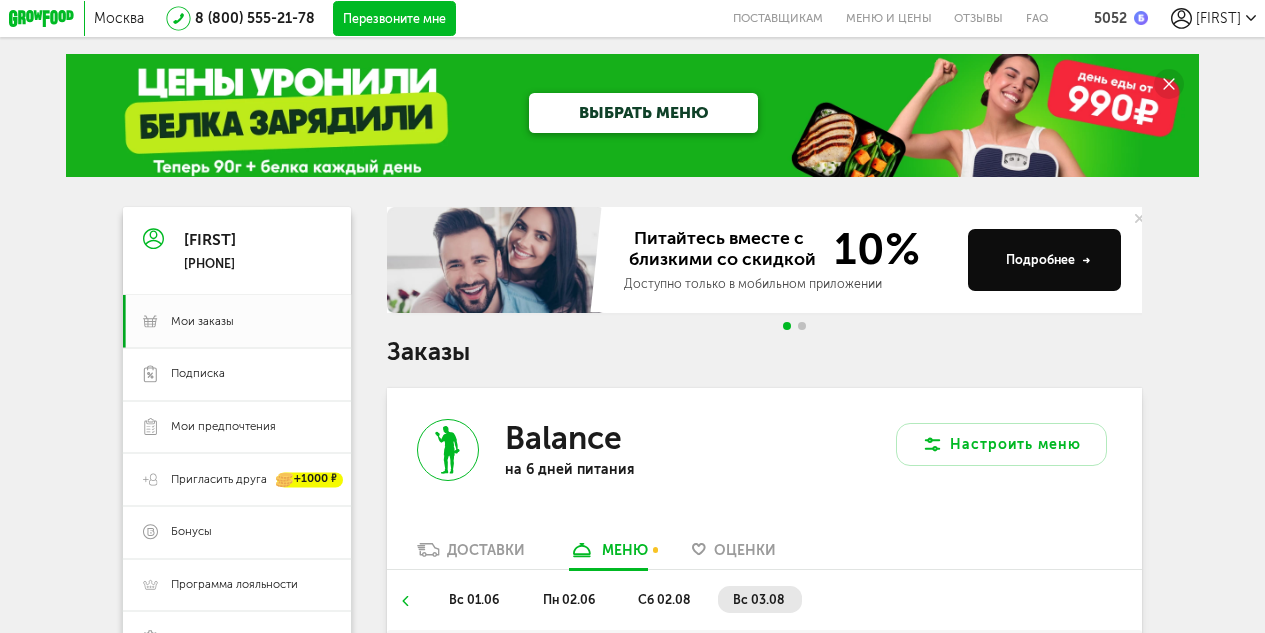 click on "сб 02.08" at bounding box center (664, 599) 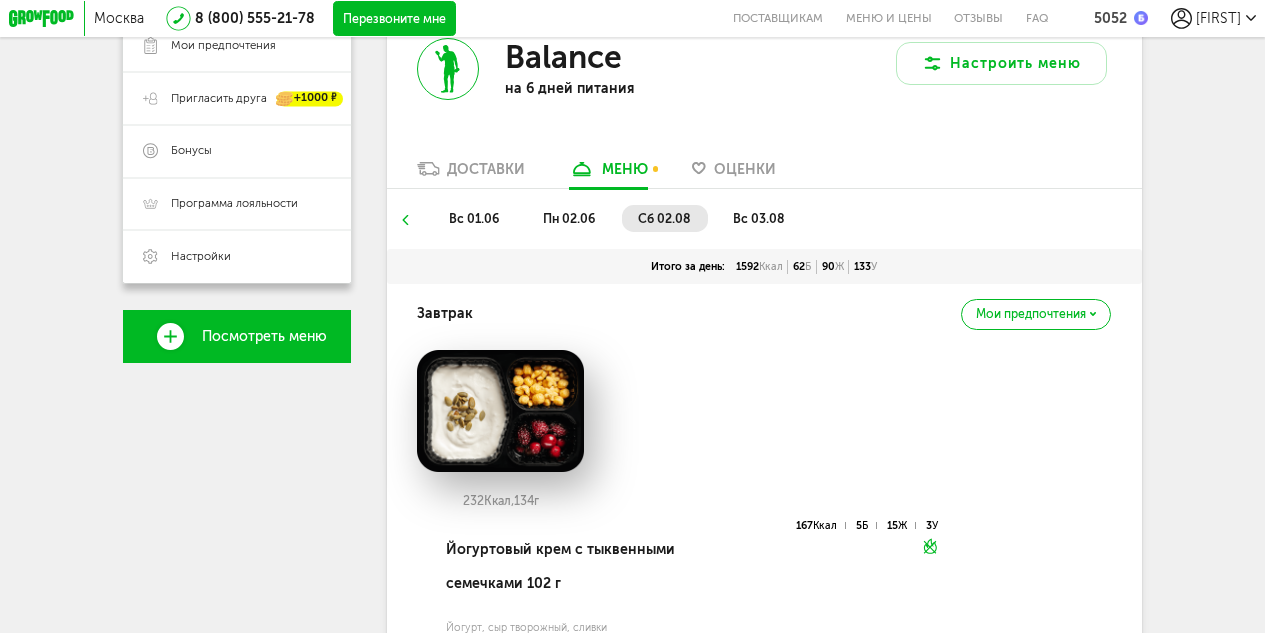 scroll, scrollTop: 100, scrollLeft: 0, axis: vertical 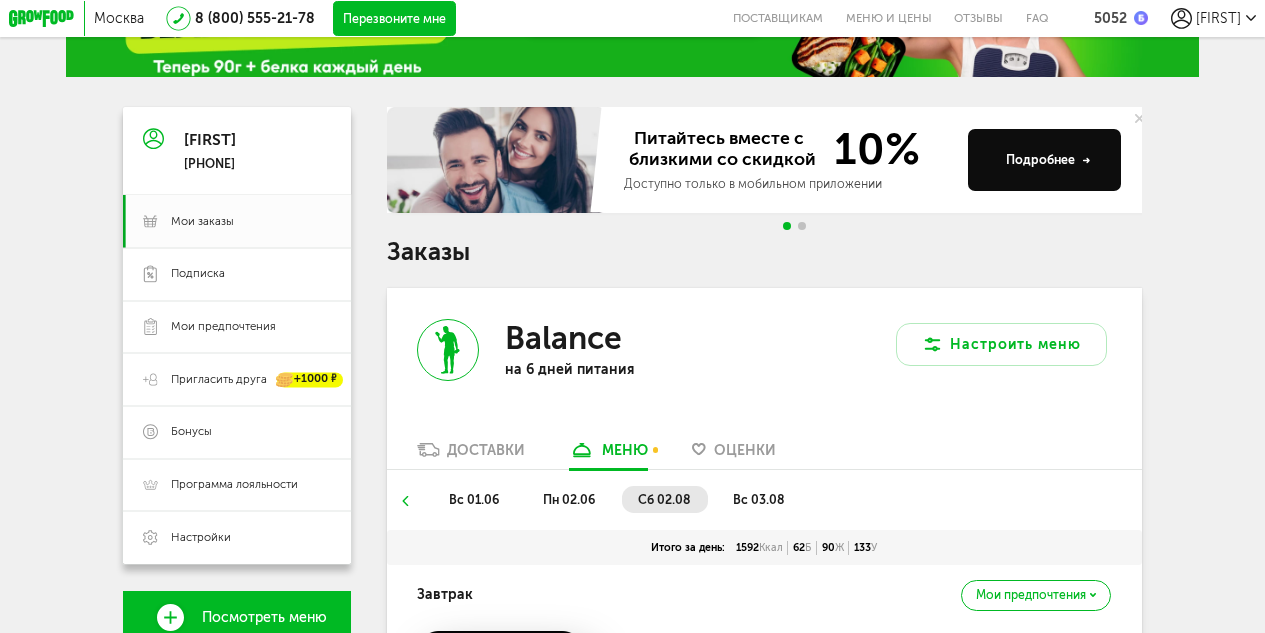 click on "вс 03.08" at bounding box center (758, 499) 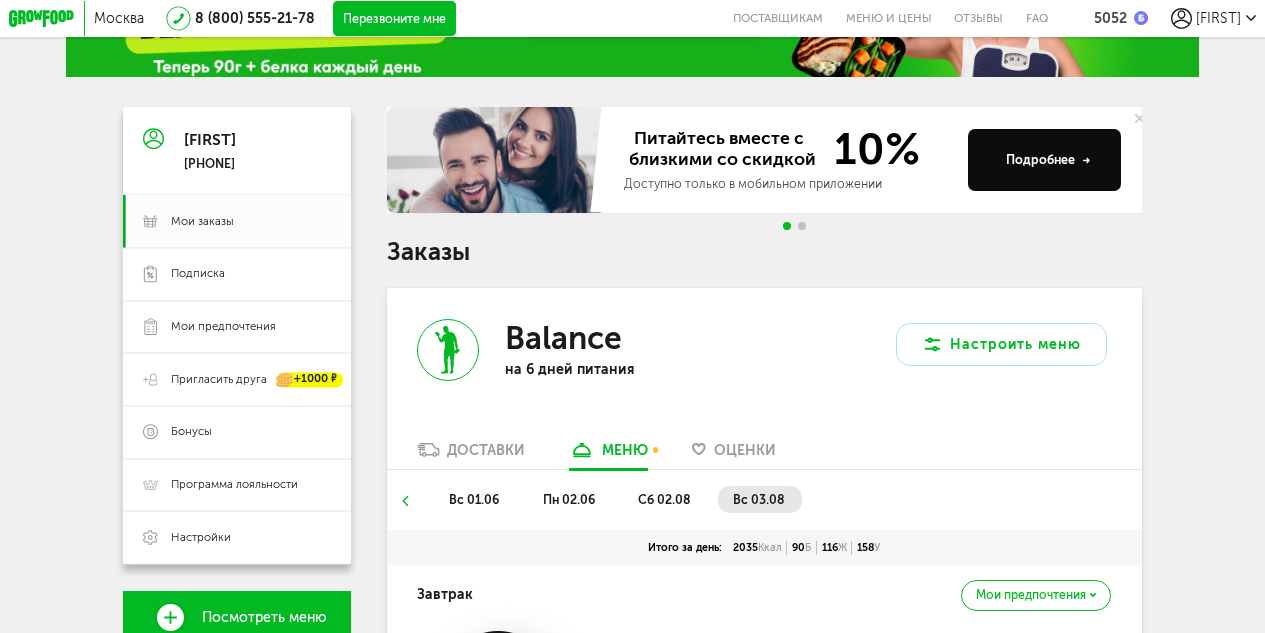 click on "сб 02.08" at bounding box center [664, 499] 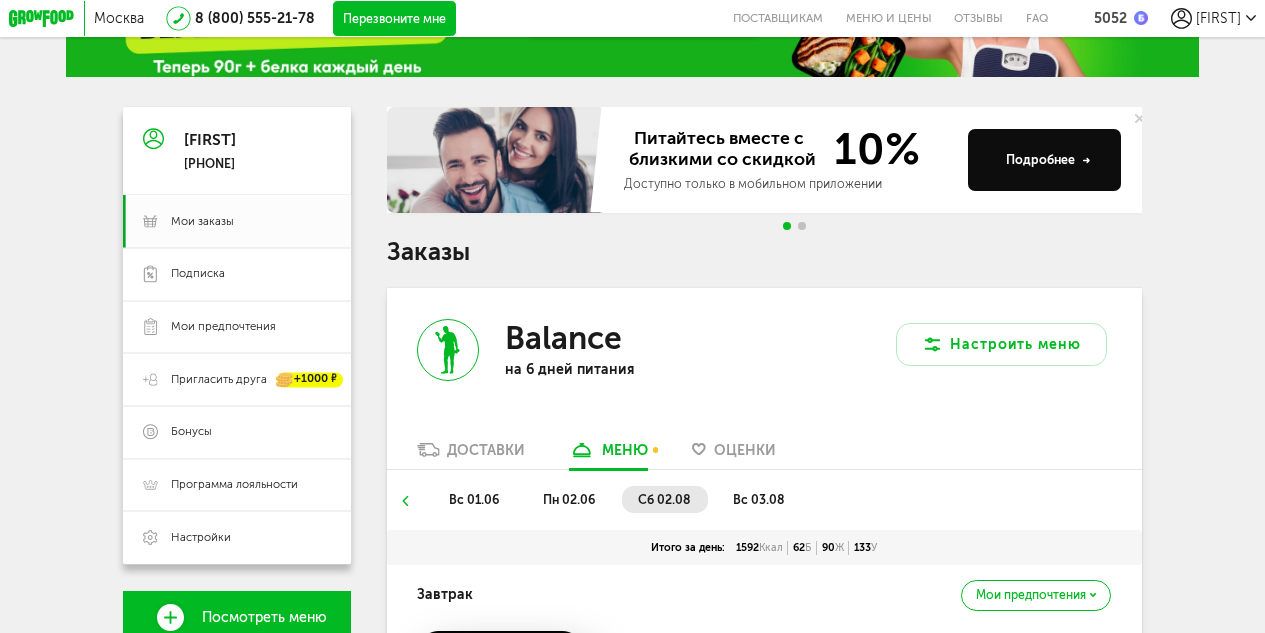 drag, startPoint x: 730, startPoint y: 550, endPoint x: 766, endPoint y: 559, distance: 37.107952 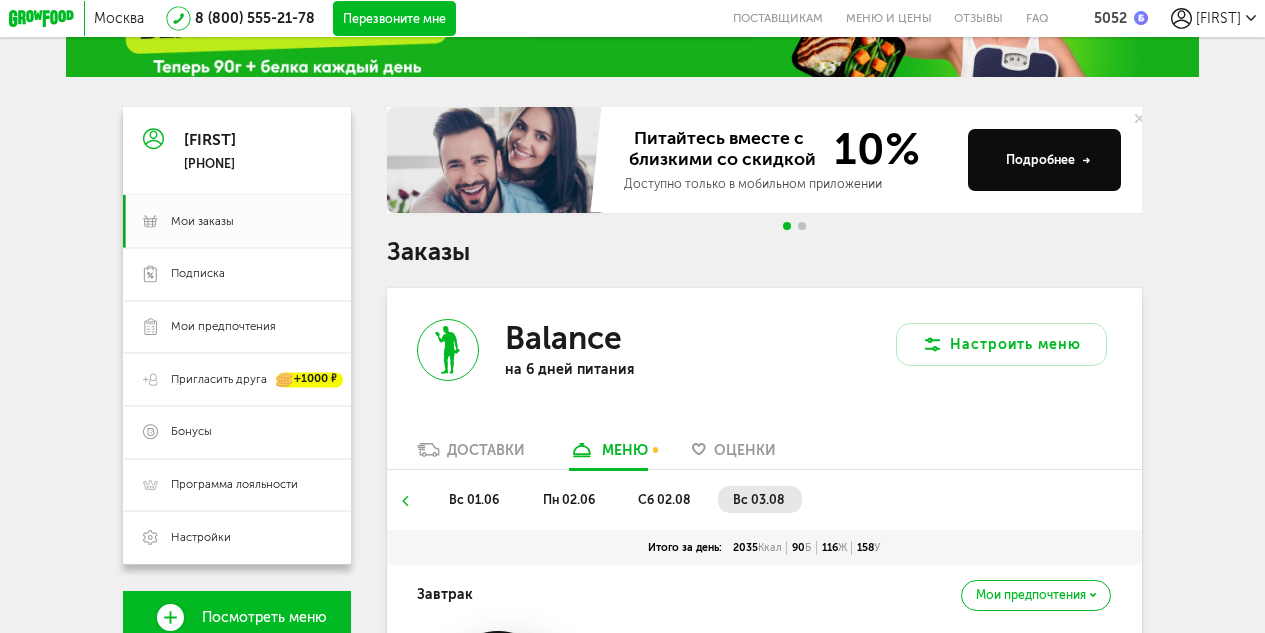 drag, startPoint x: 719, startPoint y: 556, endPoint x: 771, endPoint y: 562, distance: 52.34501 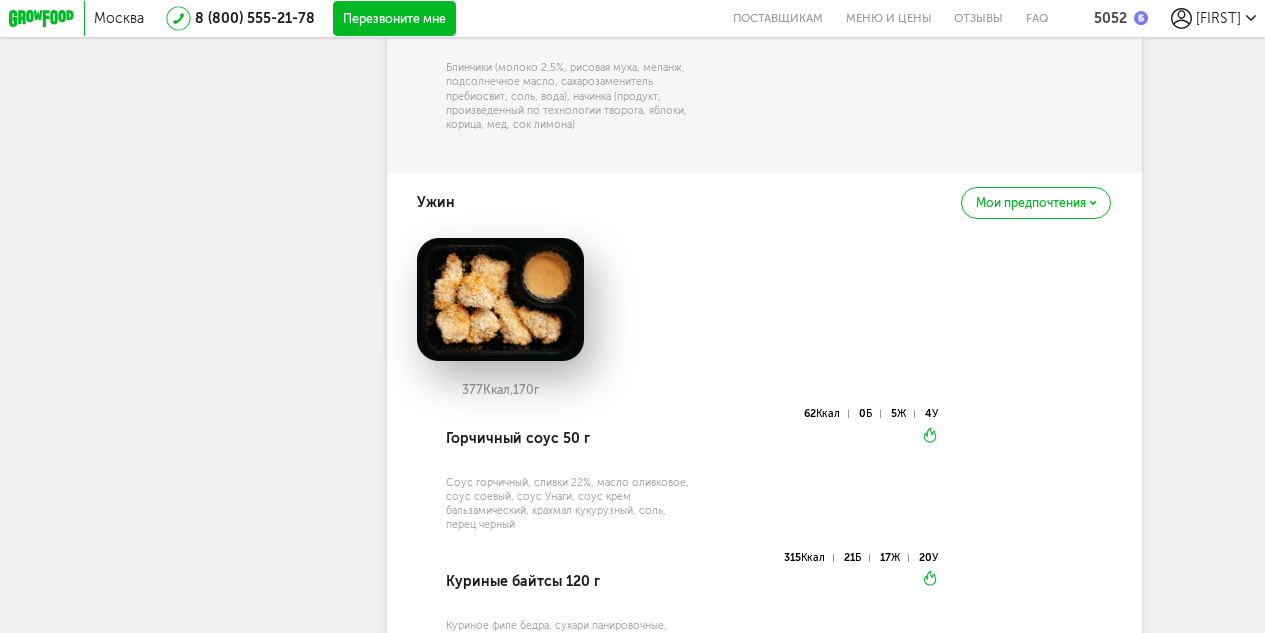 scroll, scrollTop: 2900, scrollLeft: 0, axis: vertical 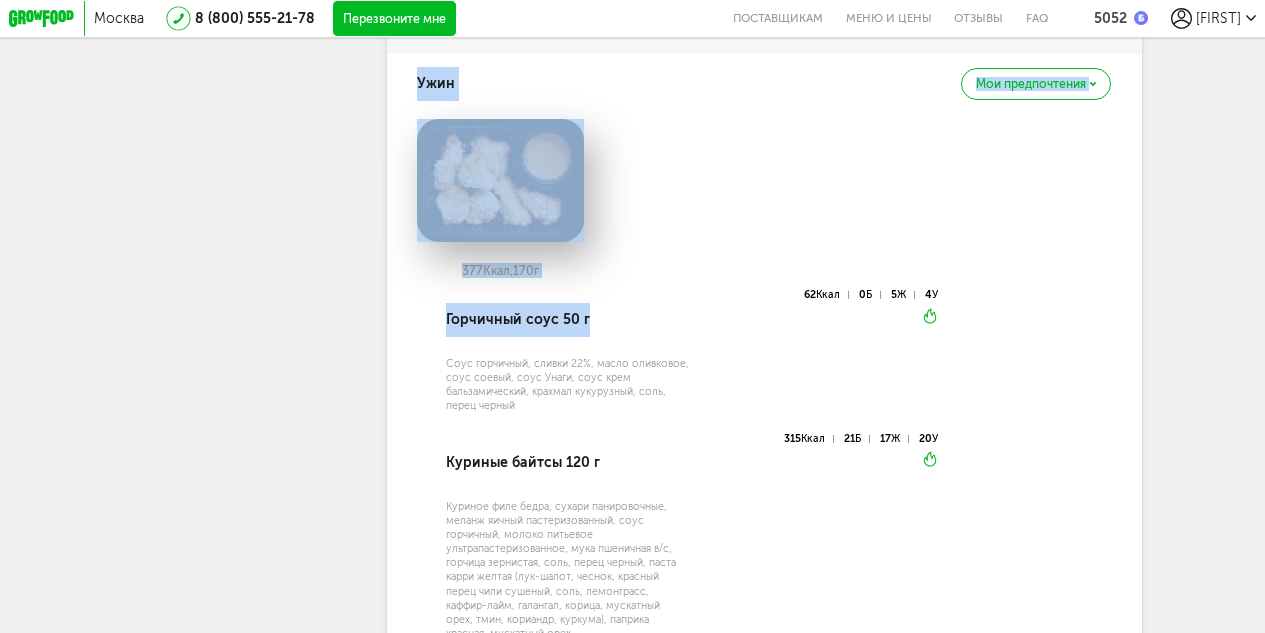 drag, startPoint x: 392, startPoint y: 168, endPoint x: 672, endPoint y: 381, distance: 351.8082 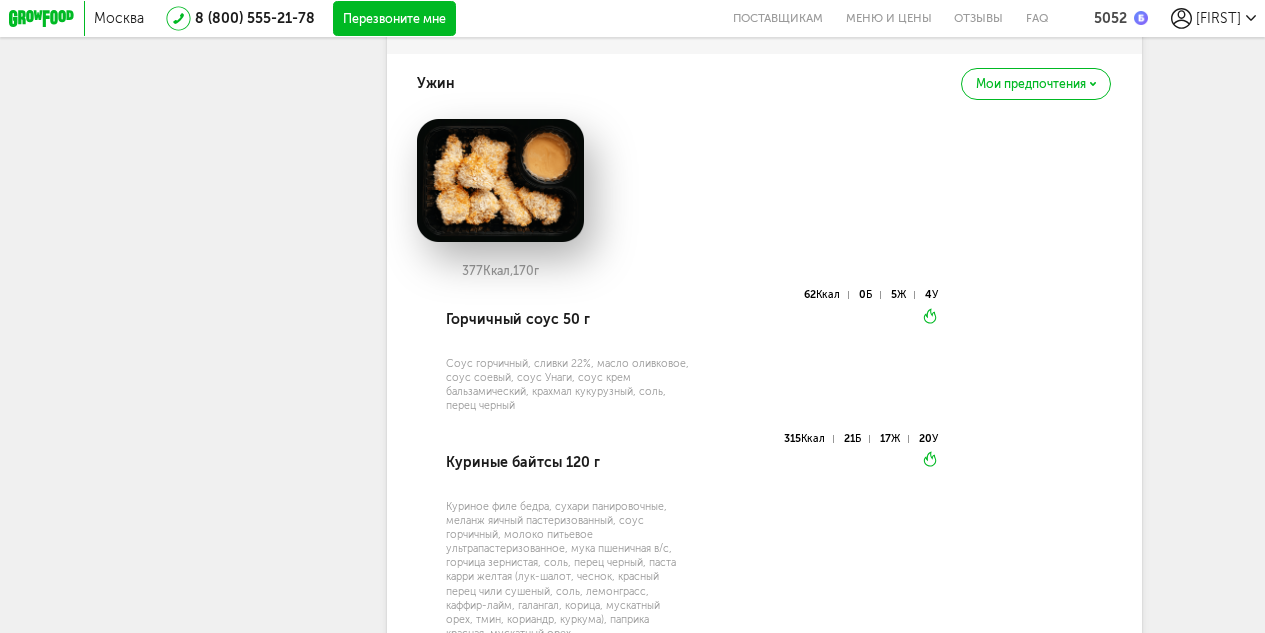 click on "Куриные байтсы  120 г" at bounding box center [568, 463] 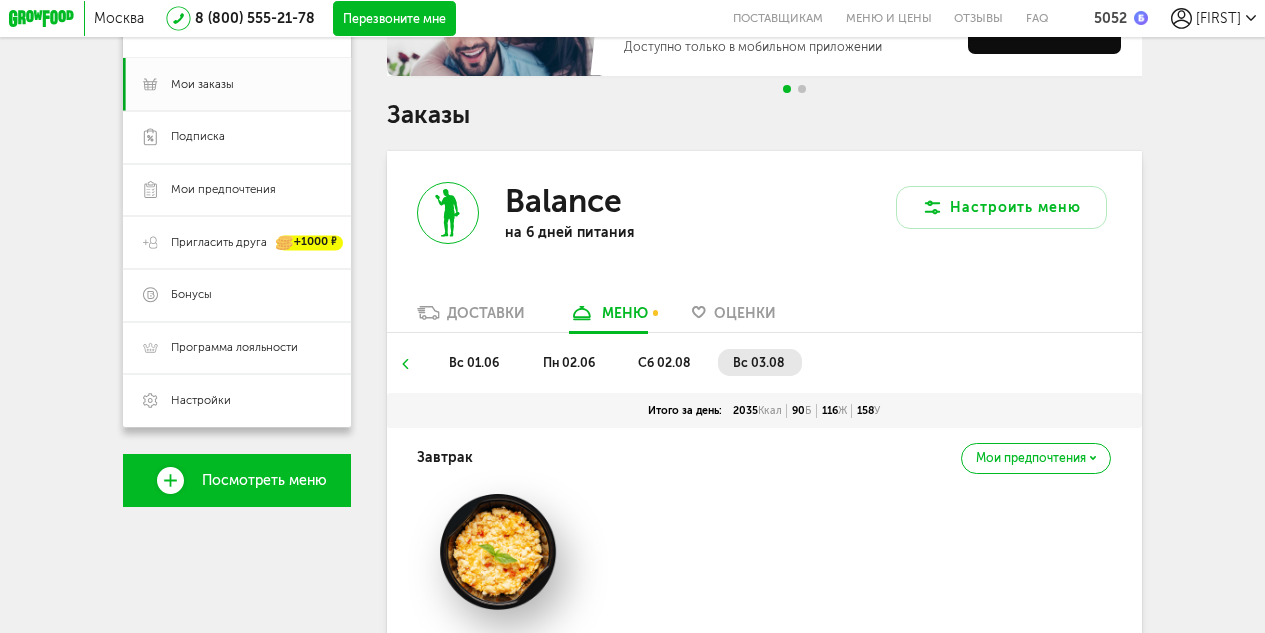 scroll, scrollTop: 200, scrollLeft: 0, axis: vertical 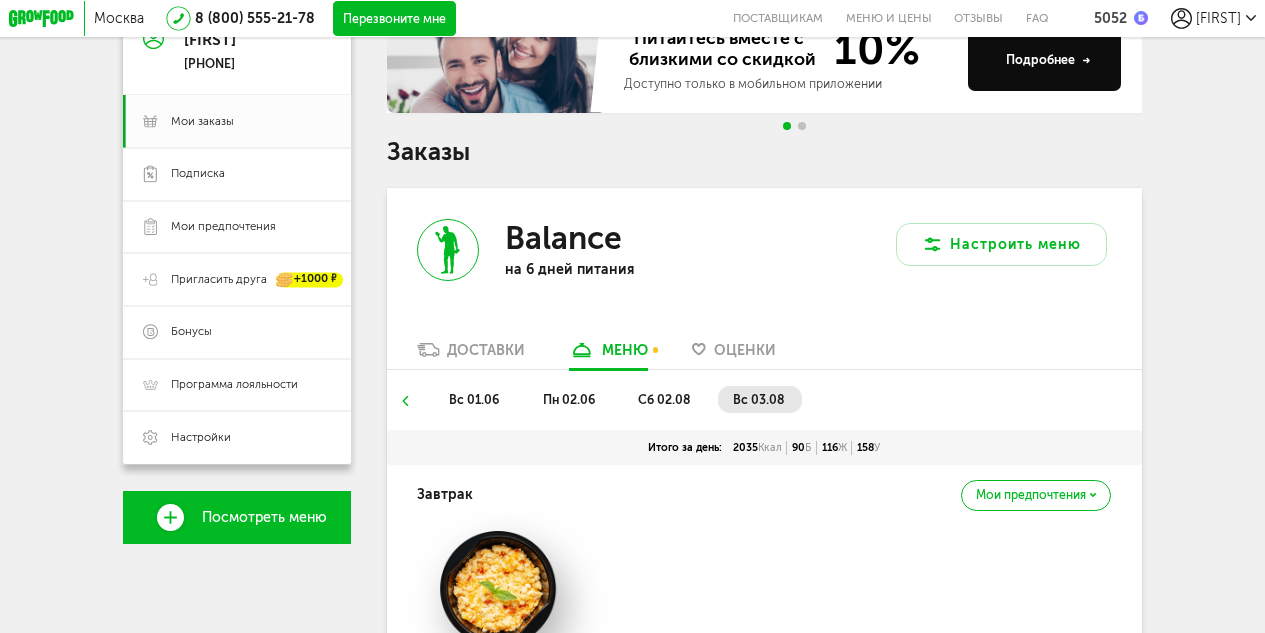 click on "сб 02.08" at bounding box center [664, 399] 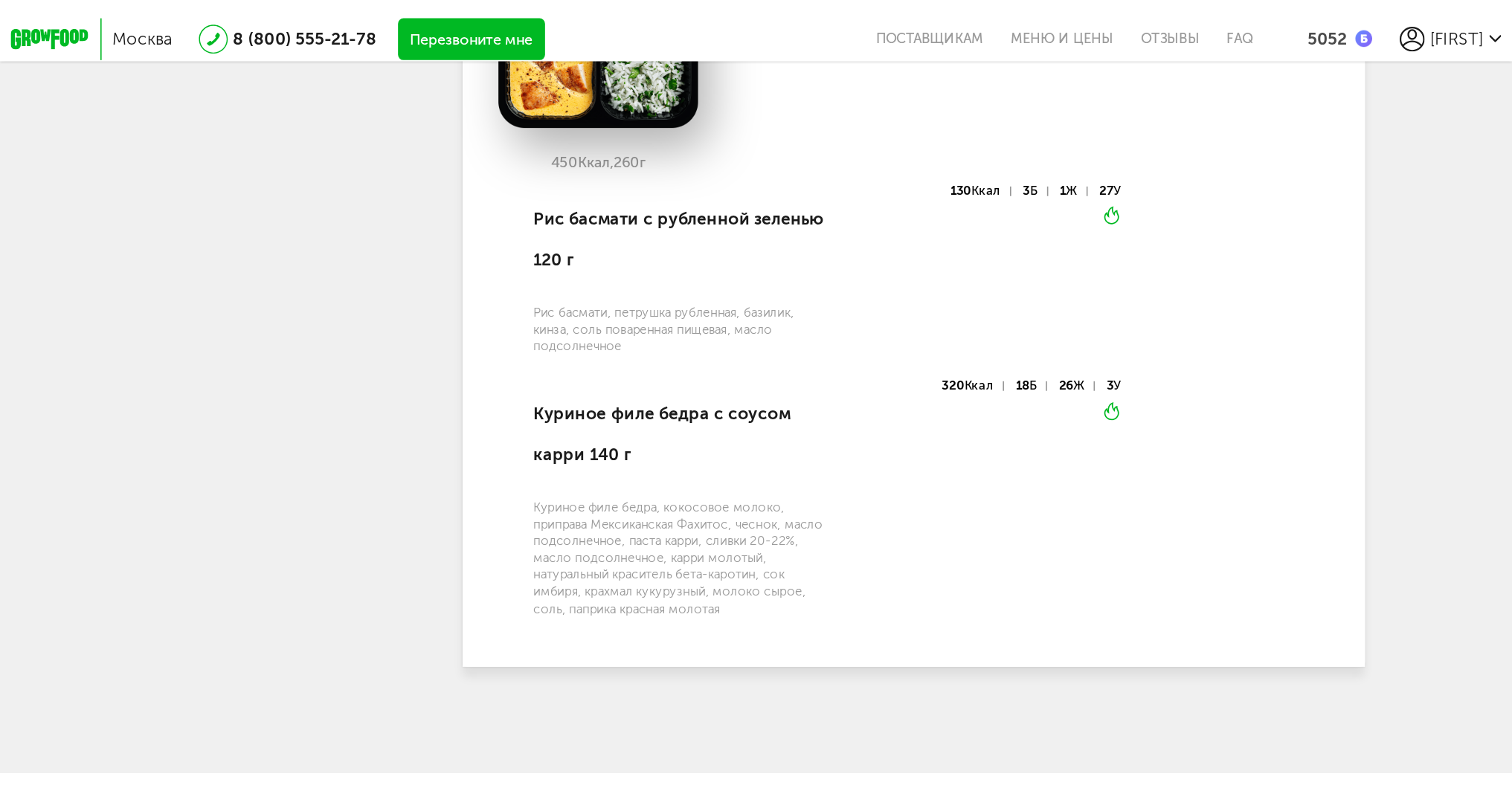 scroll, scrollTop: 2327, scrollLeft: 0, axis: vertical 